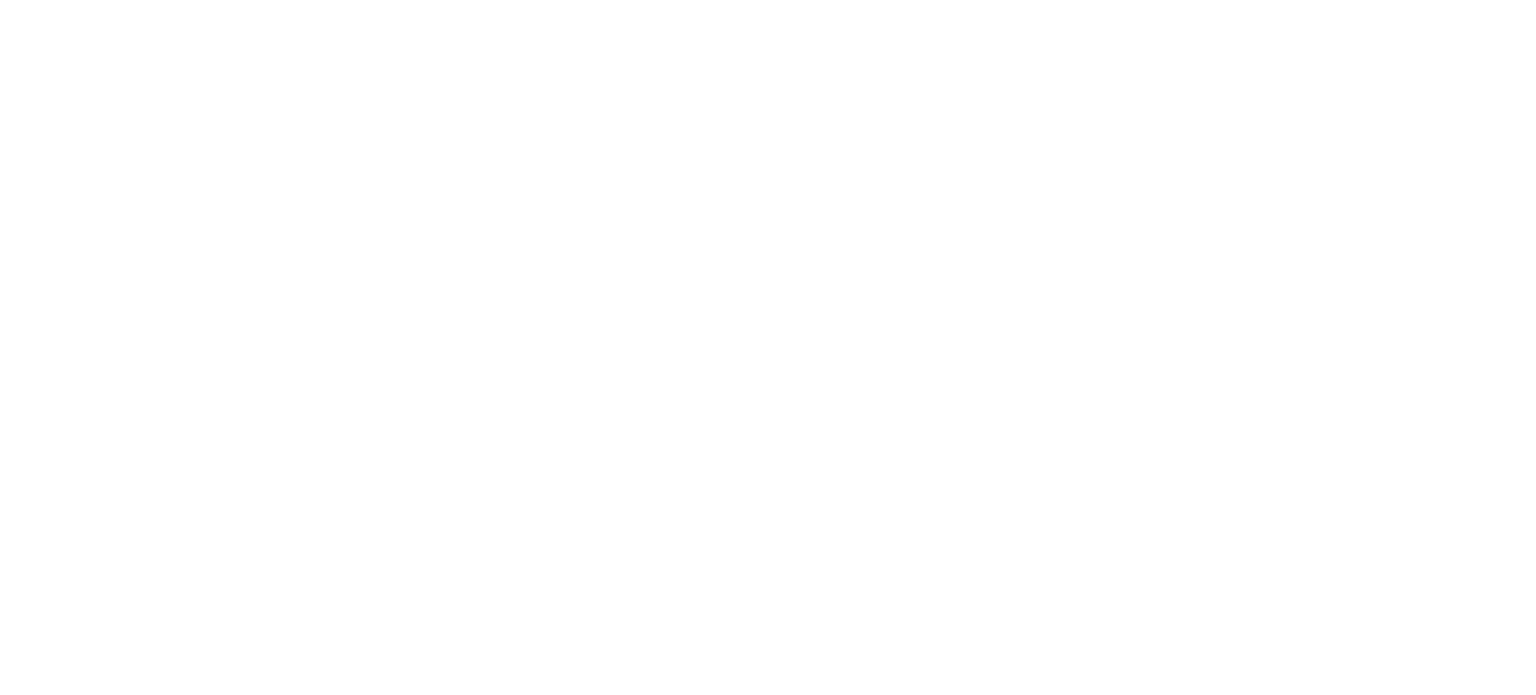 scroll, scrollTop: 0, scrollLeft: 0, axis: both 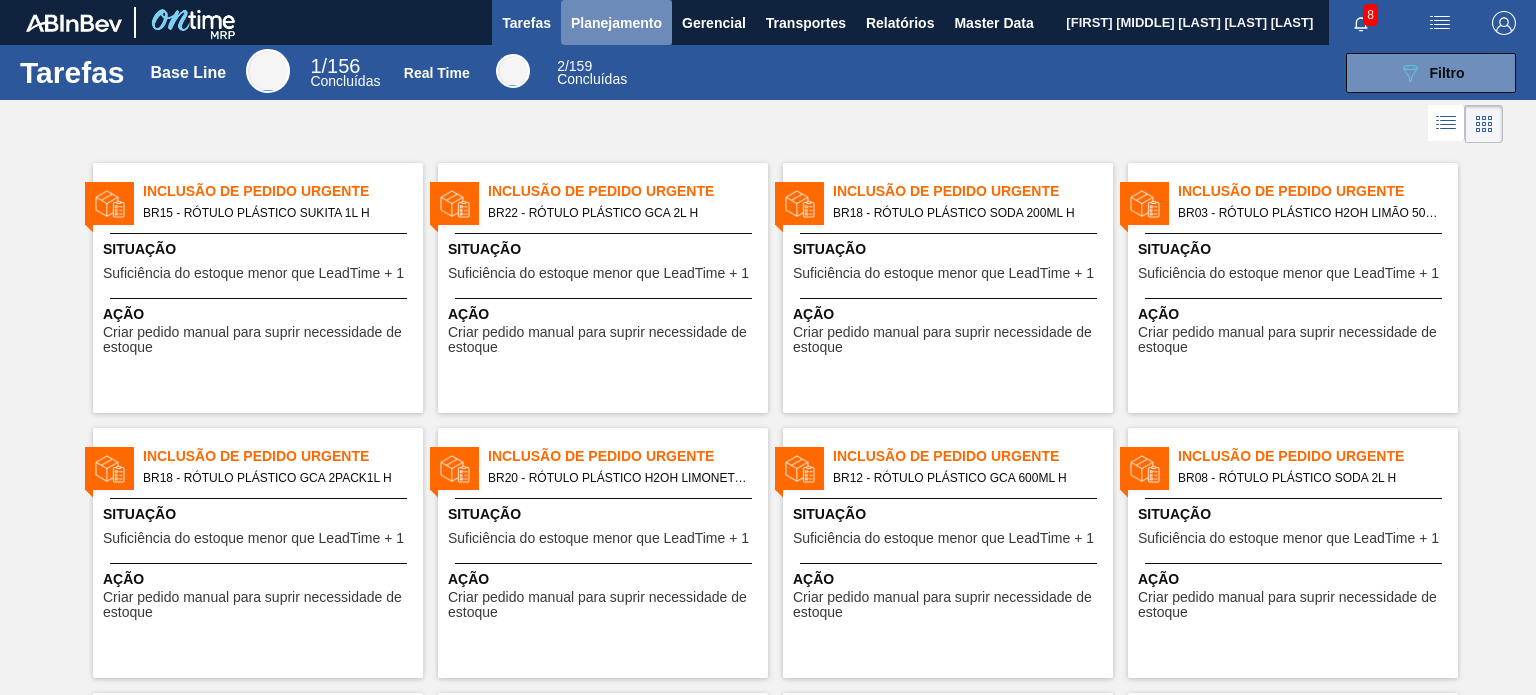 click on "Planejamento" at bounding box center [616, 23] 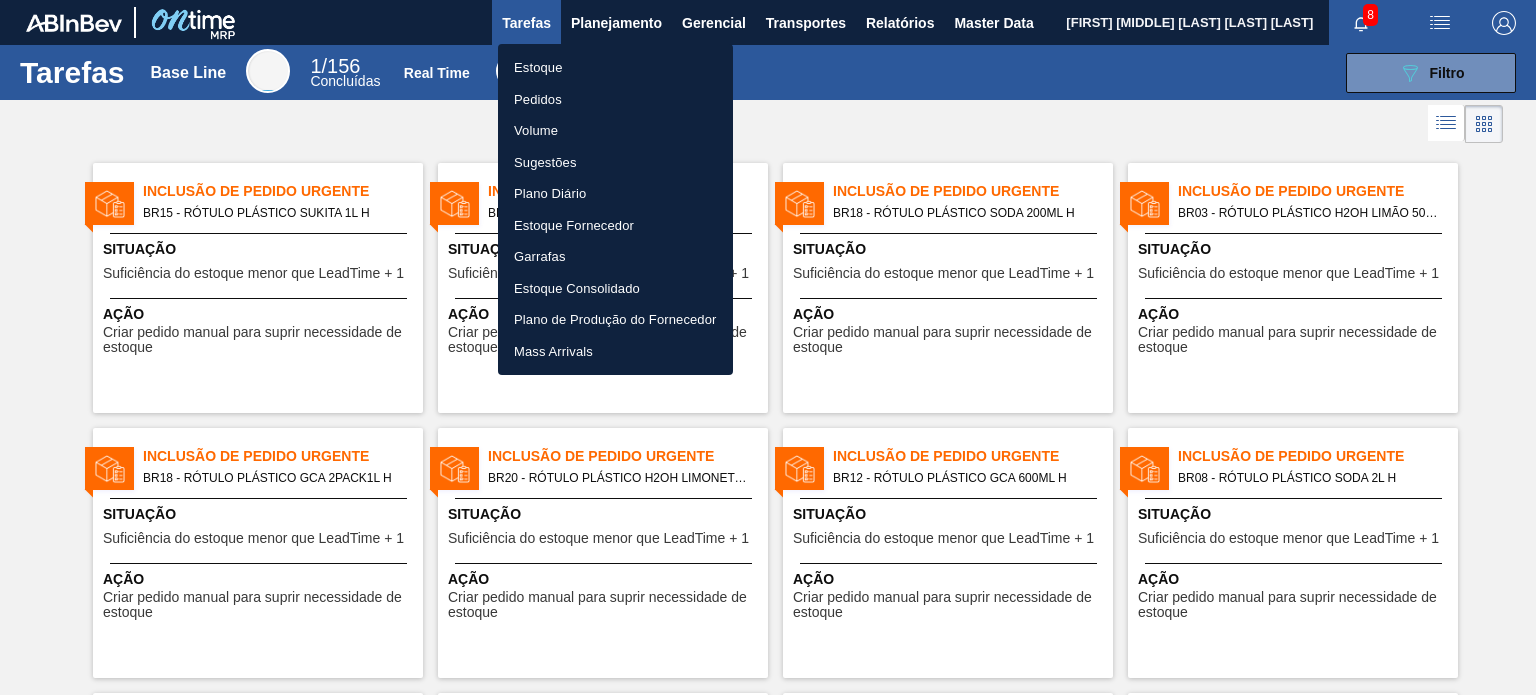 click on "Estoque" at bounding box center (615, 68) 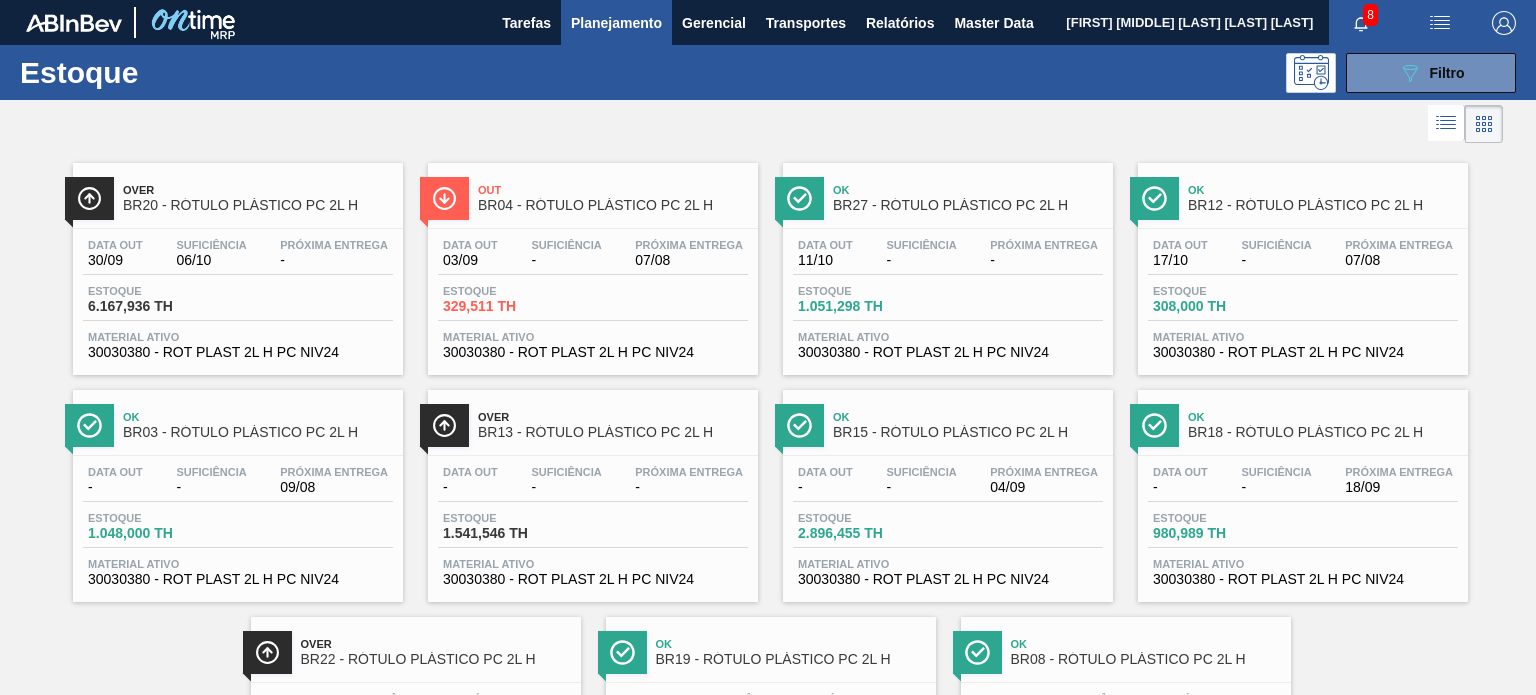 type 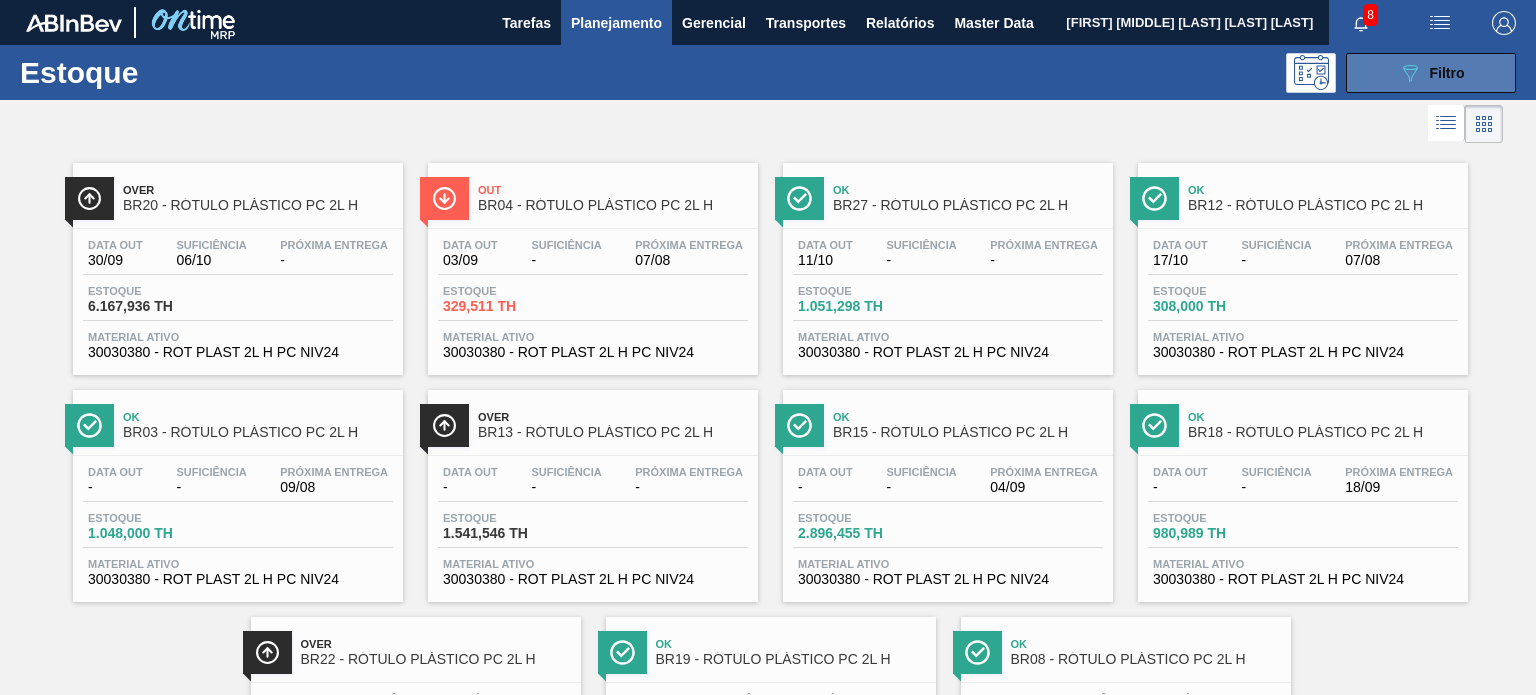 click on "Filtro" at bounding box center (1447, 73) 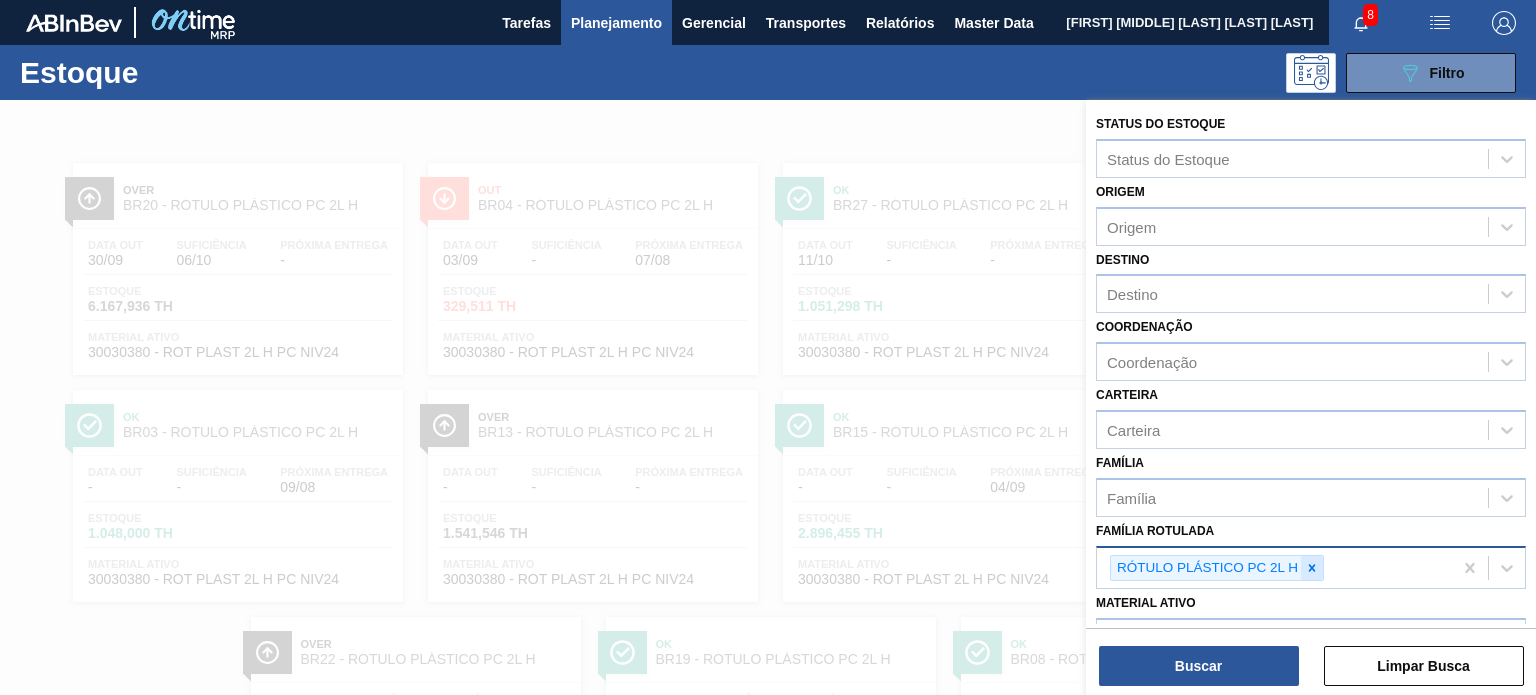 click at bounding box center [1312, 568] 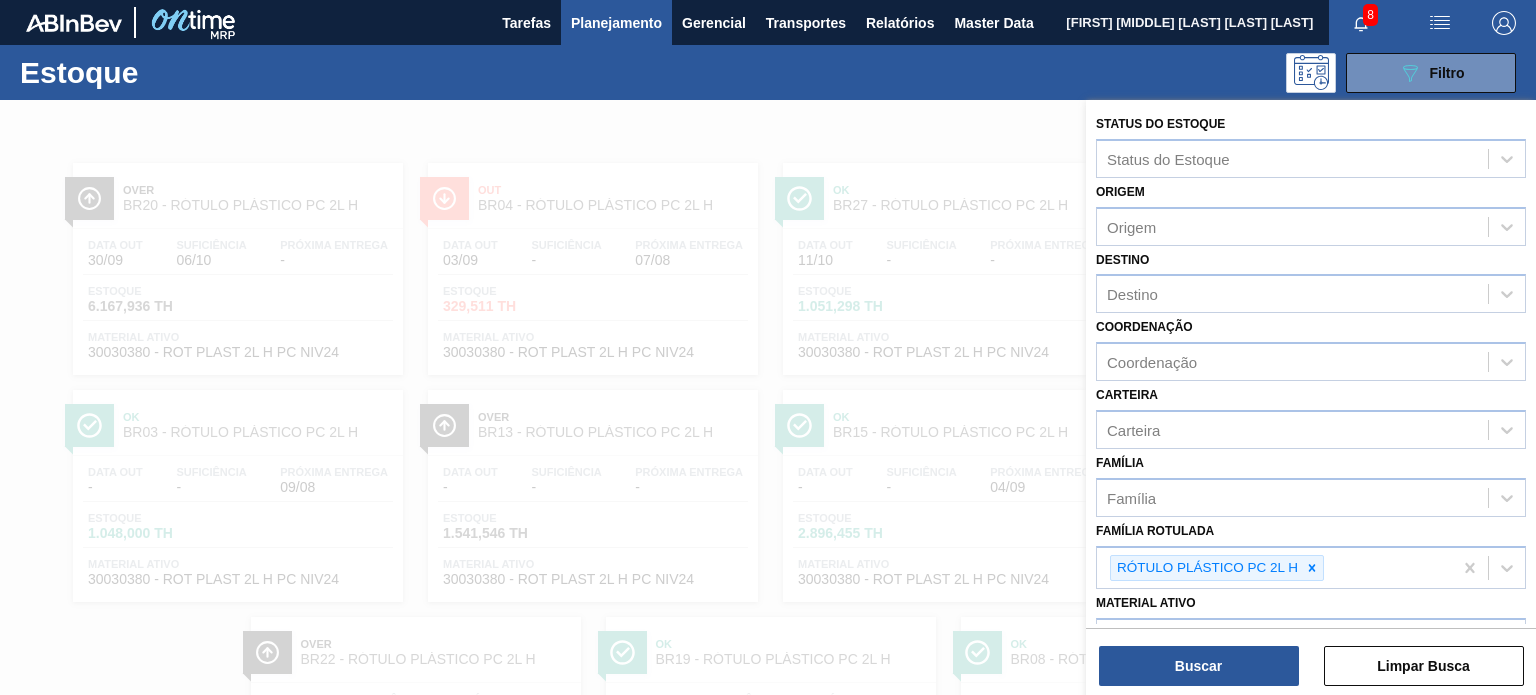 paste on "RÓTULO PLÁSTICO SUKITA 1L H" 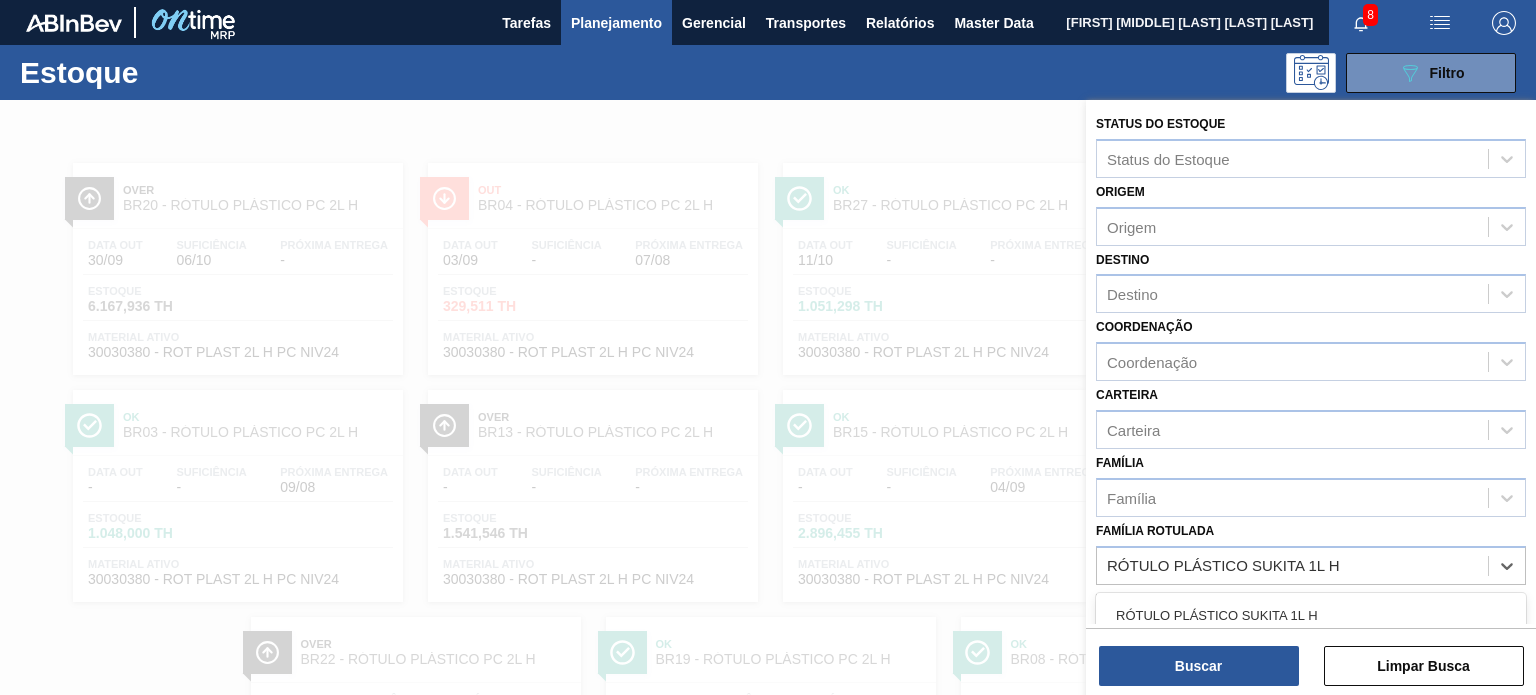 click on "RÓTULO PLÁSTICO SUKITA 1L H" at bounding box center [1311, 615] 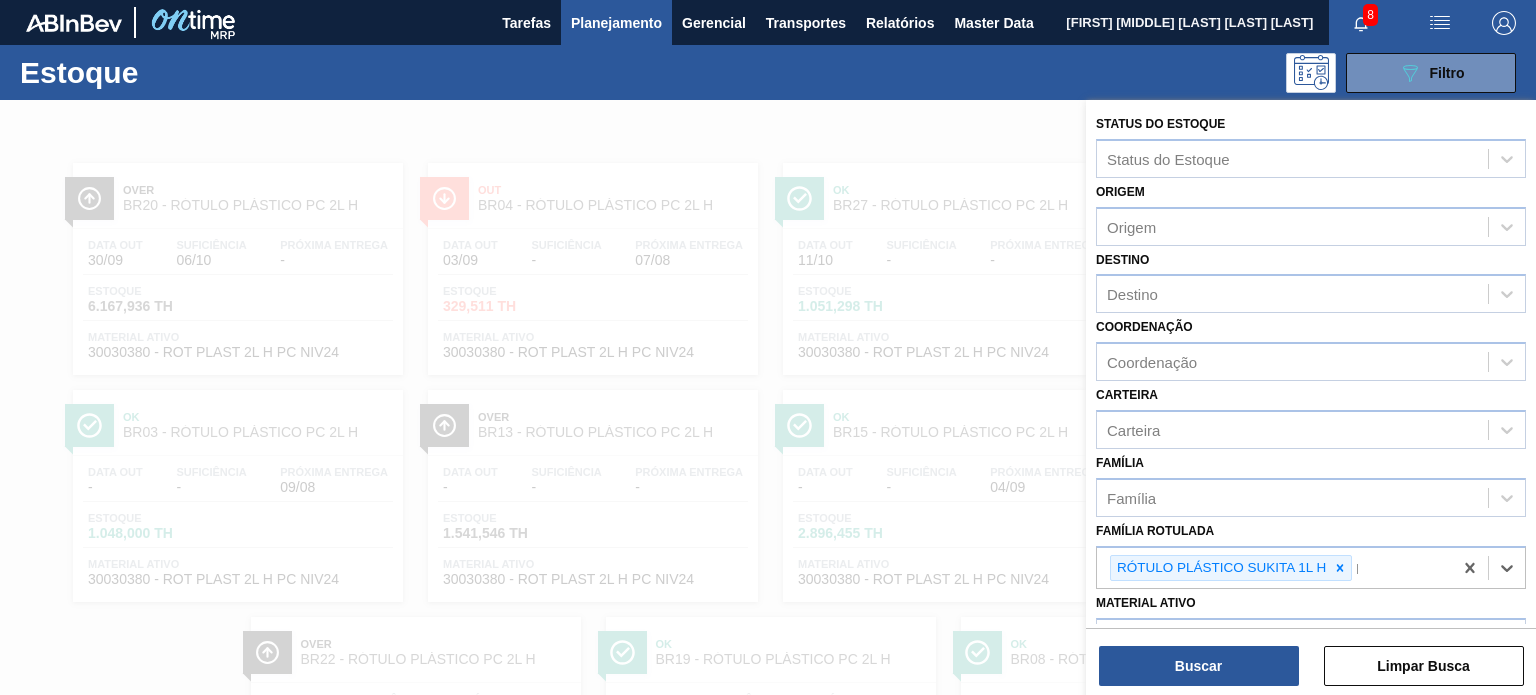 type 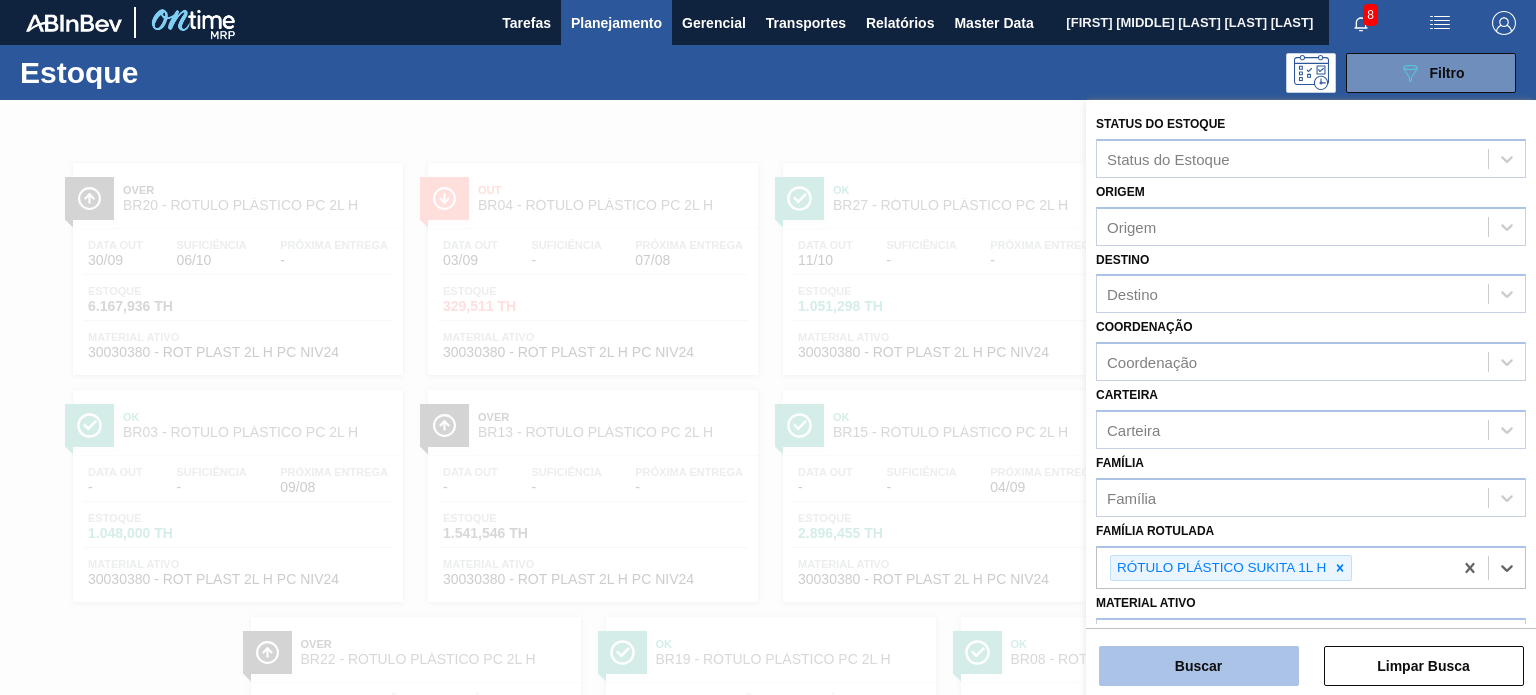 click on "Buscar" at bounding box center (1199, 666) 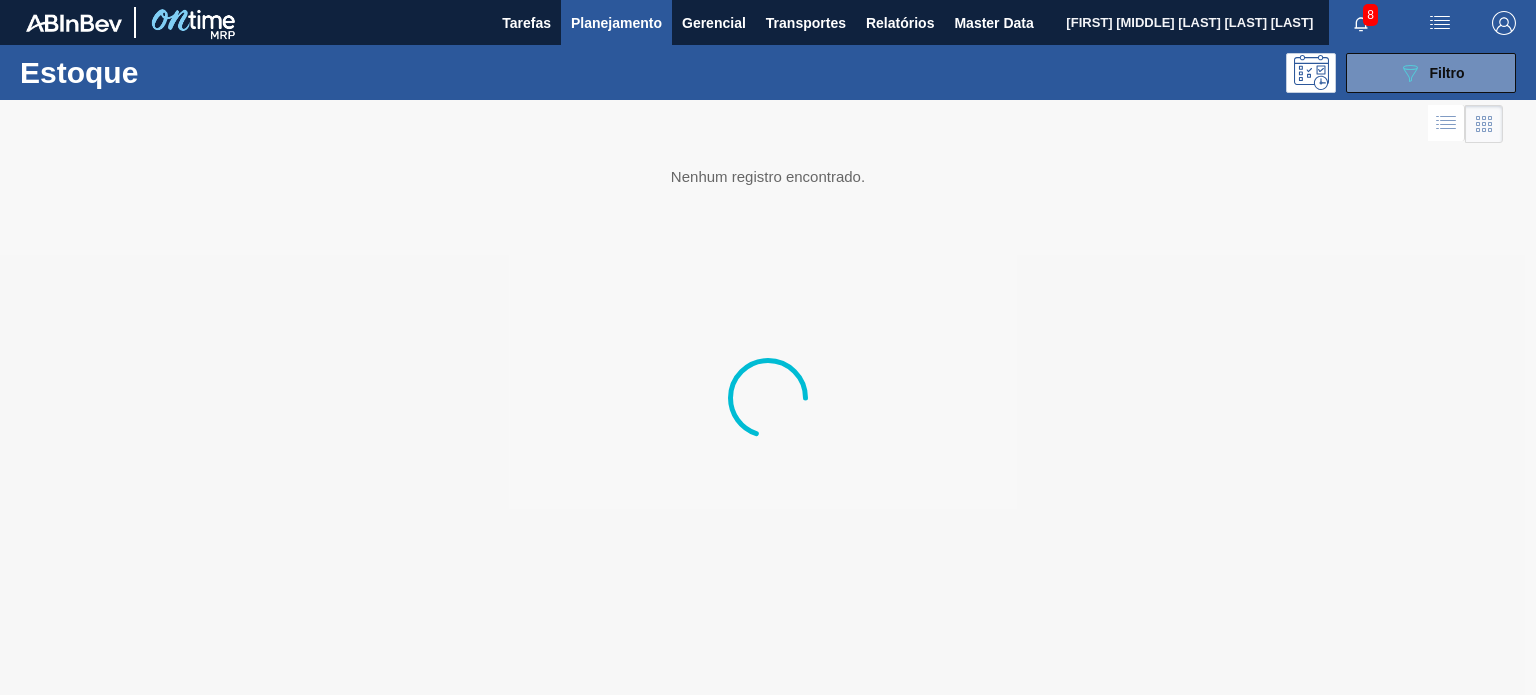 type 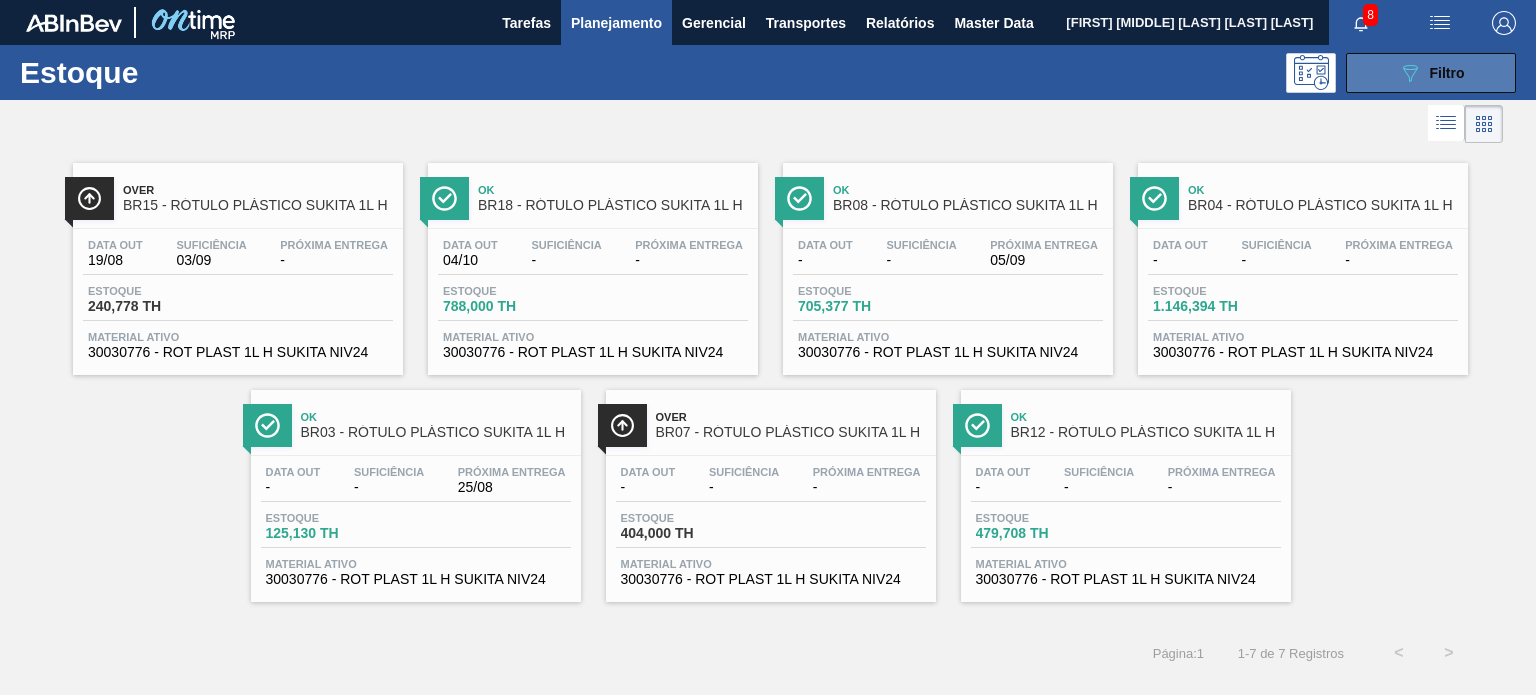 click on "089F7B8B-B2A5-4AFE-B5C0-19BA573D28AC Filtro" at bounding box center (1431, 73) 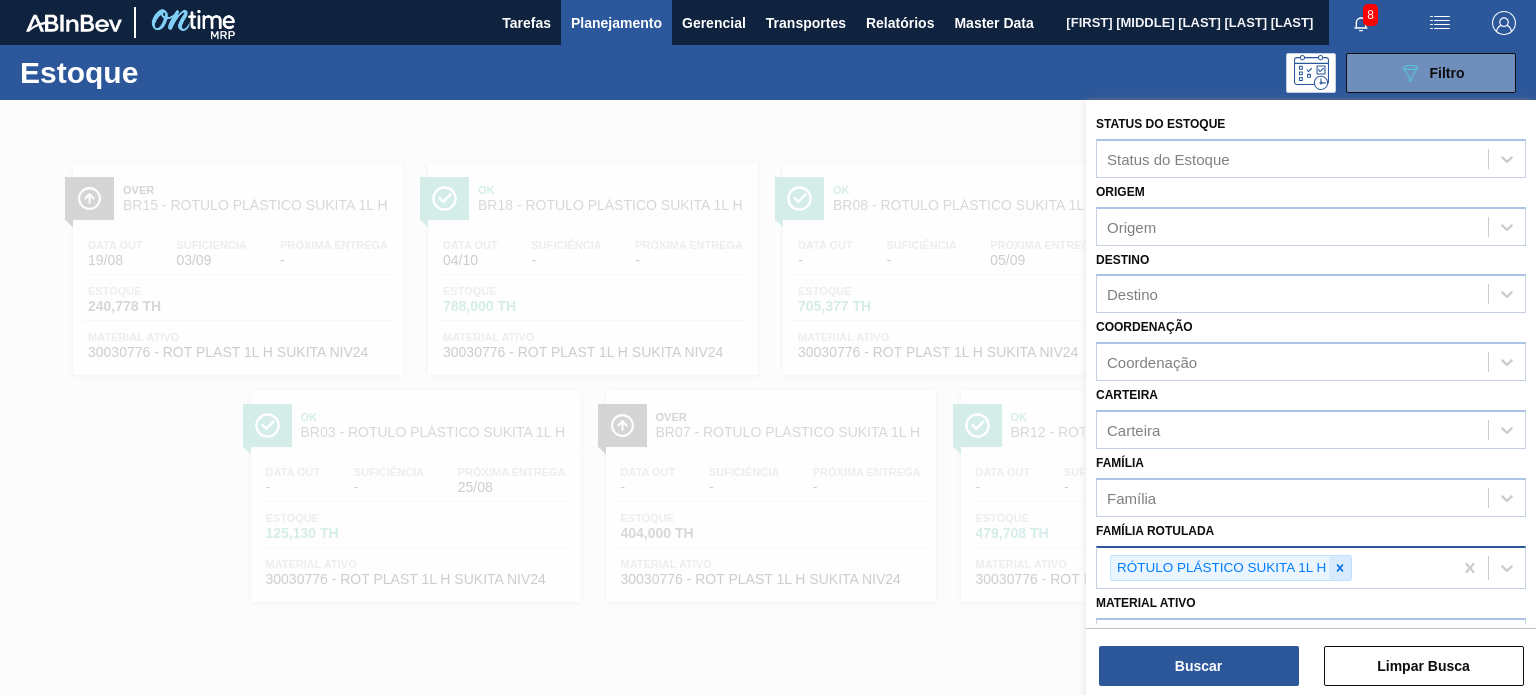 click 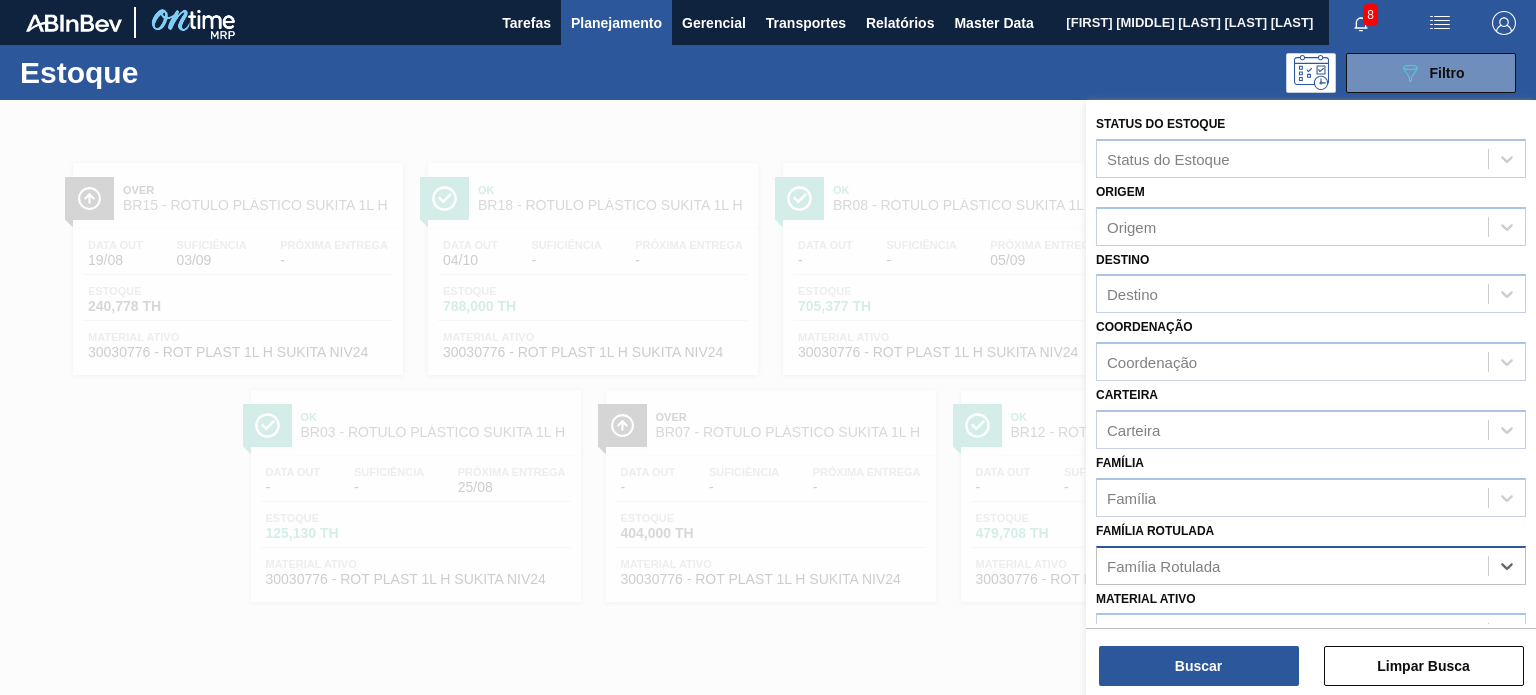paste on "RÓTULO PLÁSTICO GCA 2,5L H" 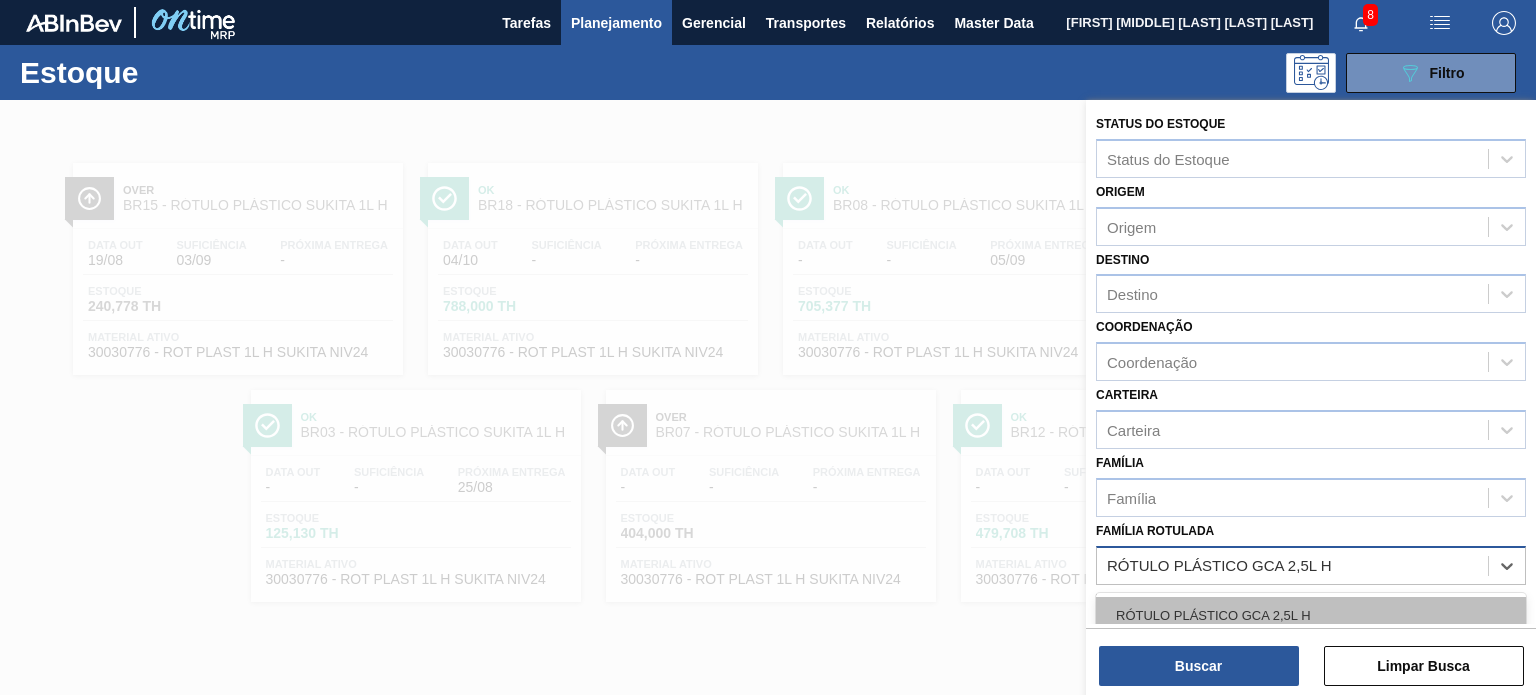 click on "RÓTULO PLÁSTICO GCA 2,5L H" at bounding box center (1311, 615) 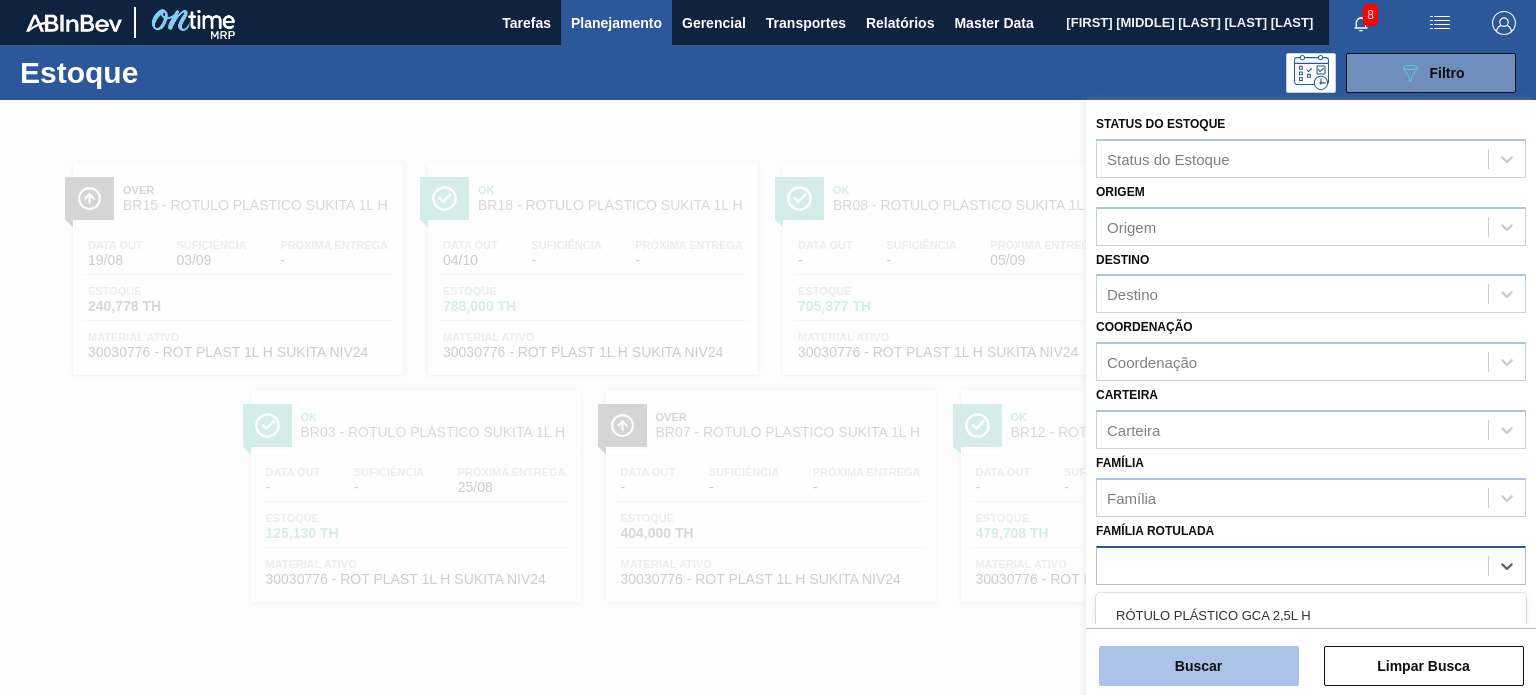 click on "Buscar" at bounding box center (1199, 666) 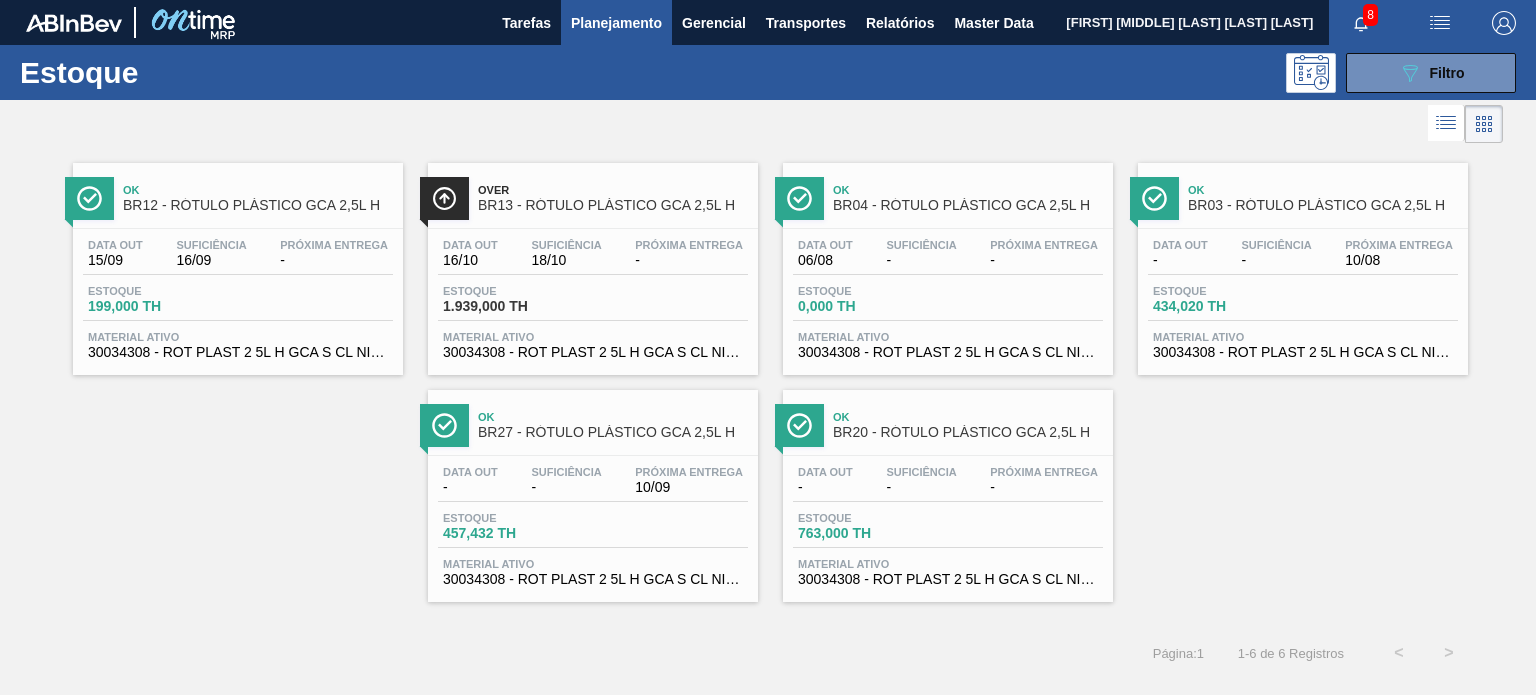 drag, startPoint x: 1496, startPoint y: 64, endPoint x: 1472, endPoint y: 129, distance: 69.289246 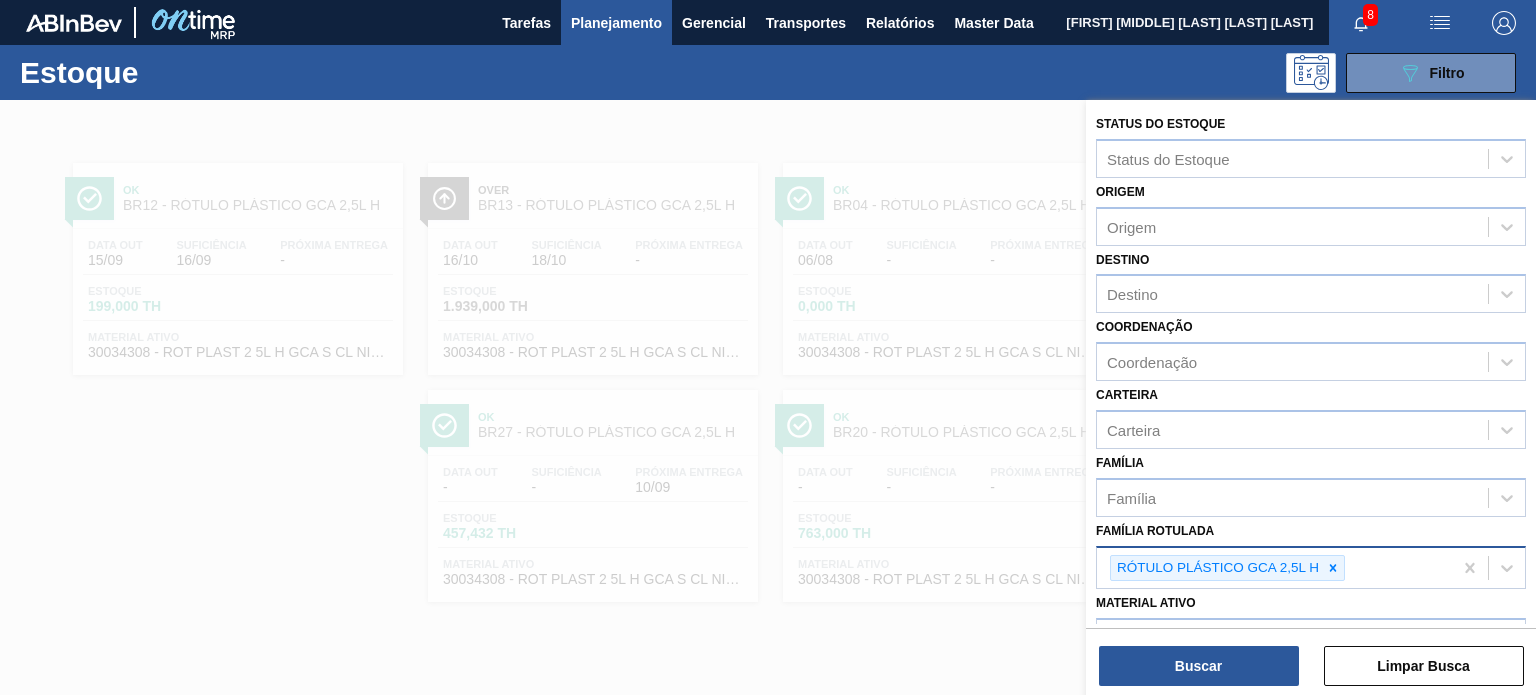 click at bounding box center (1333, 568) 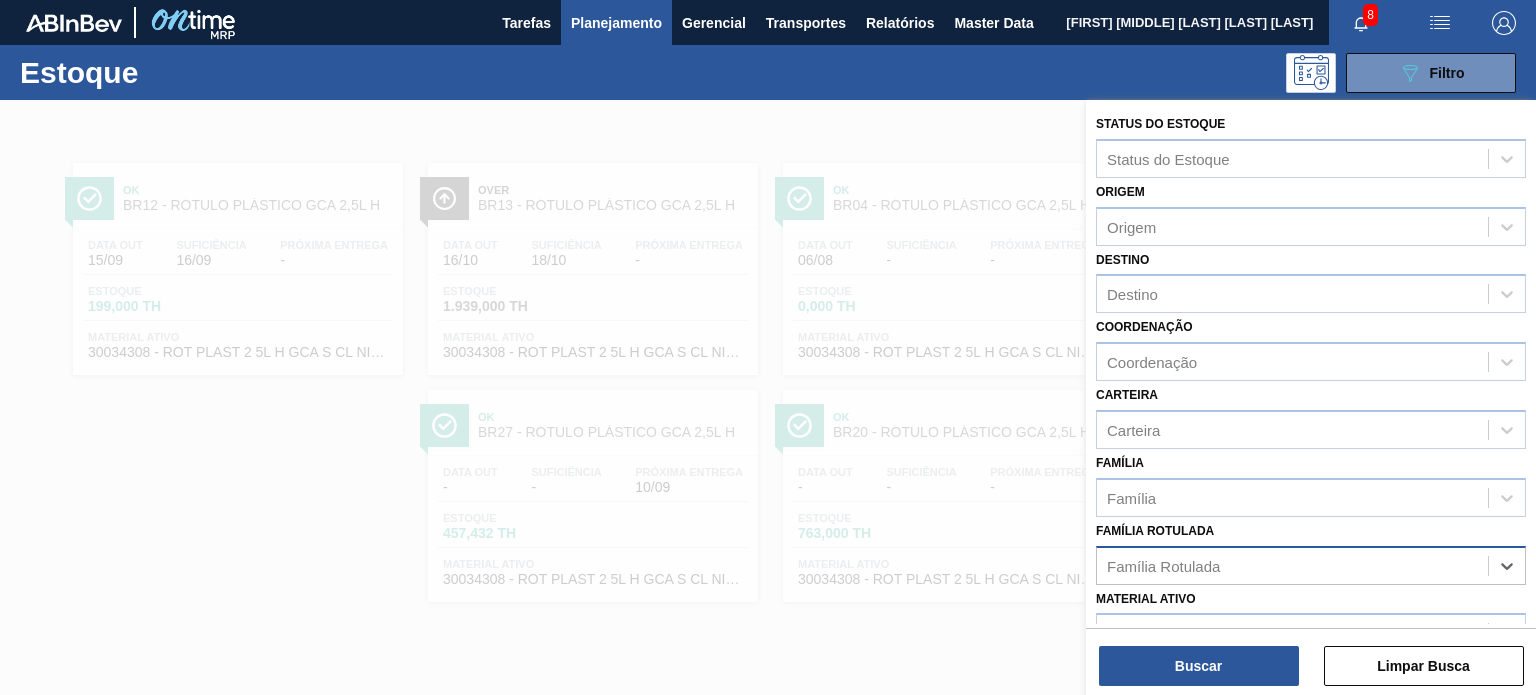 paste on "RÓTULO PLÁSTICO SODA 2L H" 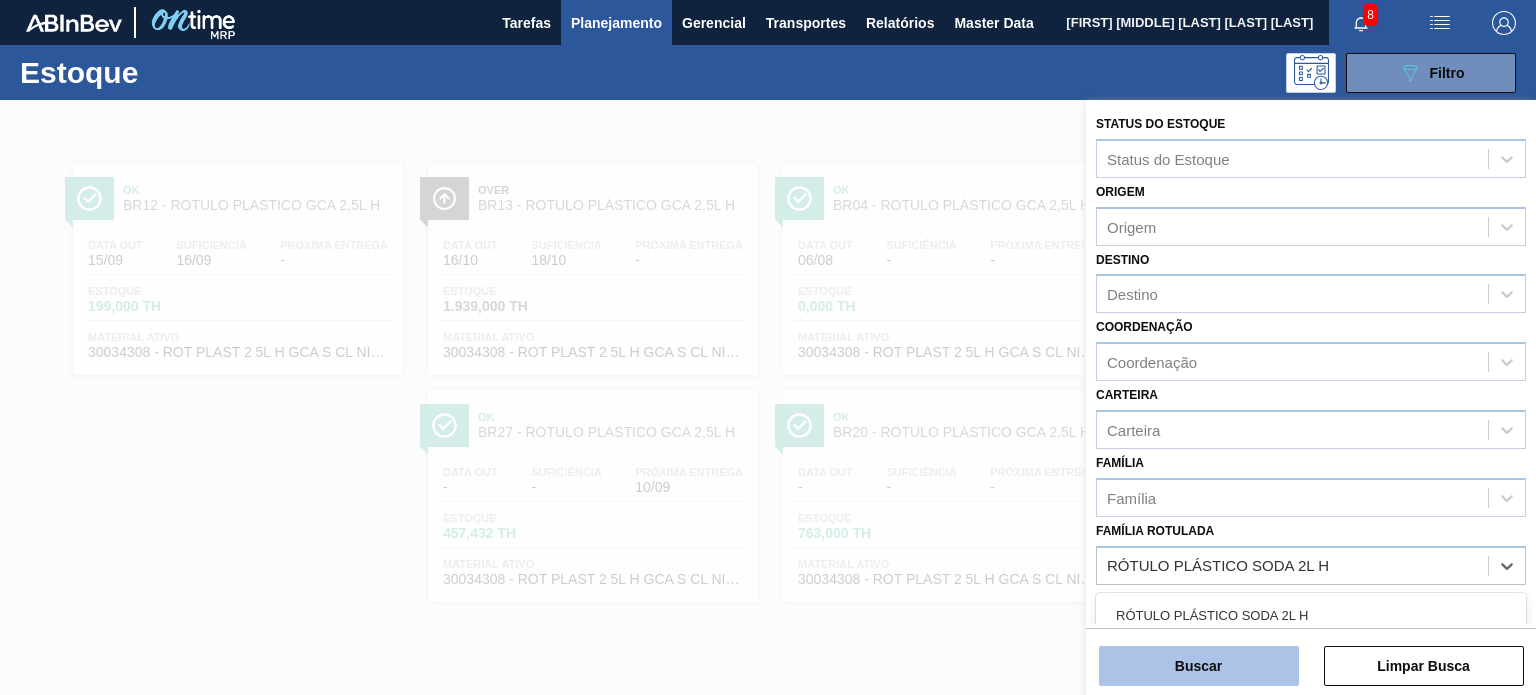 drag, startPoint x: 1288, startPoint y: 607, endPoint x: 1264, endPoint y: 655, distance: 53.66563 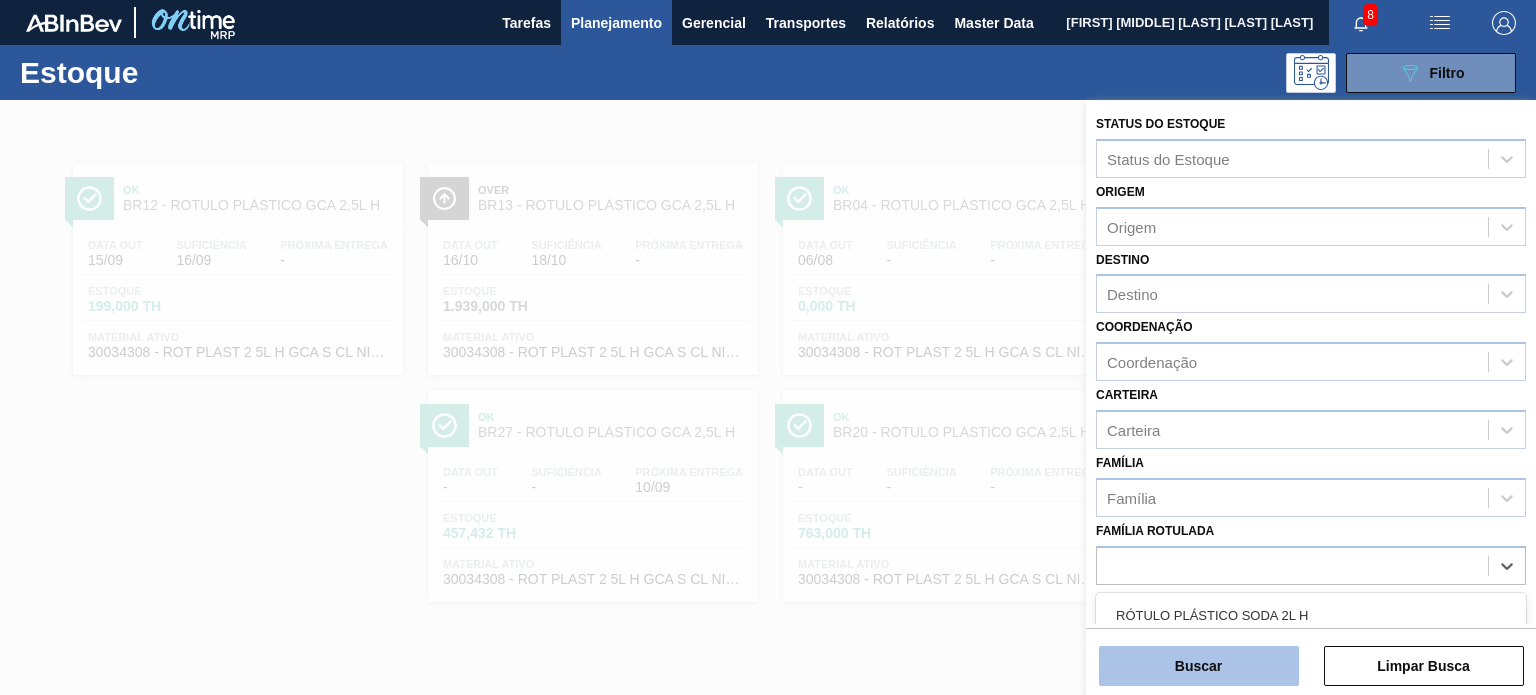 click on "Buscar" at bounding box center [1199, 666] 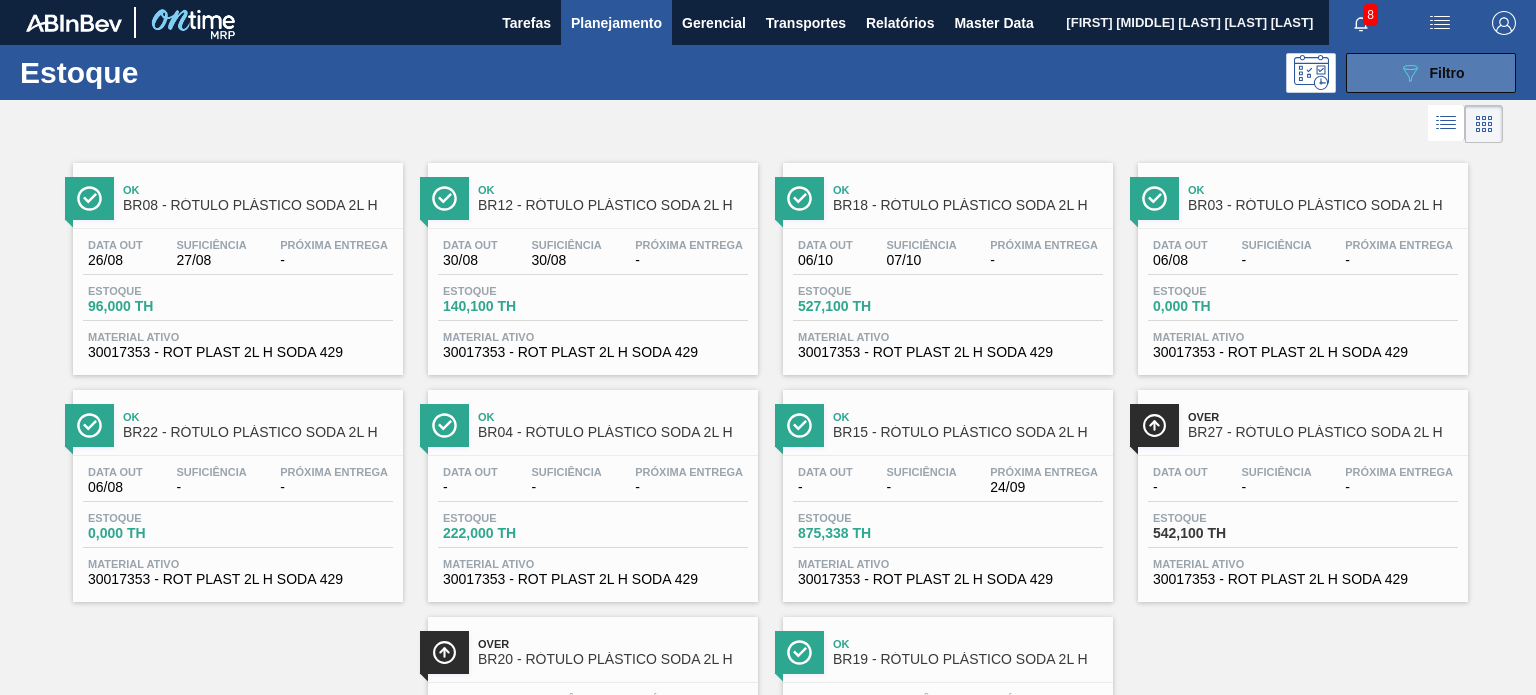 click on "089F7B8B-B2A5-4AFE-B5C0-19BA573D28AC" 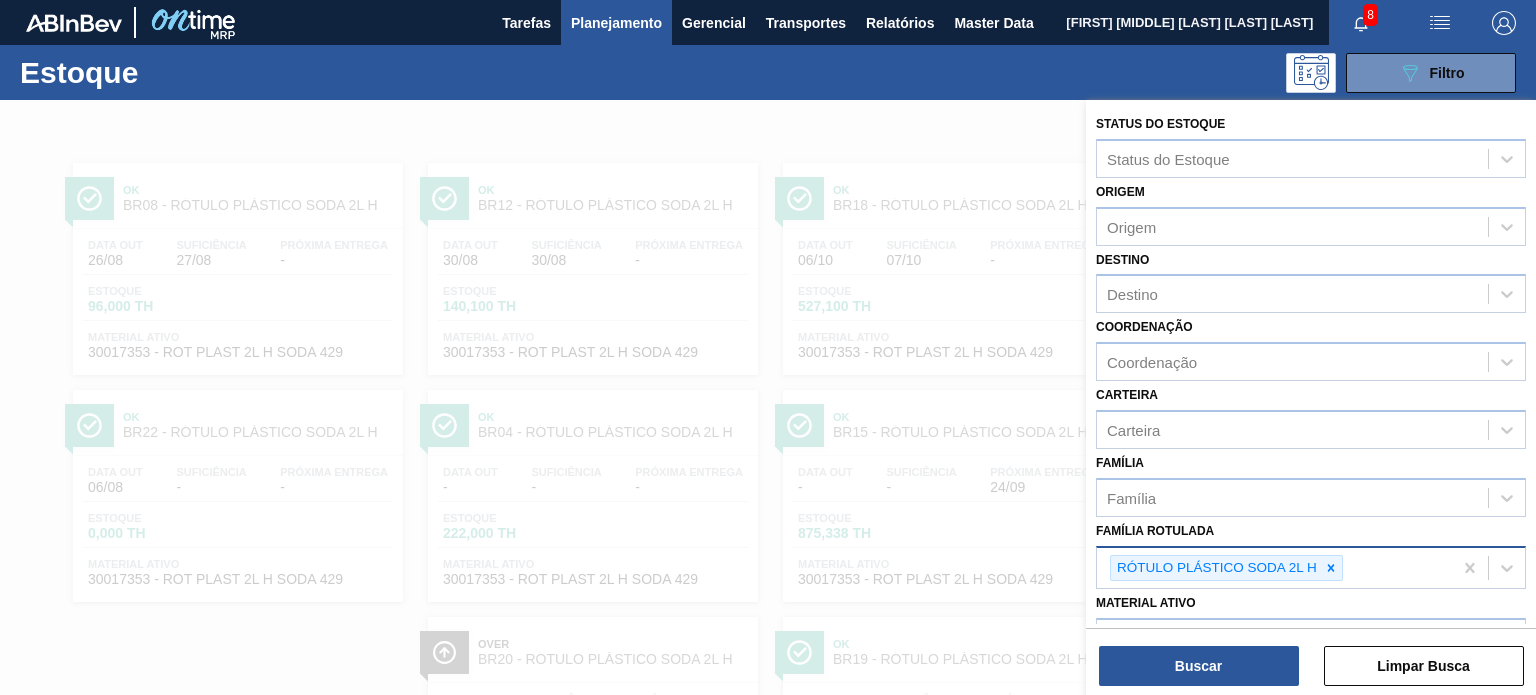click at bounding box center [1331, 568] 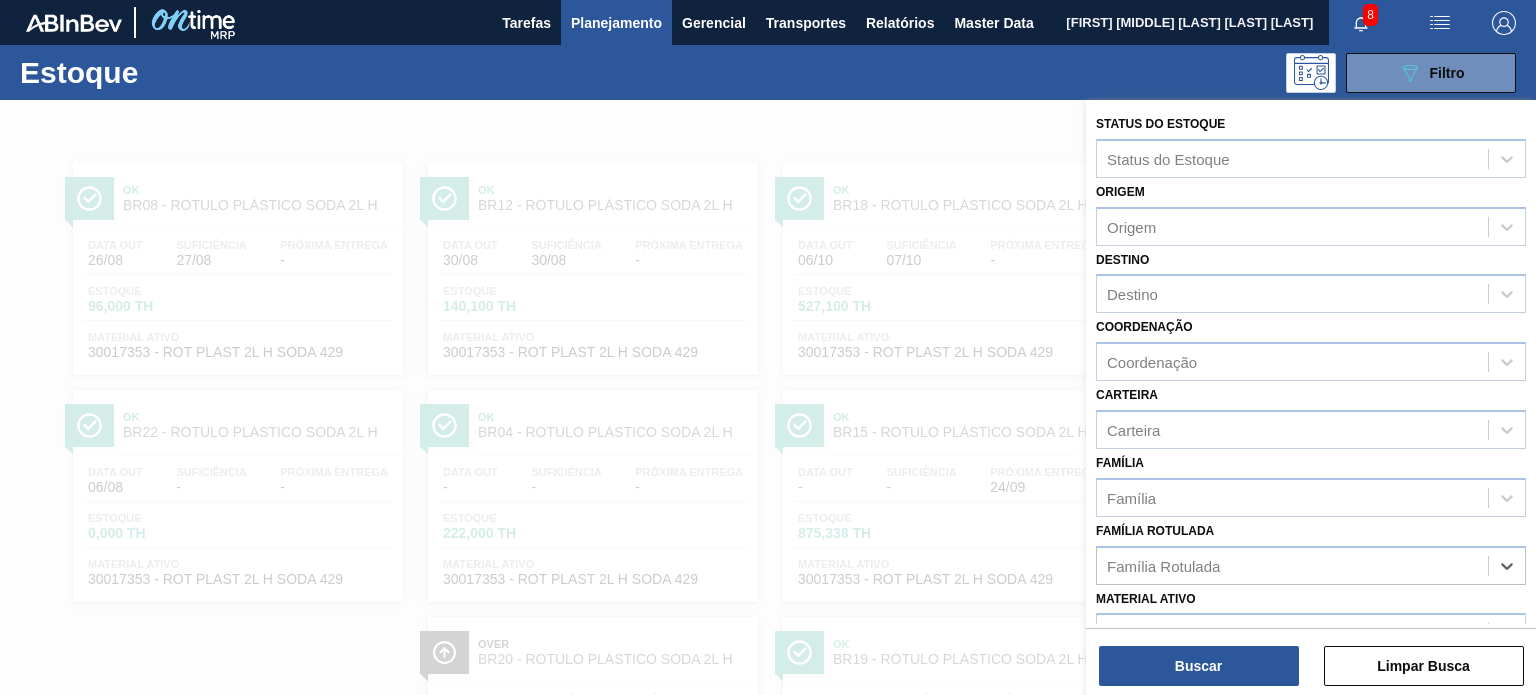 paste on "RÓTULO PLÁSTICO SODA 2L H" 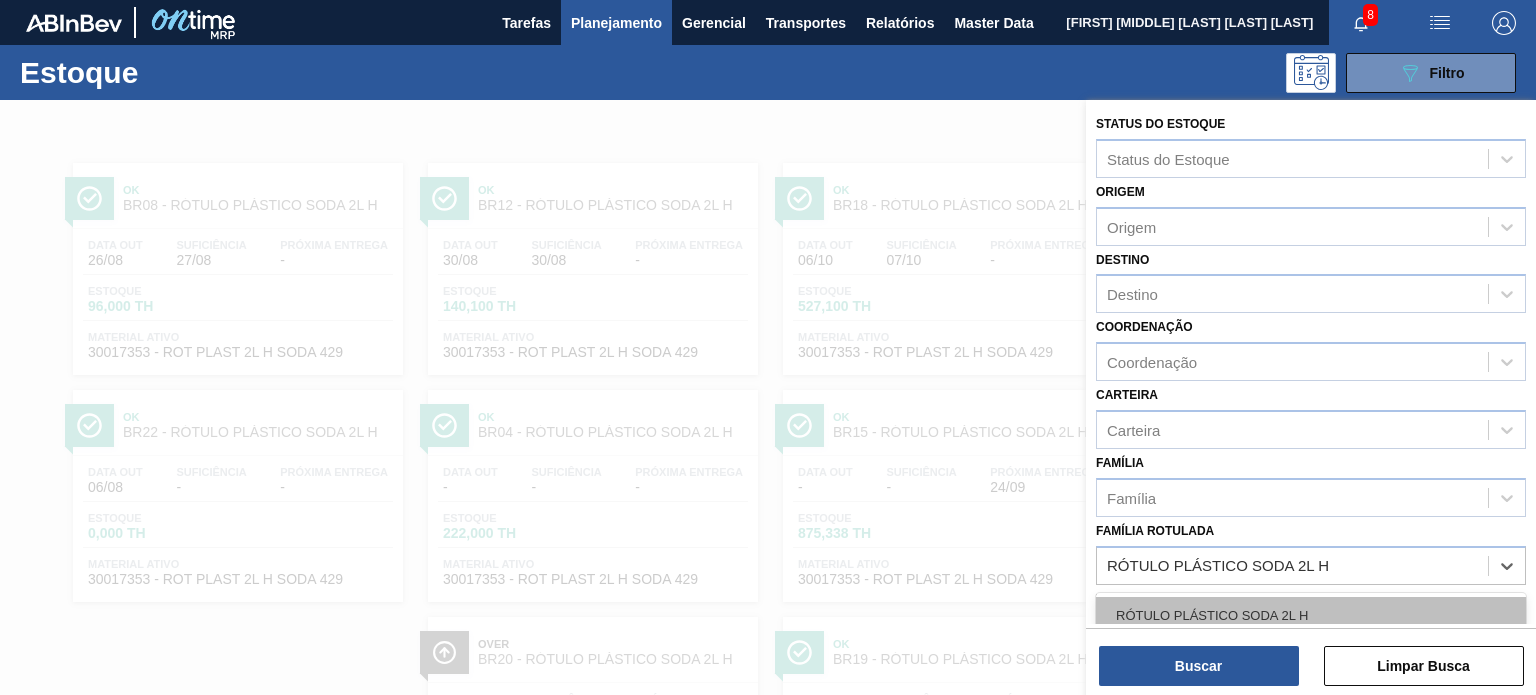 click on "RÓTULO PLÁSTICO SODA 2L H" at bounding box center [1311, 615] 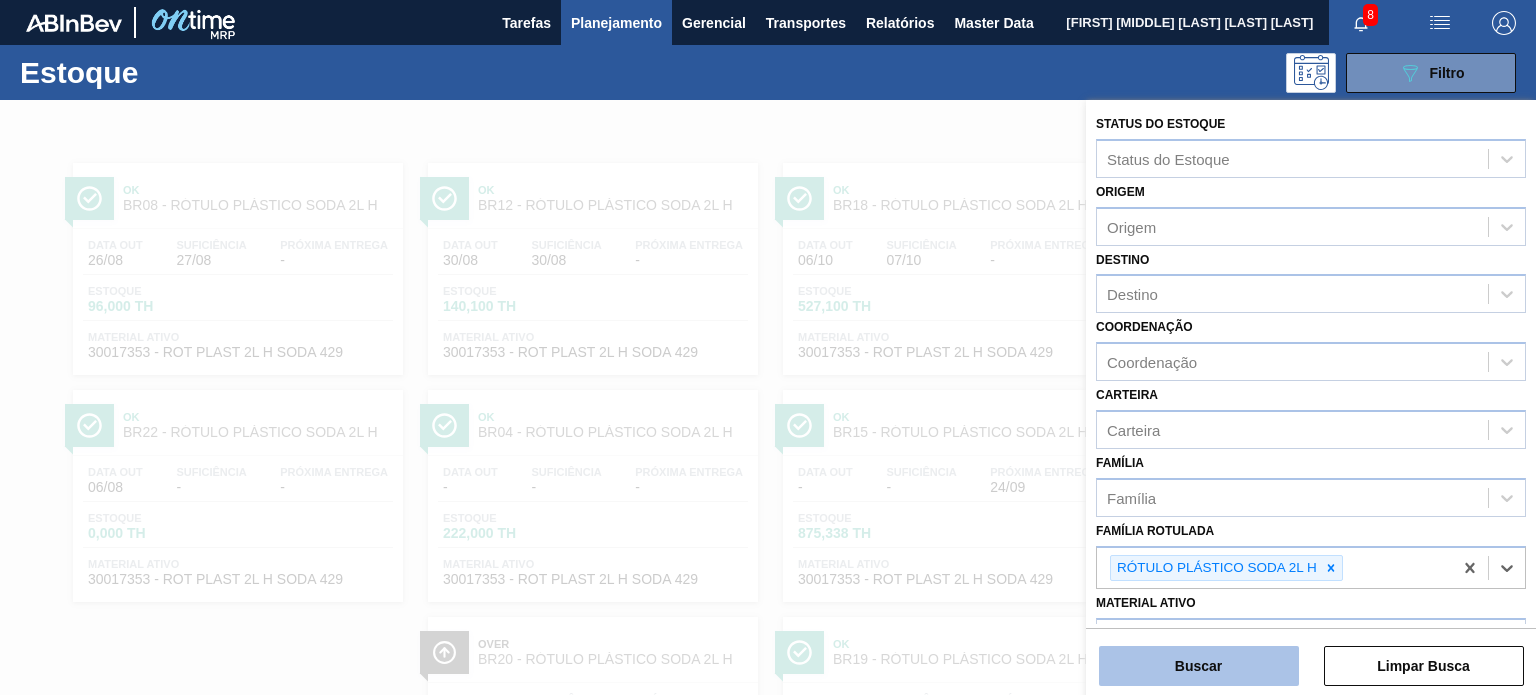 click on "Buscar" at bounding box center (1199, 666) 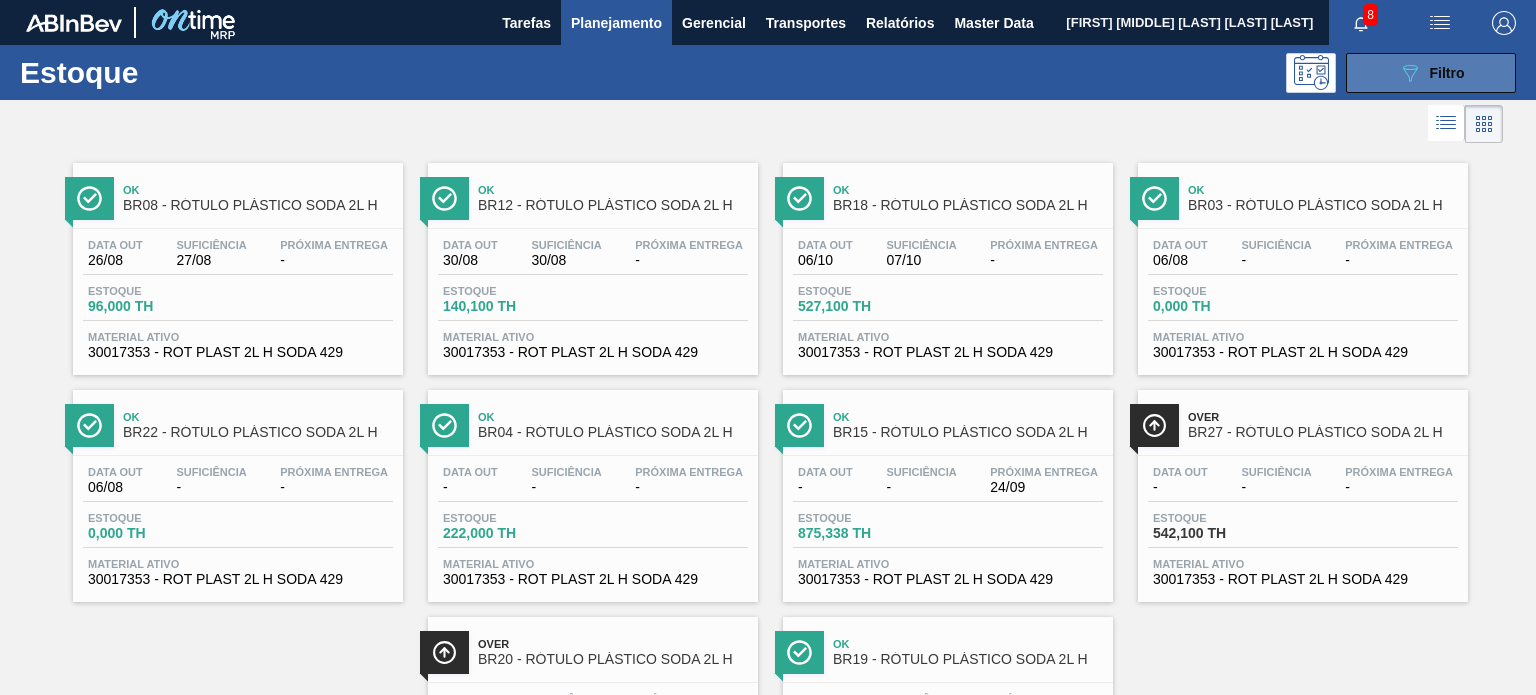 click on "Filtro" at bounding box center (1447, 73) 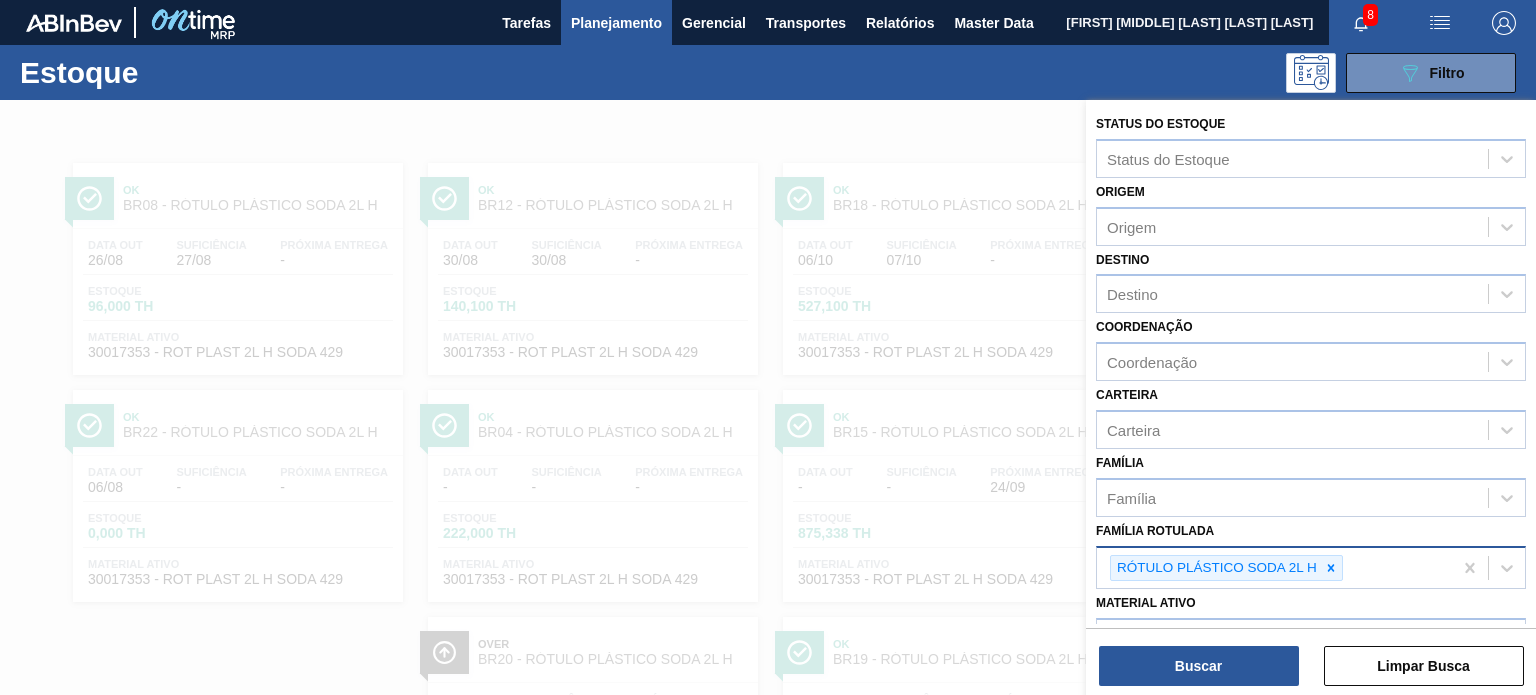 click 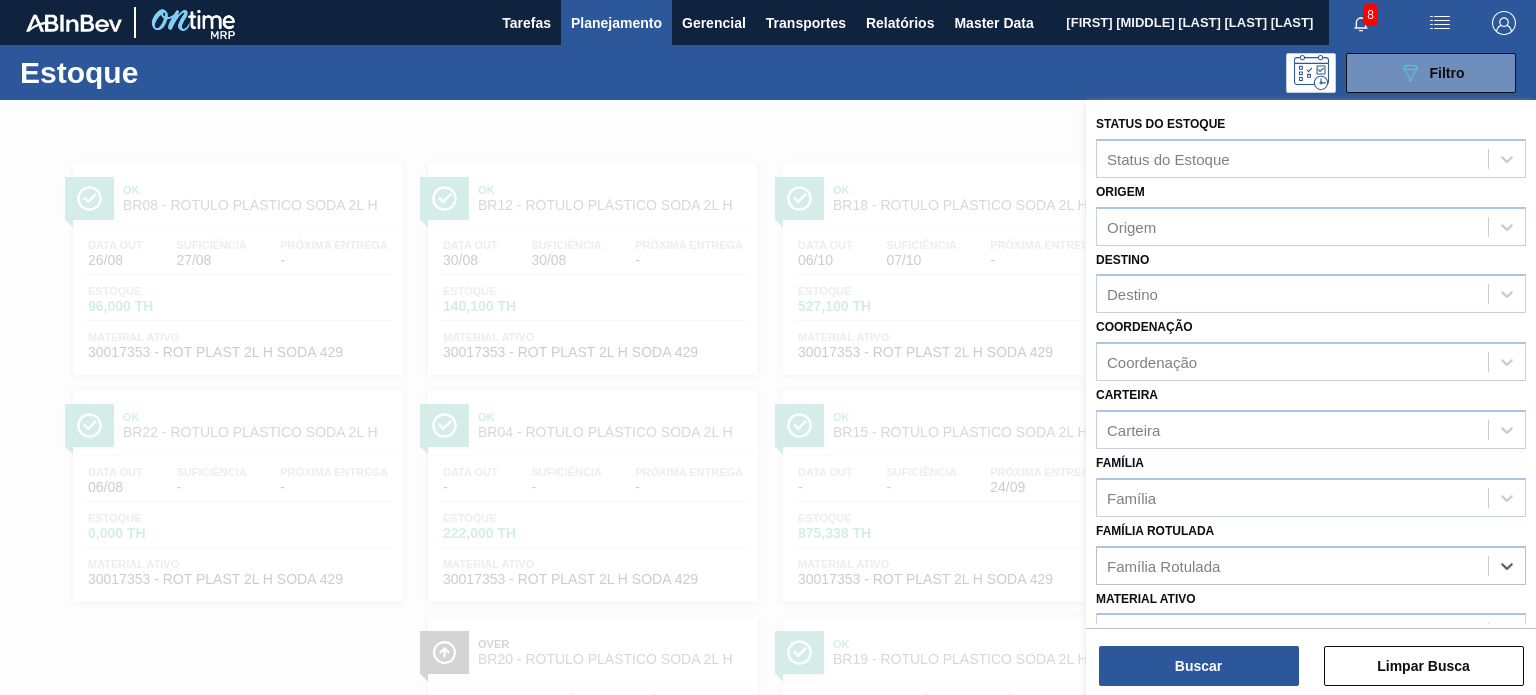 paste on "RÓTULO PLÁSTICO SODA 2L H" 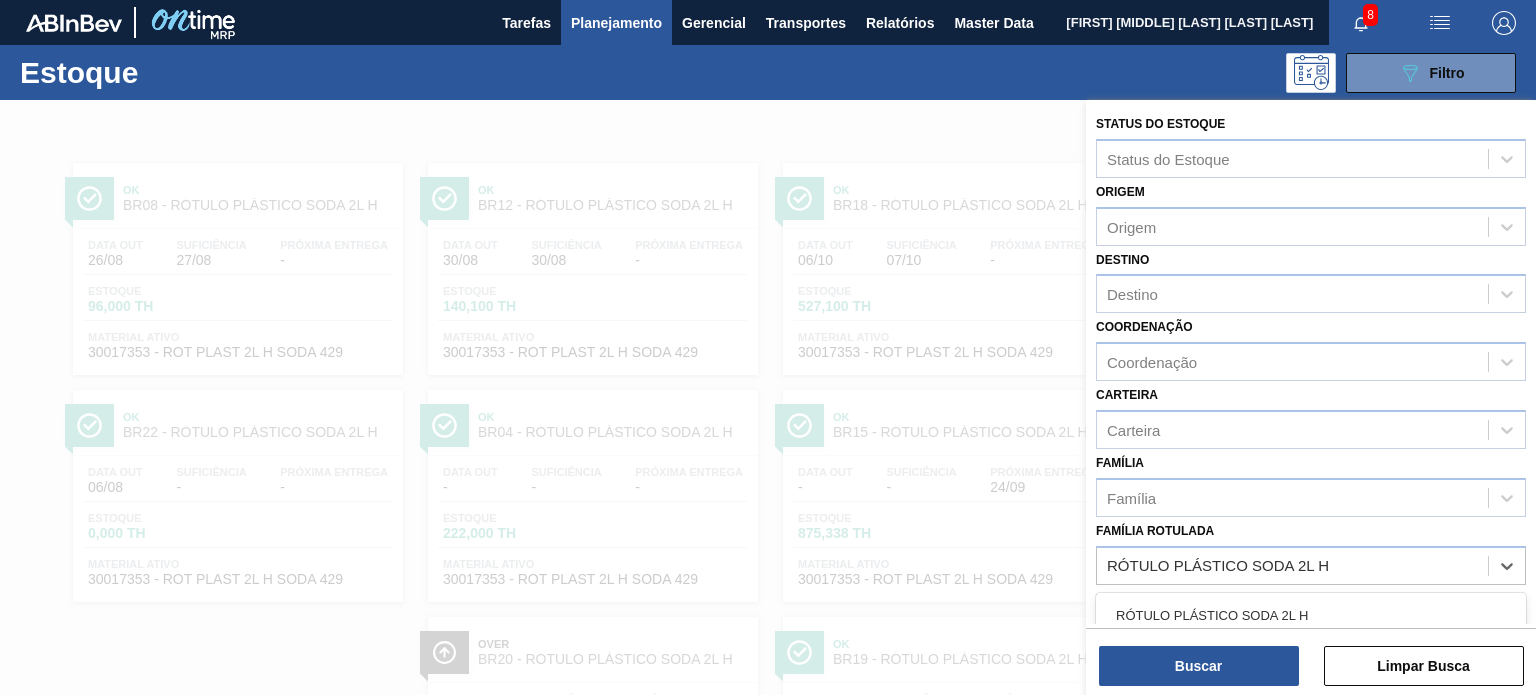 click on "RÓTULO PLÁSTICO SODA 2L H" at bounding box center [1311, 615] 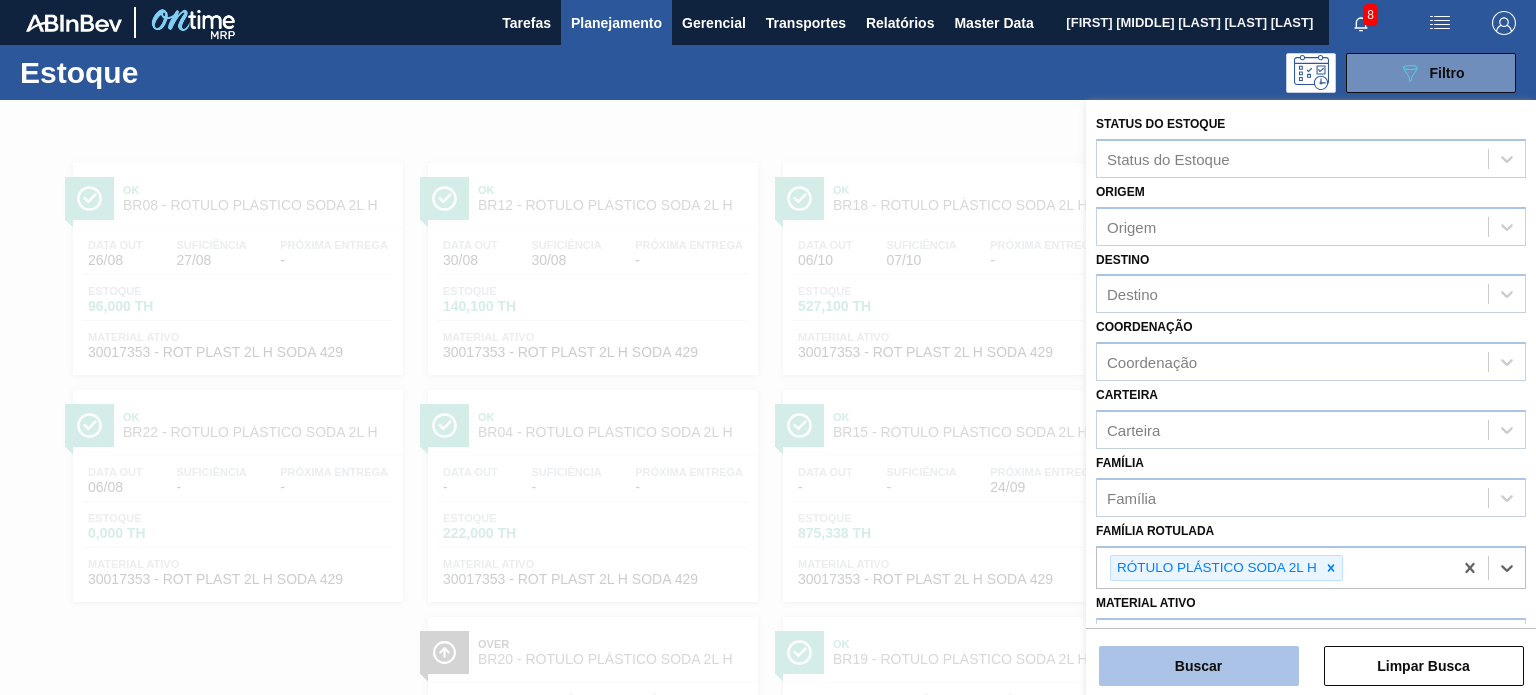 click on "Buscar" at bounding box center (1199, 666) 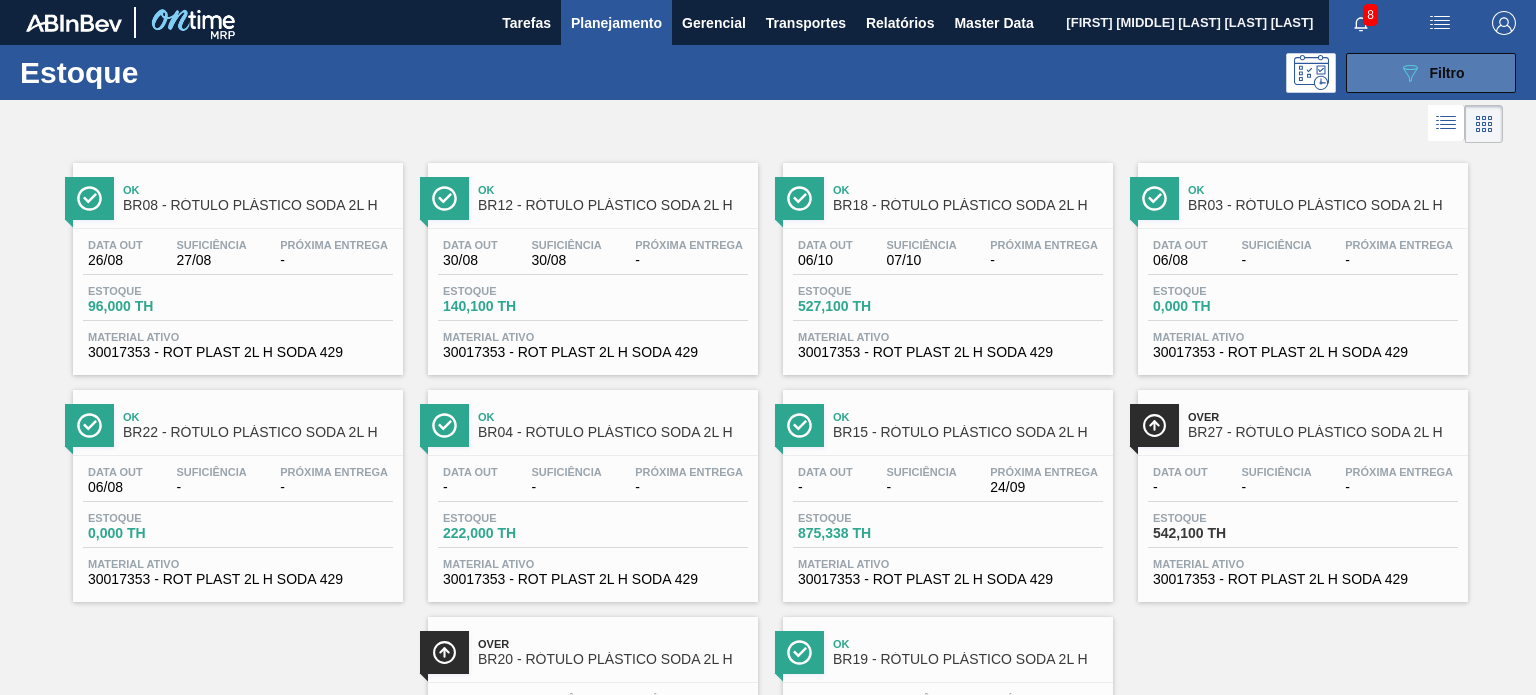 click on "Filtro" at bounding box center [1447, 73] 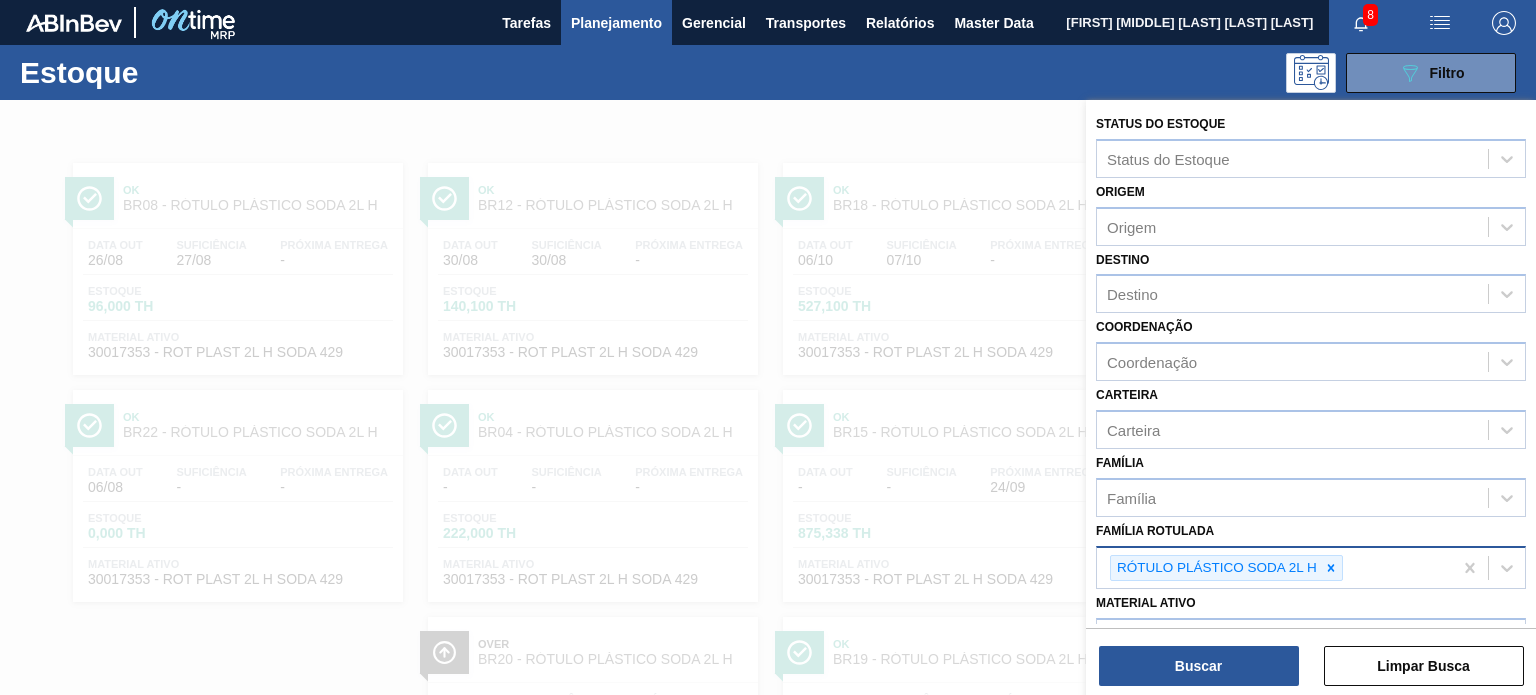 click 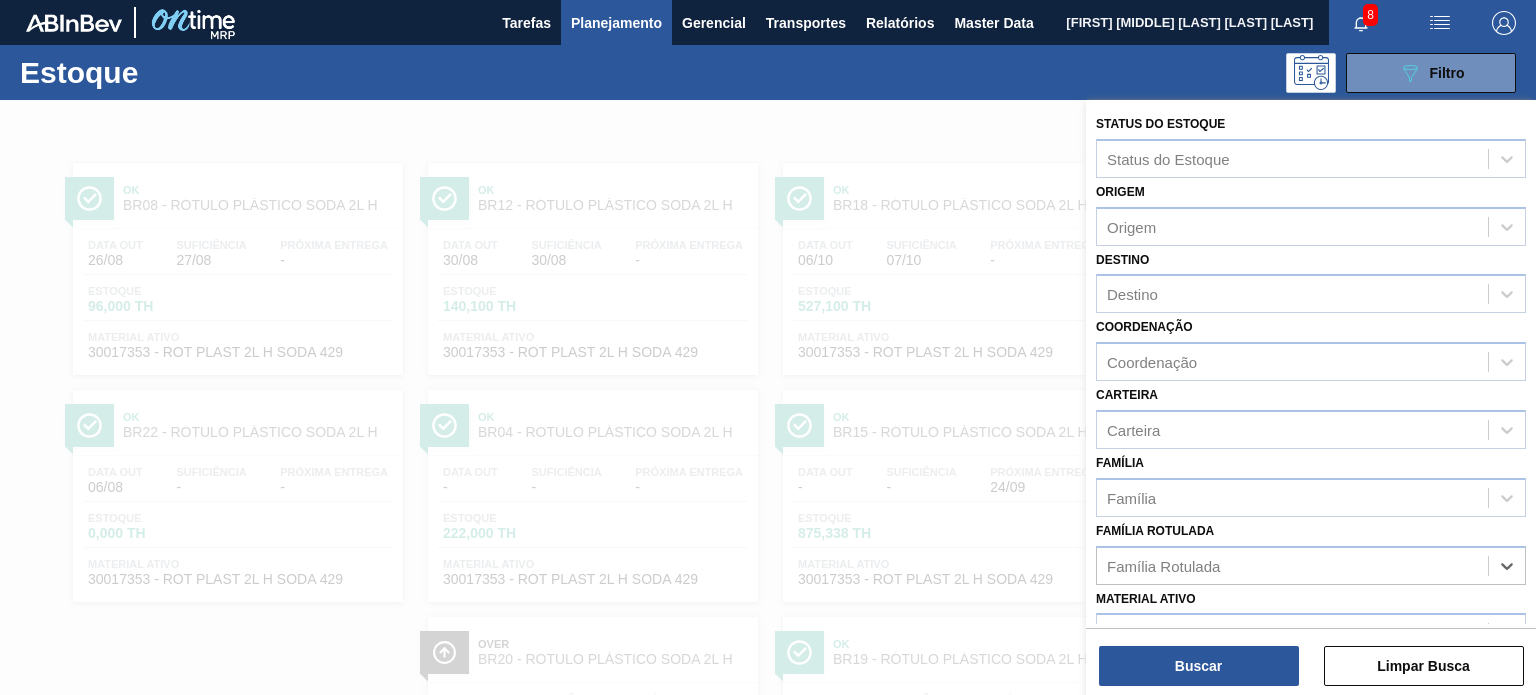 paste on "RÓTULO PLÁSTICO SODA 2L H" 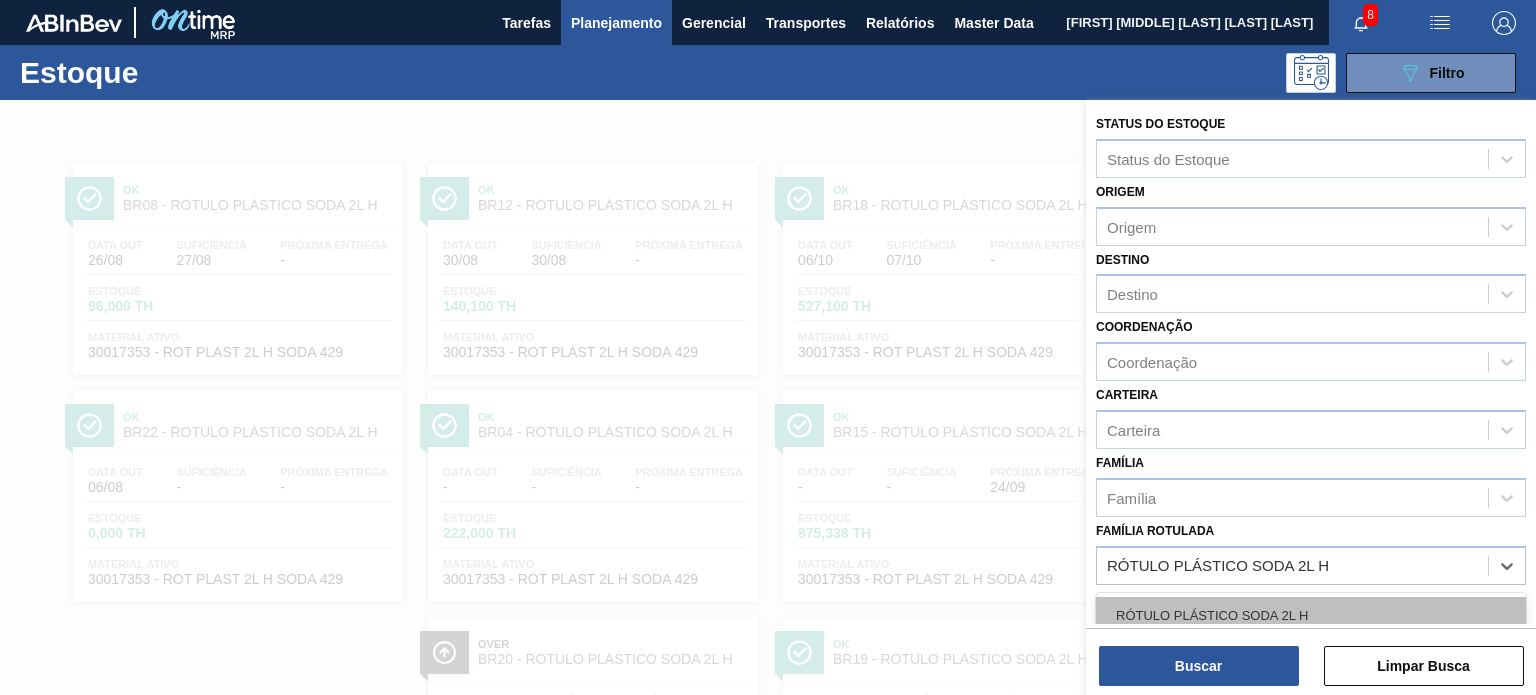 click on "RÓTULO PLÁSTICO SODA 2L H" at bounding box center (1311, 615) 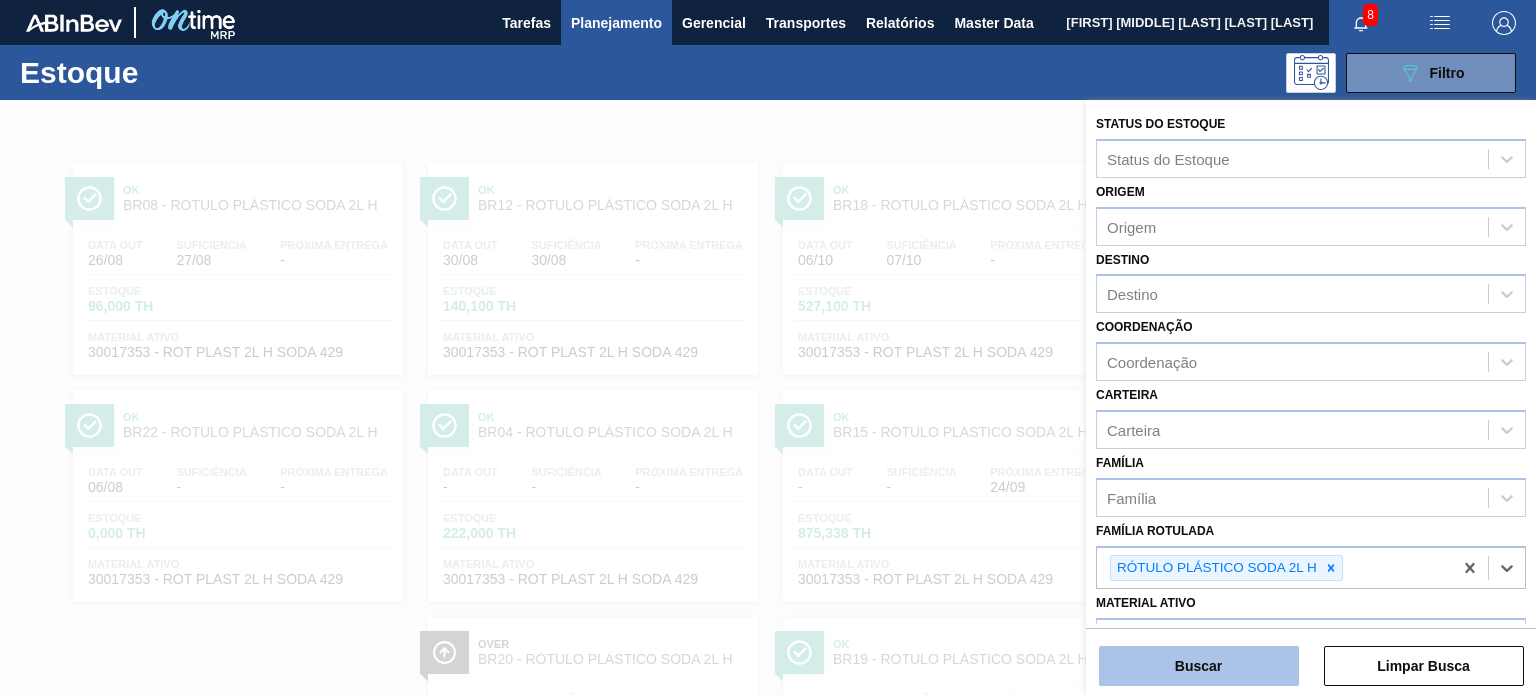 click on "Buscar" at bounding box center (1199, 666) 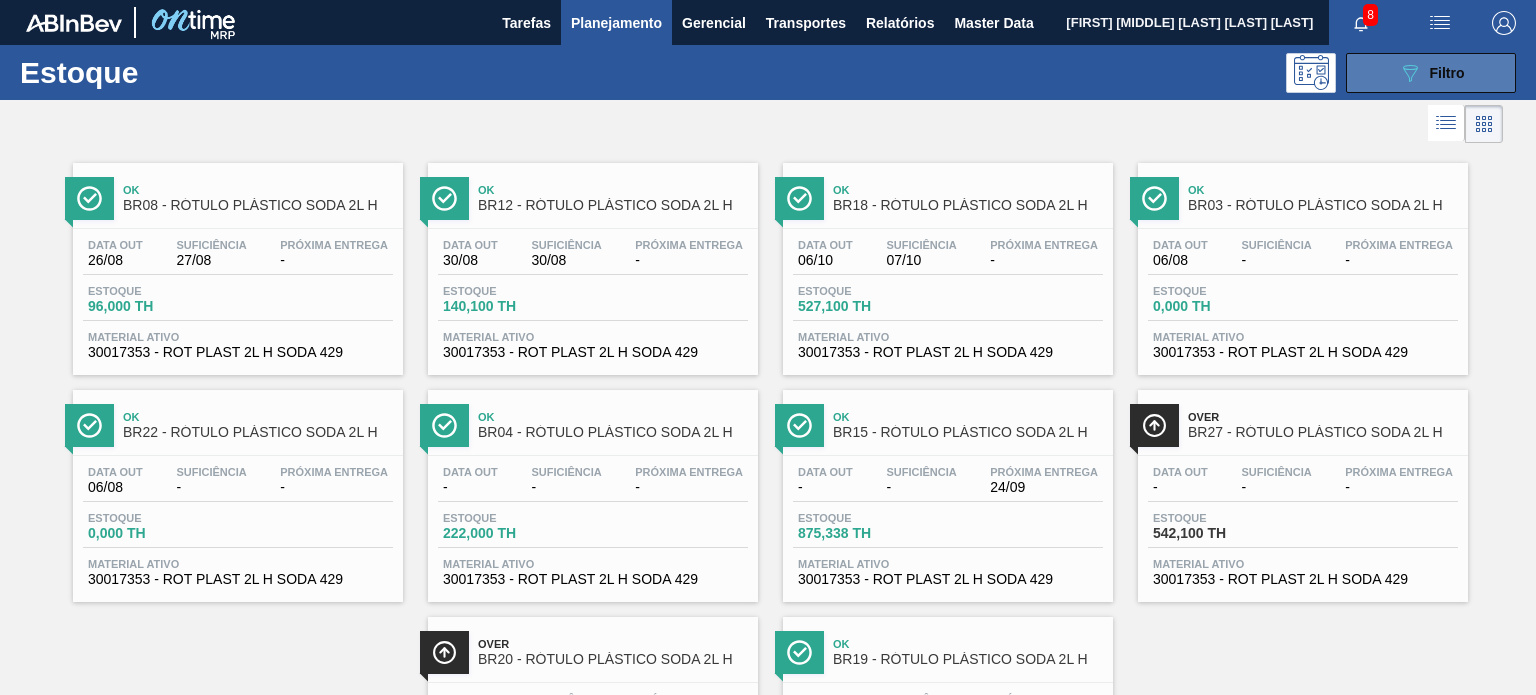 click on "089F7B8B-B2A5-4AFE-B5C0-19BA573D28AC Filtro" at bounding box center [1431, 73] 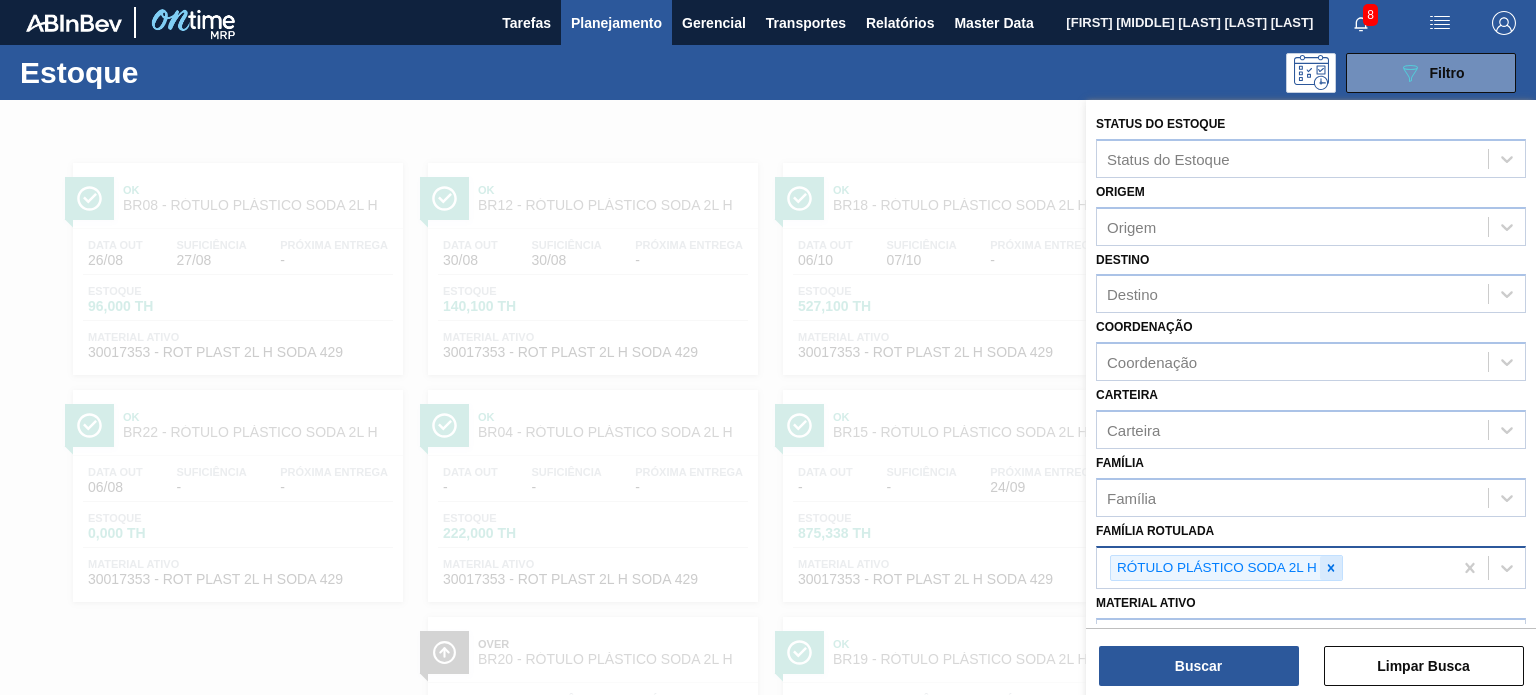 click 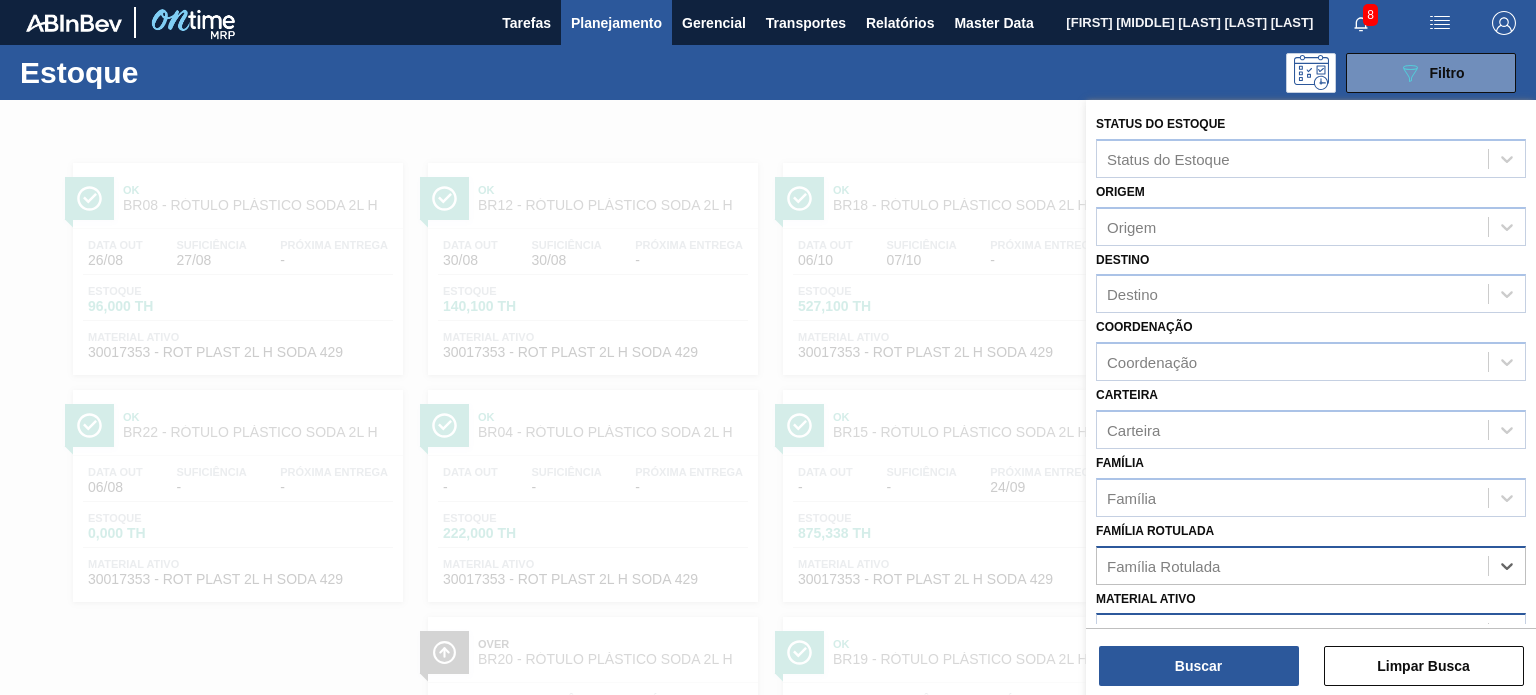 paste on "RÓTULO PLÁSTICO GCA 2,5L H" 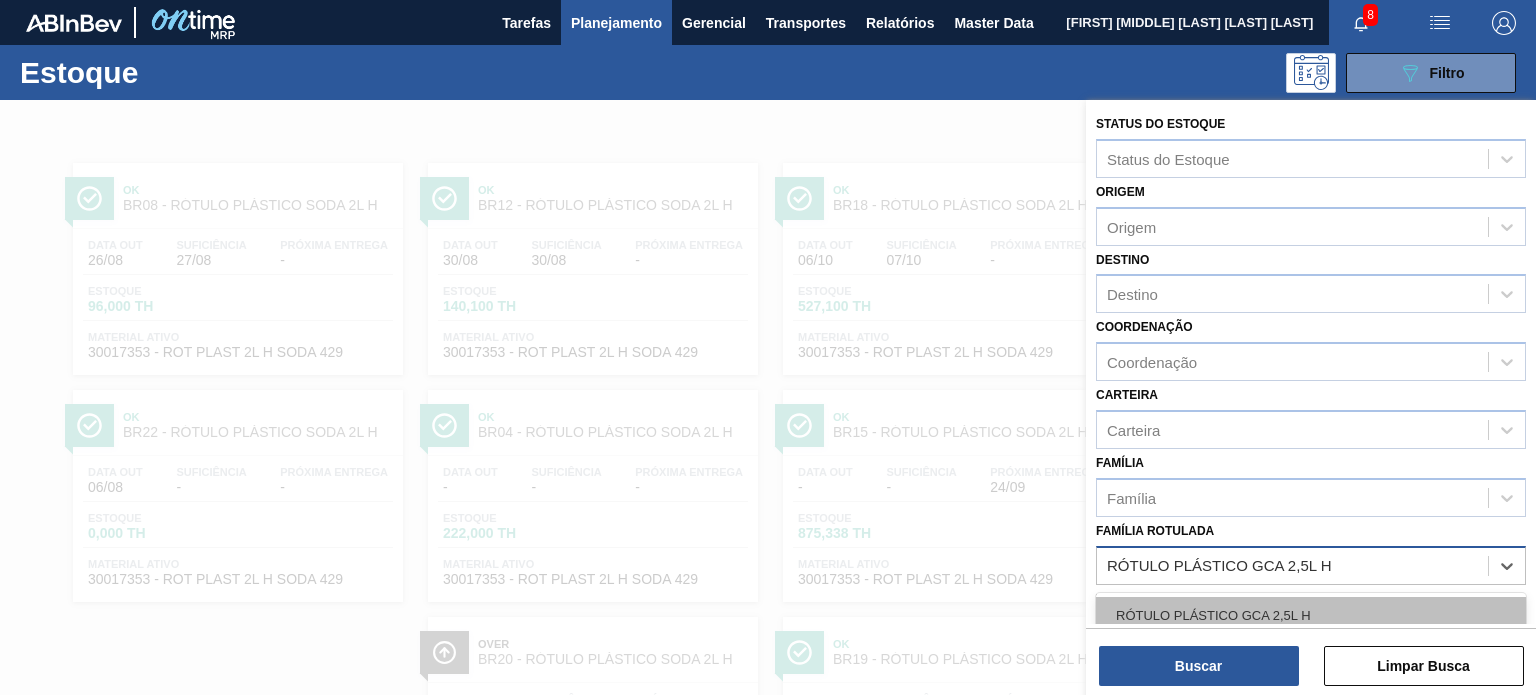 click on "RÓTULO PLÁSTICO GCA 2,5L H" at bounding box center (1311, 615) 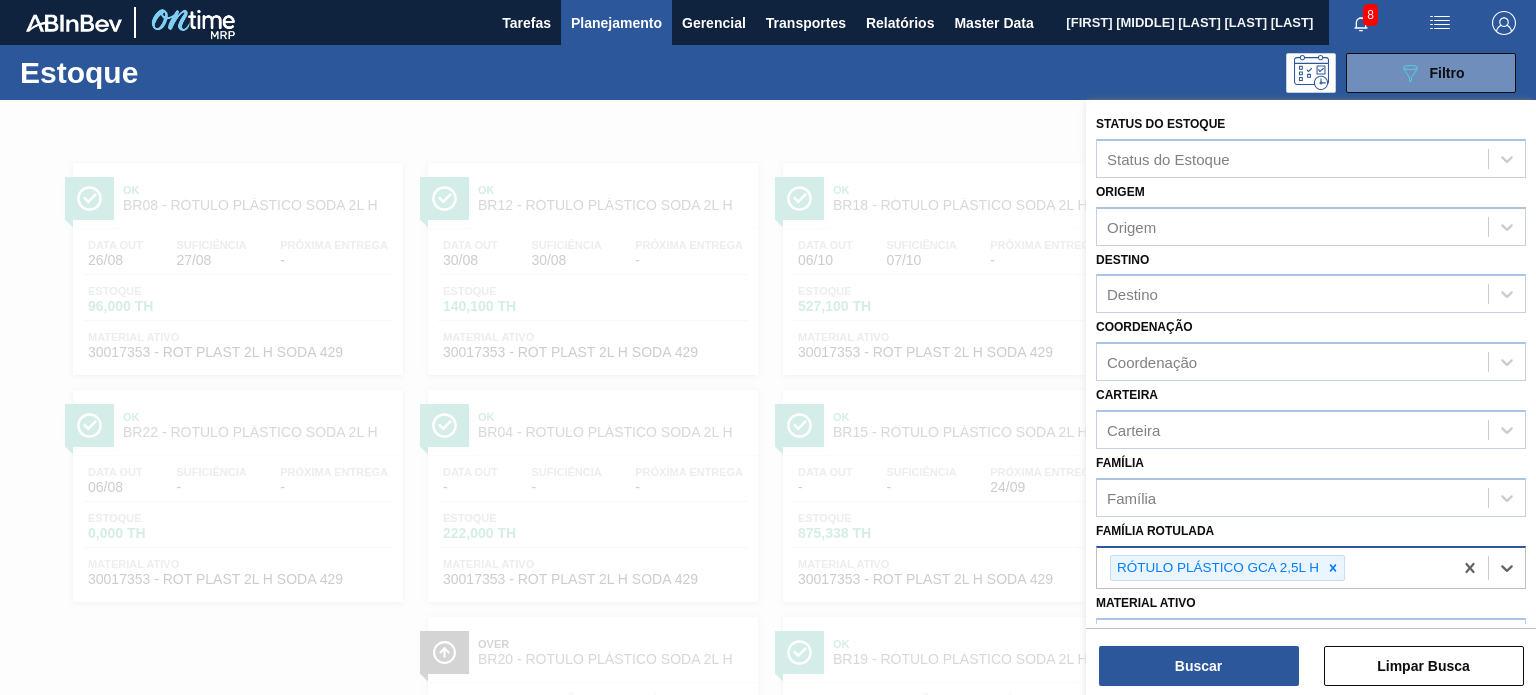 click on "Status do Estoque Status do Estoque Origem Origem Destino Destino Coordenação Coordenação Carteira Carteira Família Família Família Rotulada option RÓTULO PLÁSTICO GCA 2,5L H, selected.   Select is focused ,type to refine list, press Down to open the menu,  press left to focus selected values RÓTULO PLÁSTICO GCA 2,5L H Material ativo Material ativo Data de Entrega de Data de Entrega até Data suficiência de Data suficiência até Data out de Data out até Buscar Limpar Busca" at bounding box center [1311, 399] 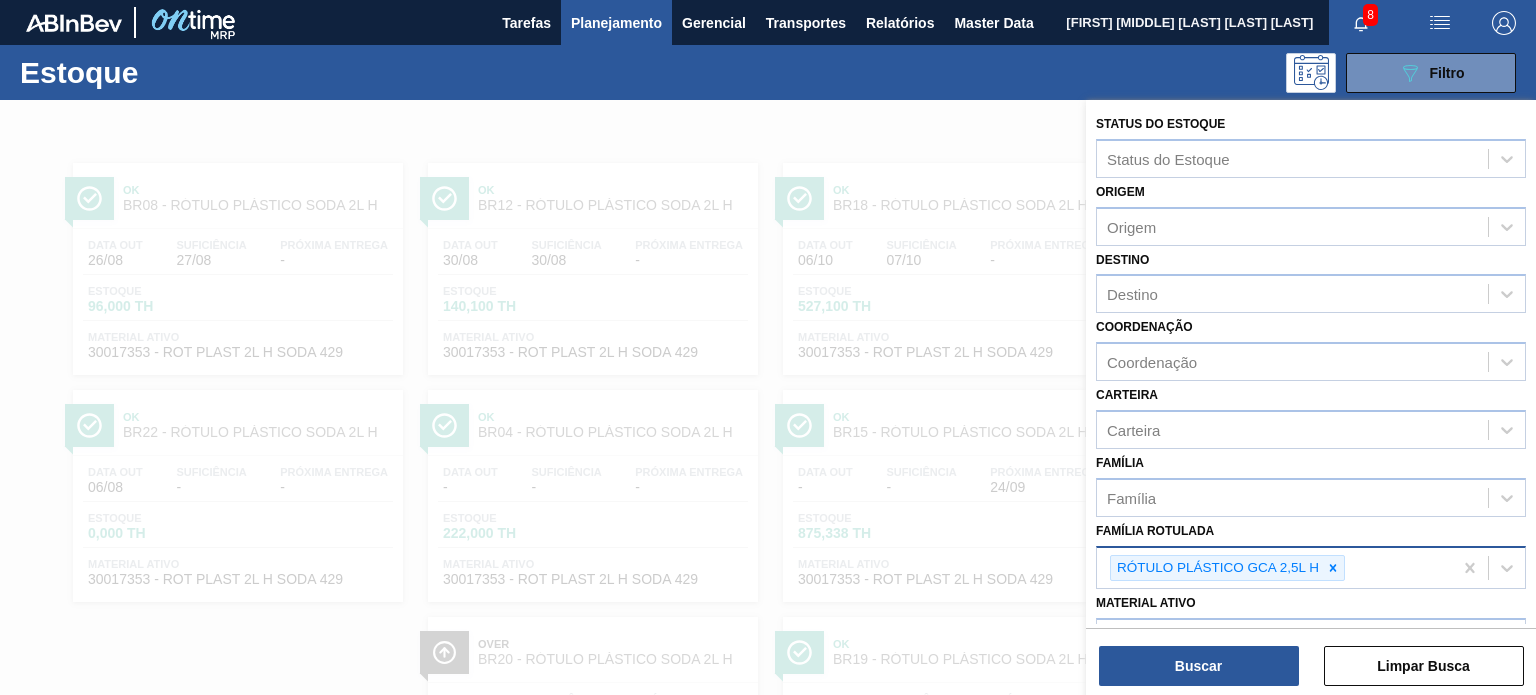 click on "Status do Estoque Status do Estoque Origem Origem Destino Destino Coordenação Coordenação Carteira Carteira Família Família Família Rotulada RÓTULO PLÁSTICO GCA 2,5L H Material ativo Material ativo Data de Entrega de Data de Entrega até Data suficiência de Data suficiência até Data out de Data out até Buscar Limpar Busca" at bounding box center [1311, 399] 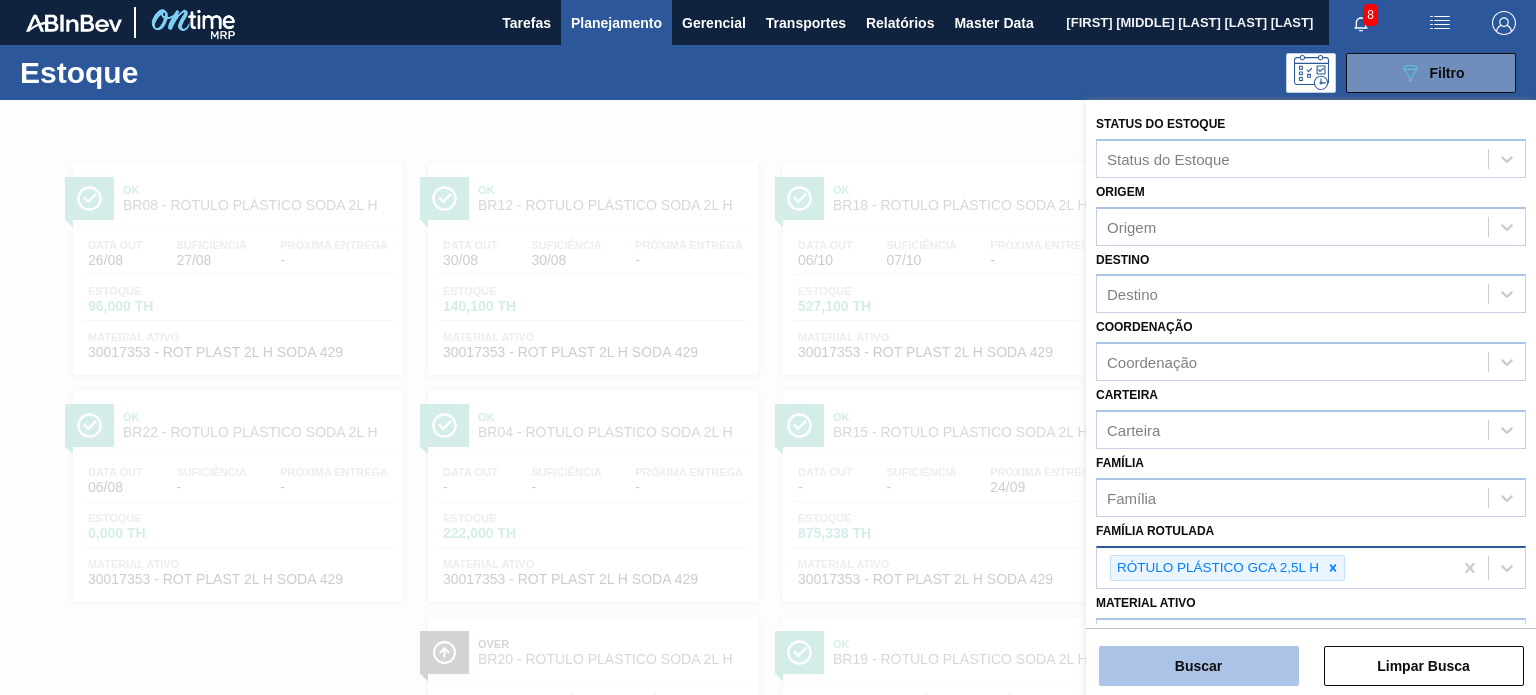 drag, startPoint x: 1204, startPoint y: 671, endPoint x: 1189, endPoint y: 655, distance: 21.931713 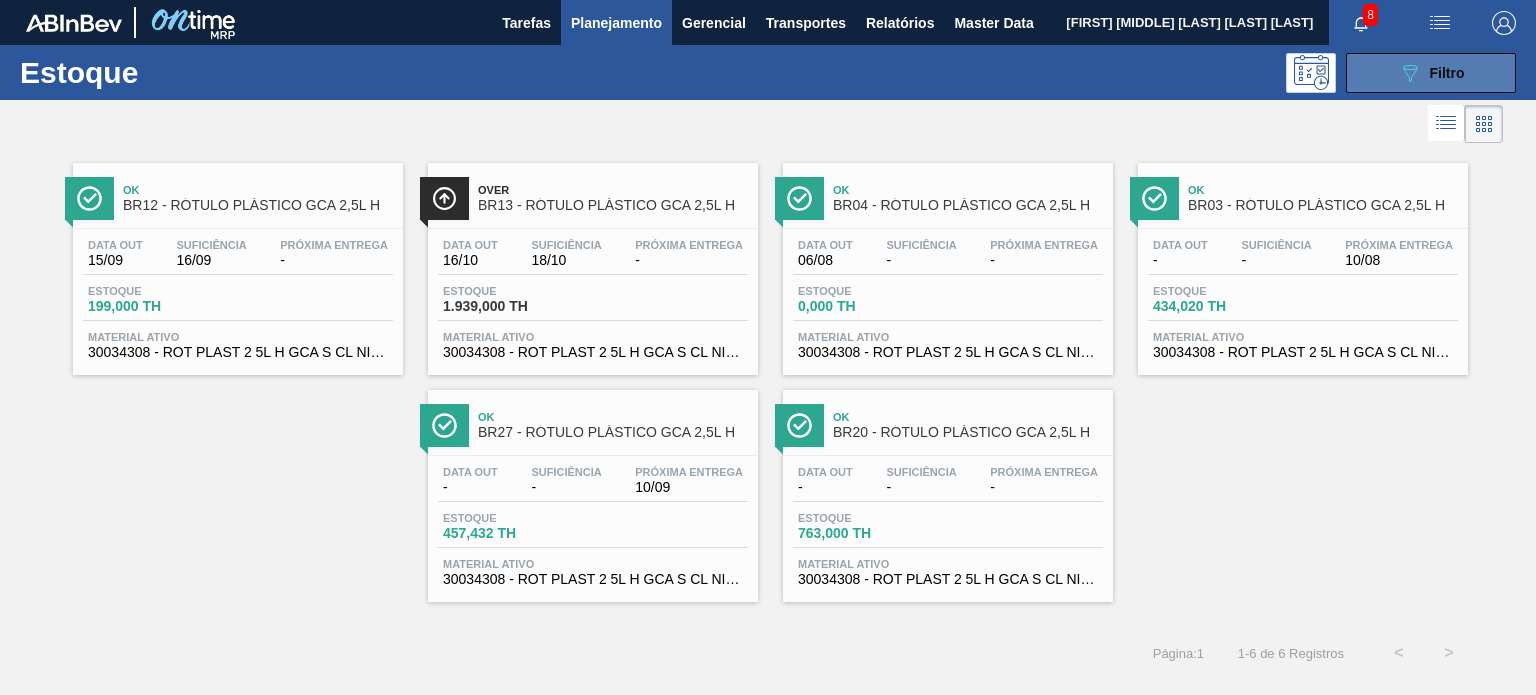 click on "089F7B8B-B2A5-4AFE-B5C0-19BA573D28AC Filtro" at bounding box center (1431, 73) 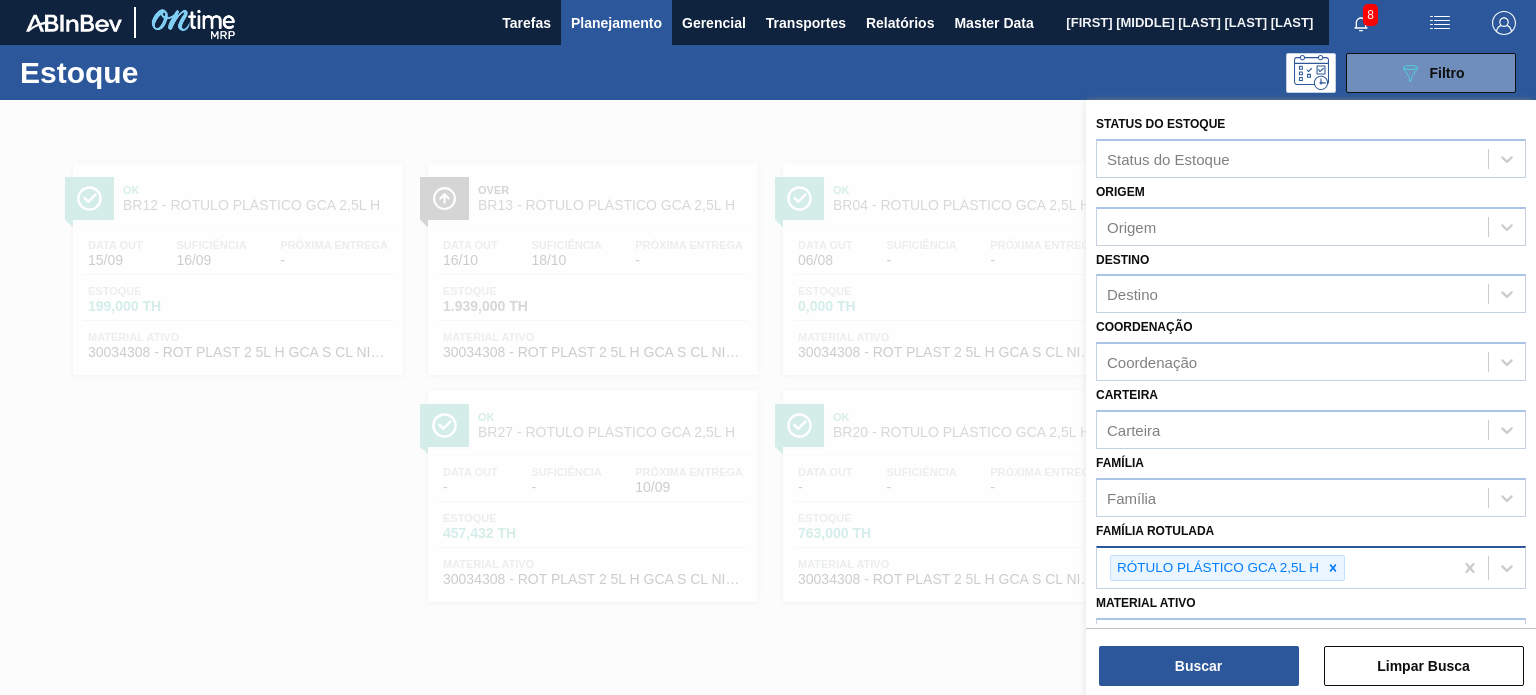 drag, startPoint x: 1334, startPoint y: 554, endPoint x: 1324, endPoint y: 564, distance: 14.142136 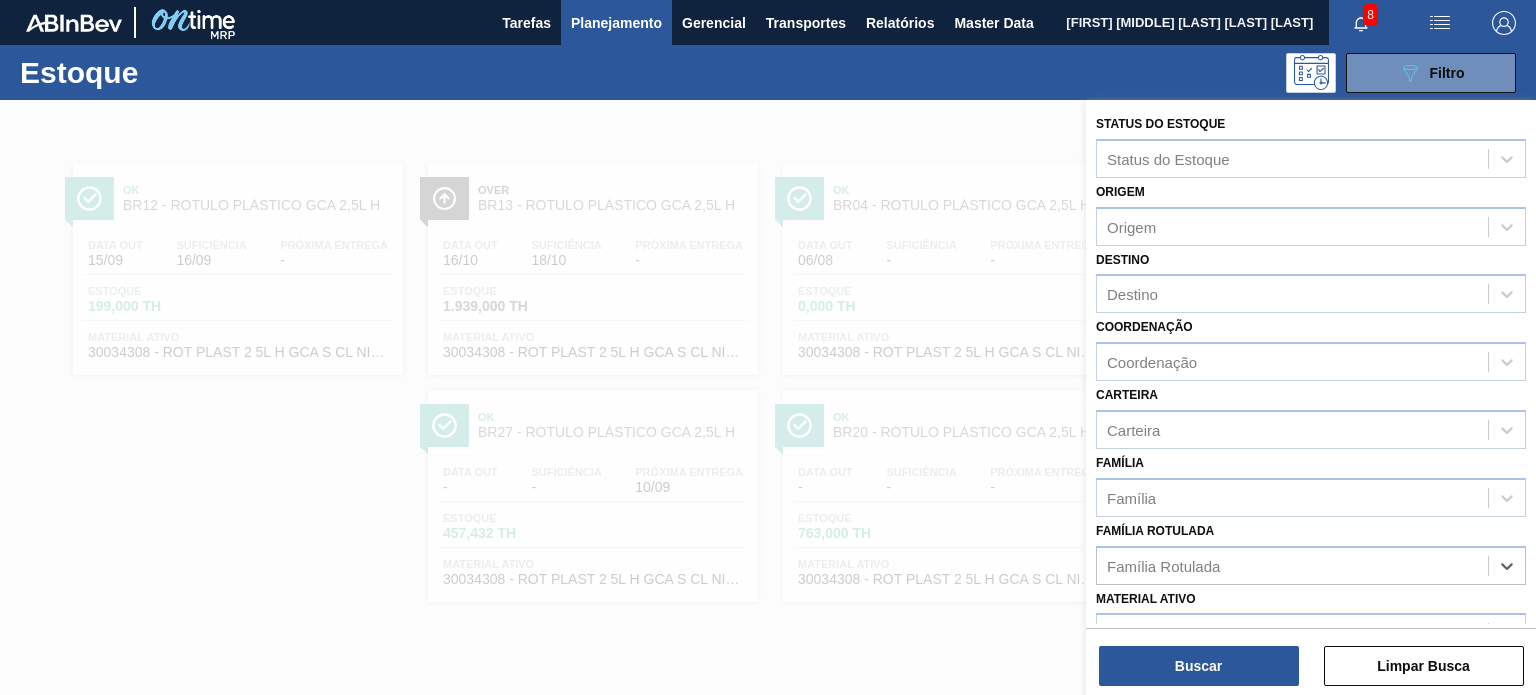 paste on "RÓTULO PLÁSTICO SUKITA UVA MISTA 2L H" 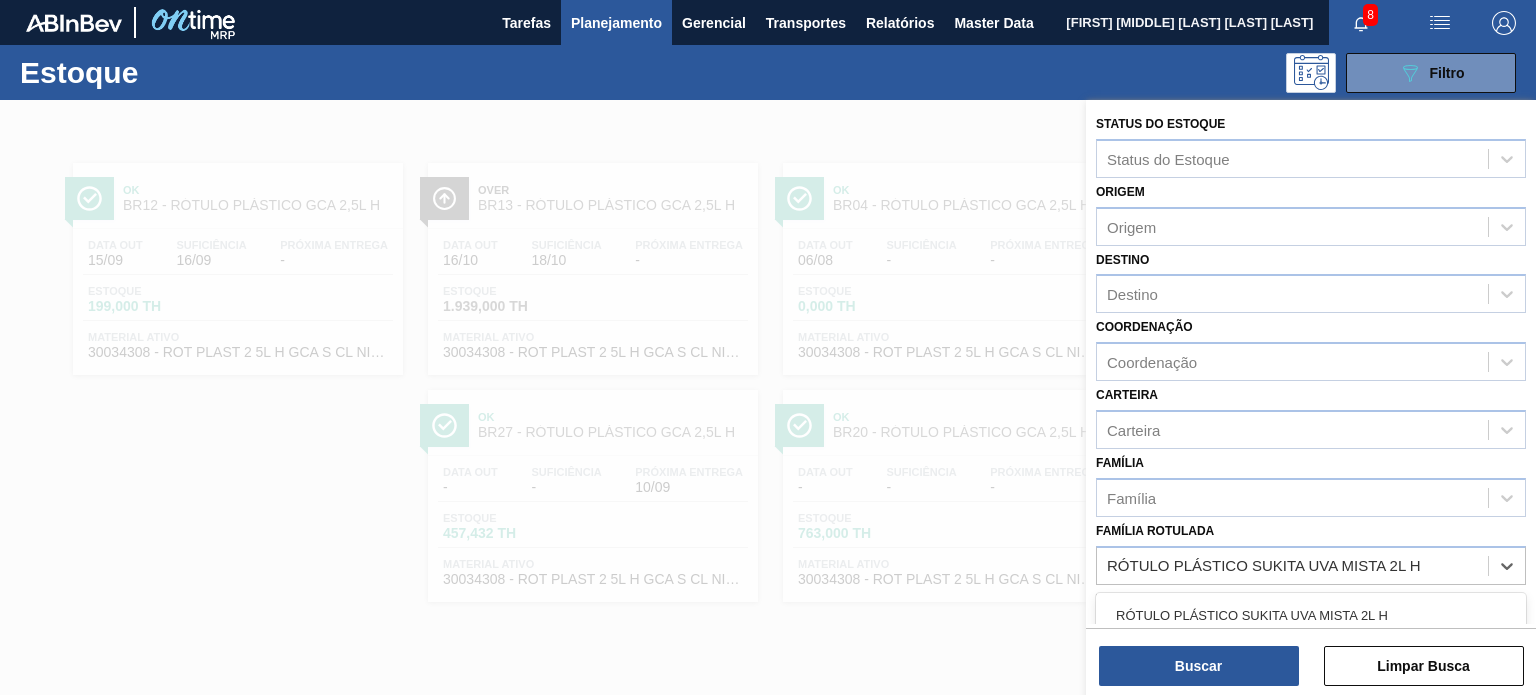 click on "RÓTULO PLÁSTICO SUKITA UVA MISTA 2L H" at bounding box center [1311, 615] 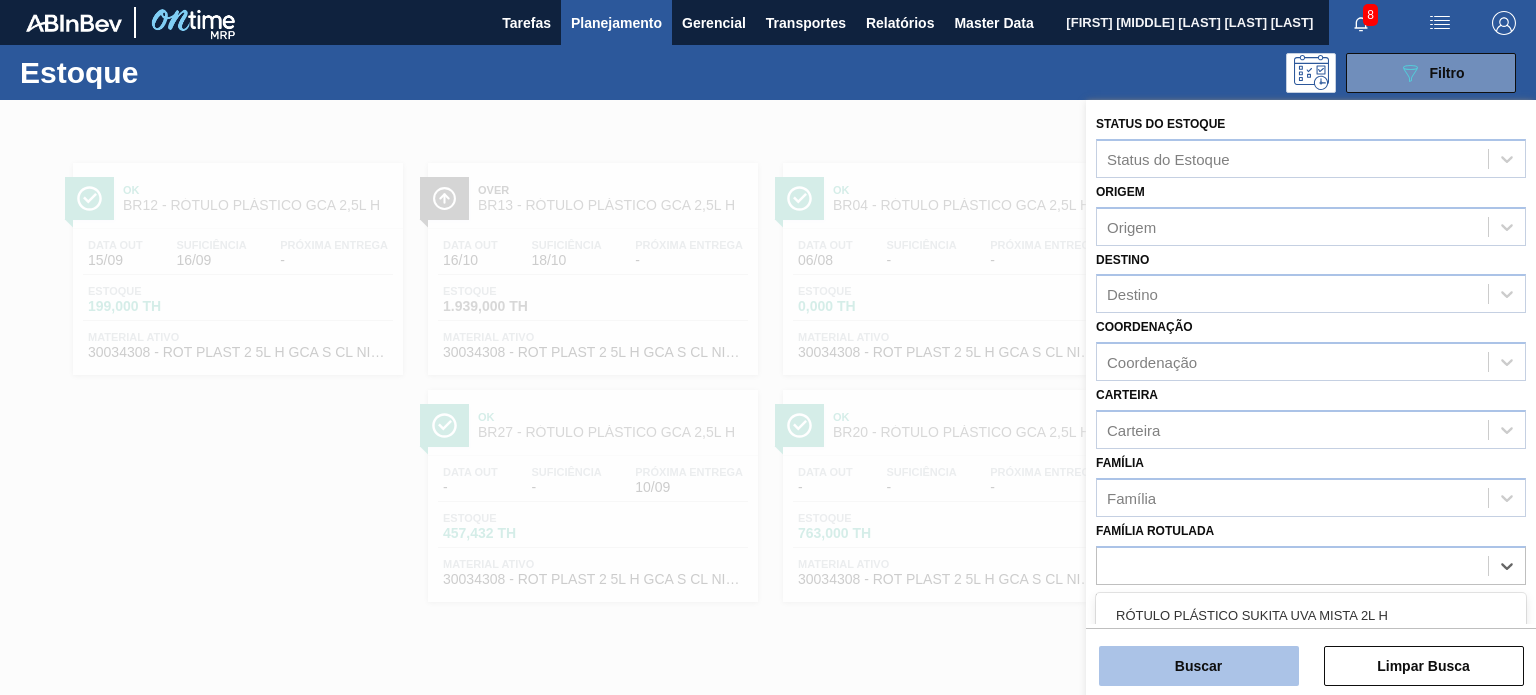 click on "Buscar" at bounding box center [1199, 666] 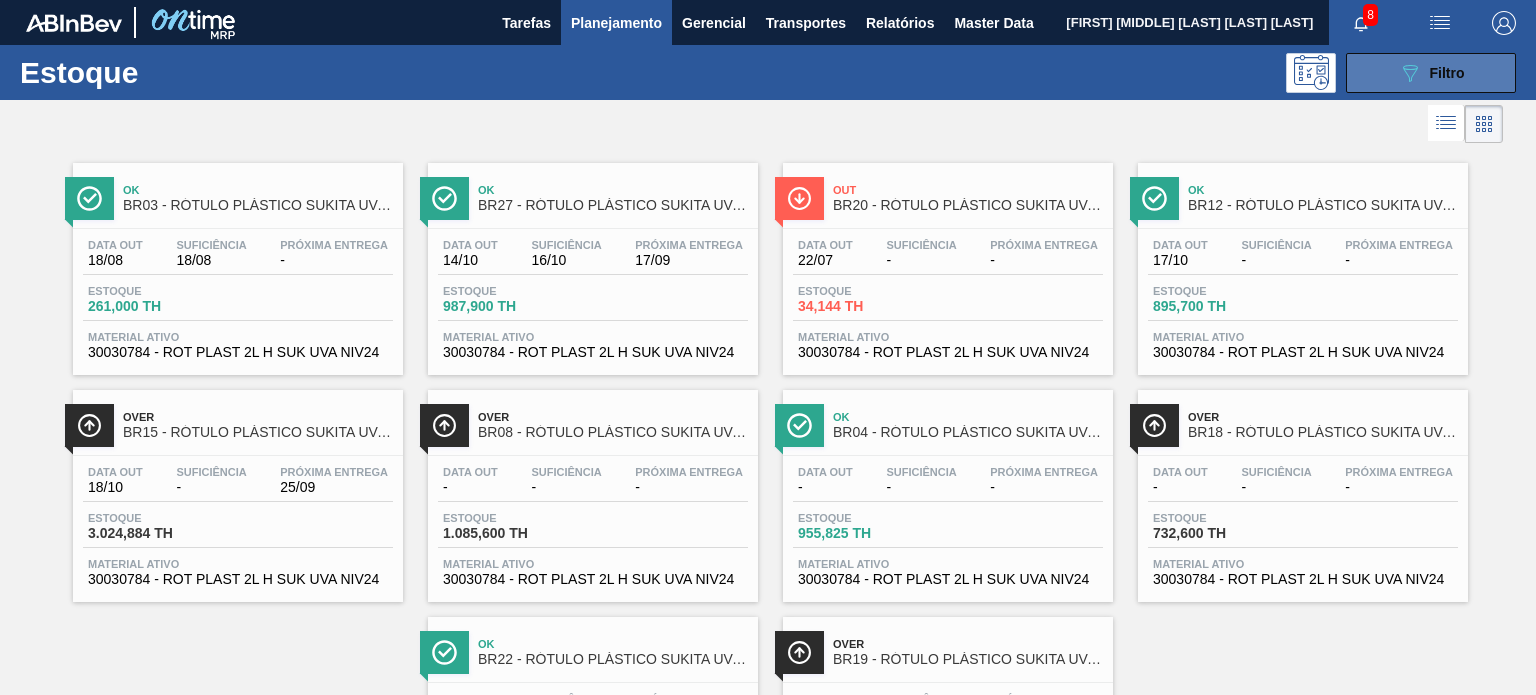 click on "089F7B8B-B2A5-4AFE-B5C0-19BA573D28AC Filtro" at bounding box center (1431, 73) 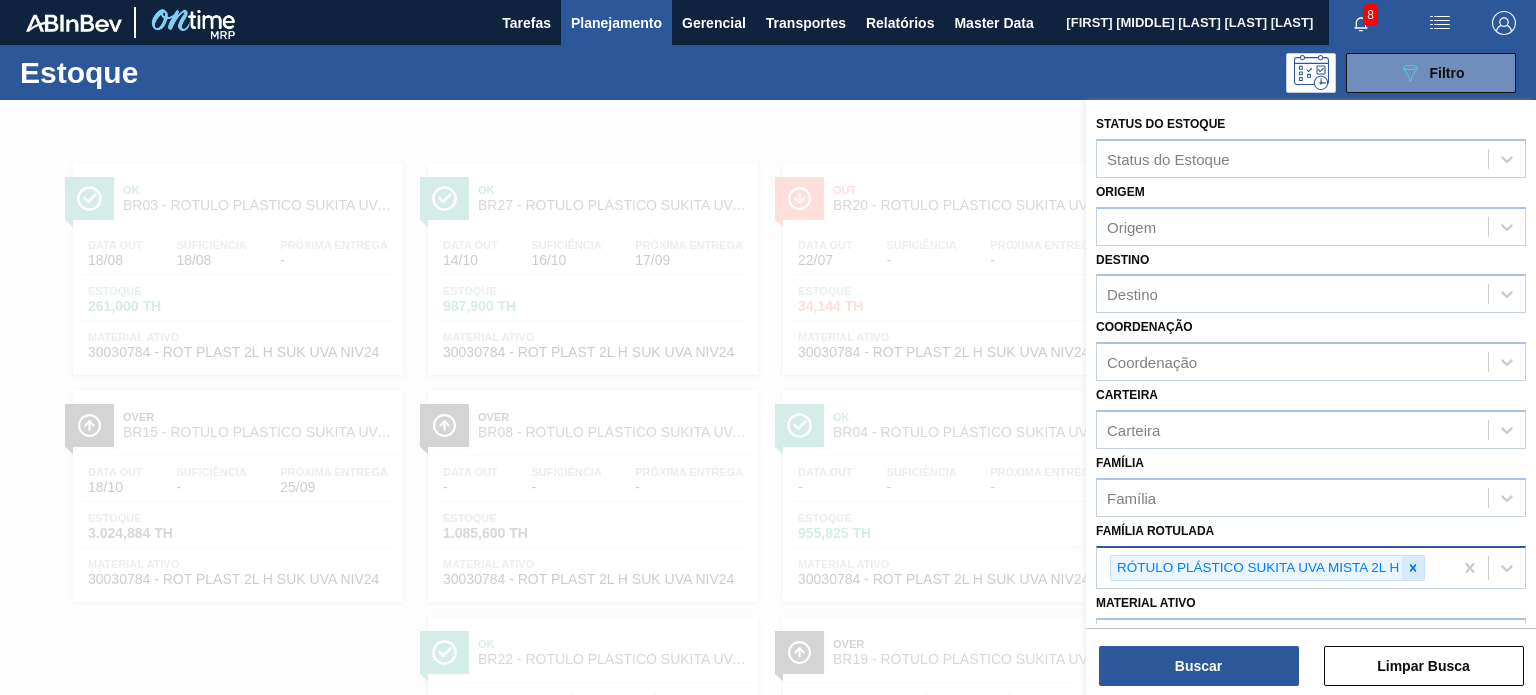 drag, startPoint x: 1412, startPoint y: 552, endPoint x: 1396, endPoint y: 563, distance: 19.416489 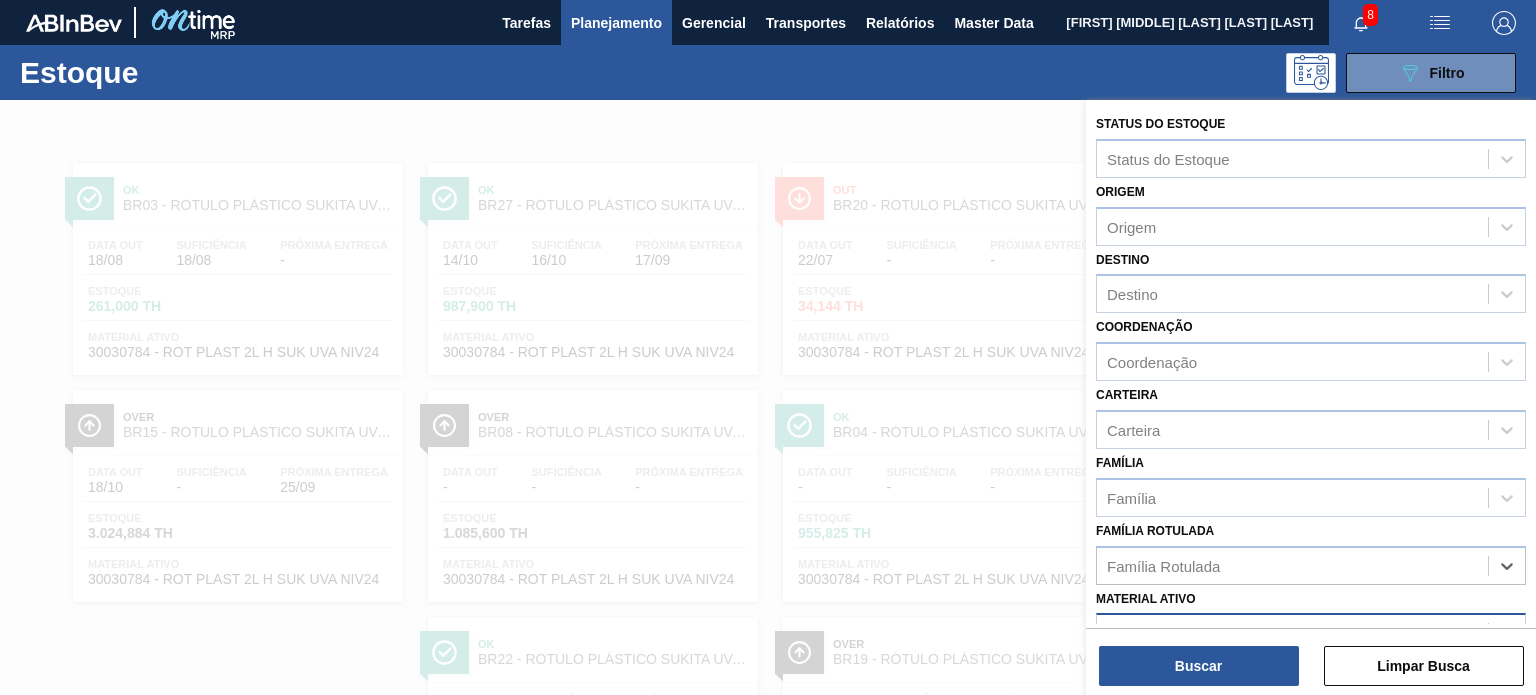 paste on "RÓTULO PLÁSTICO H2OH LIMAO 1,5L H" 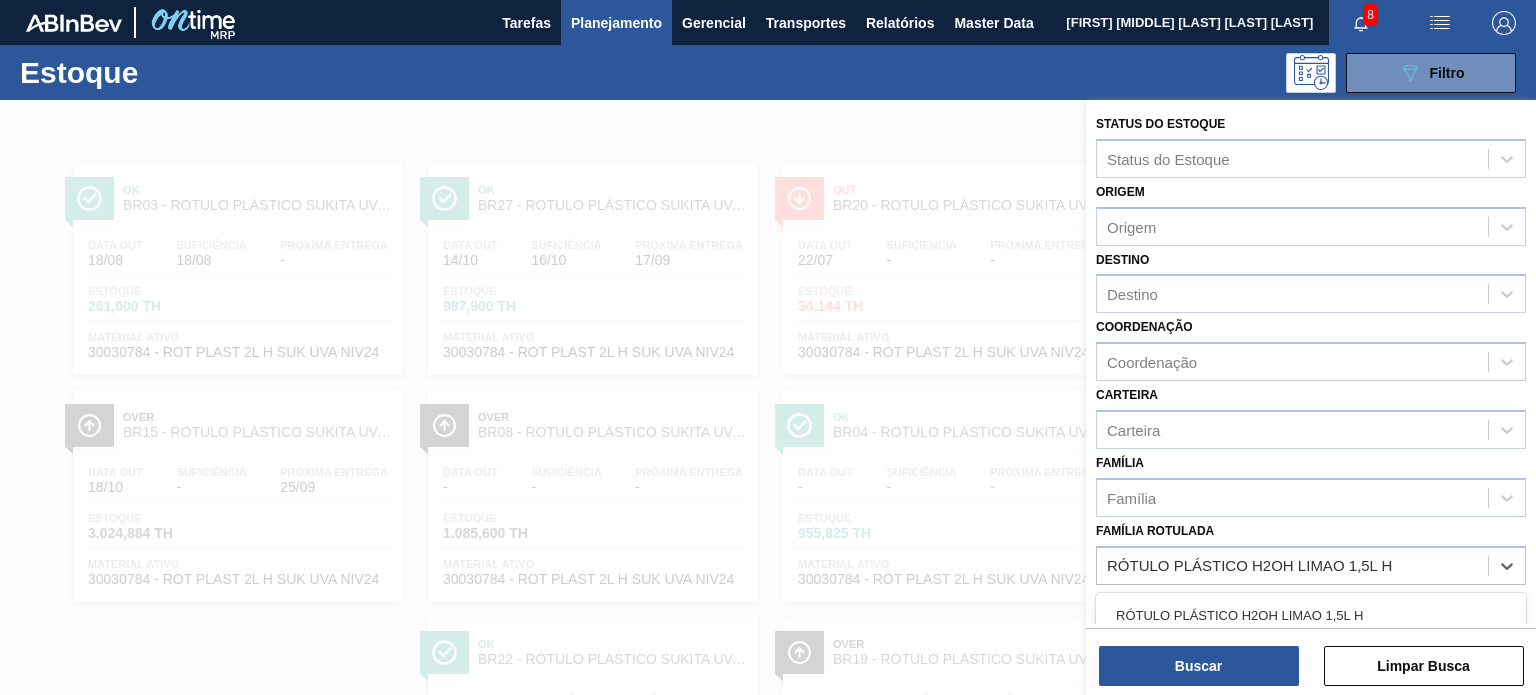 drag, startPoint x: 1277, startPoint y: 611, endPoint x: 1271, endPoint y: 636, distance: 25.70992 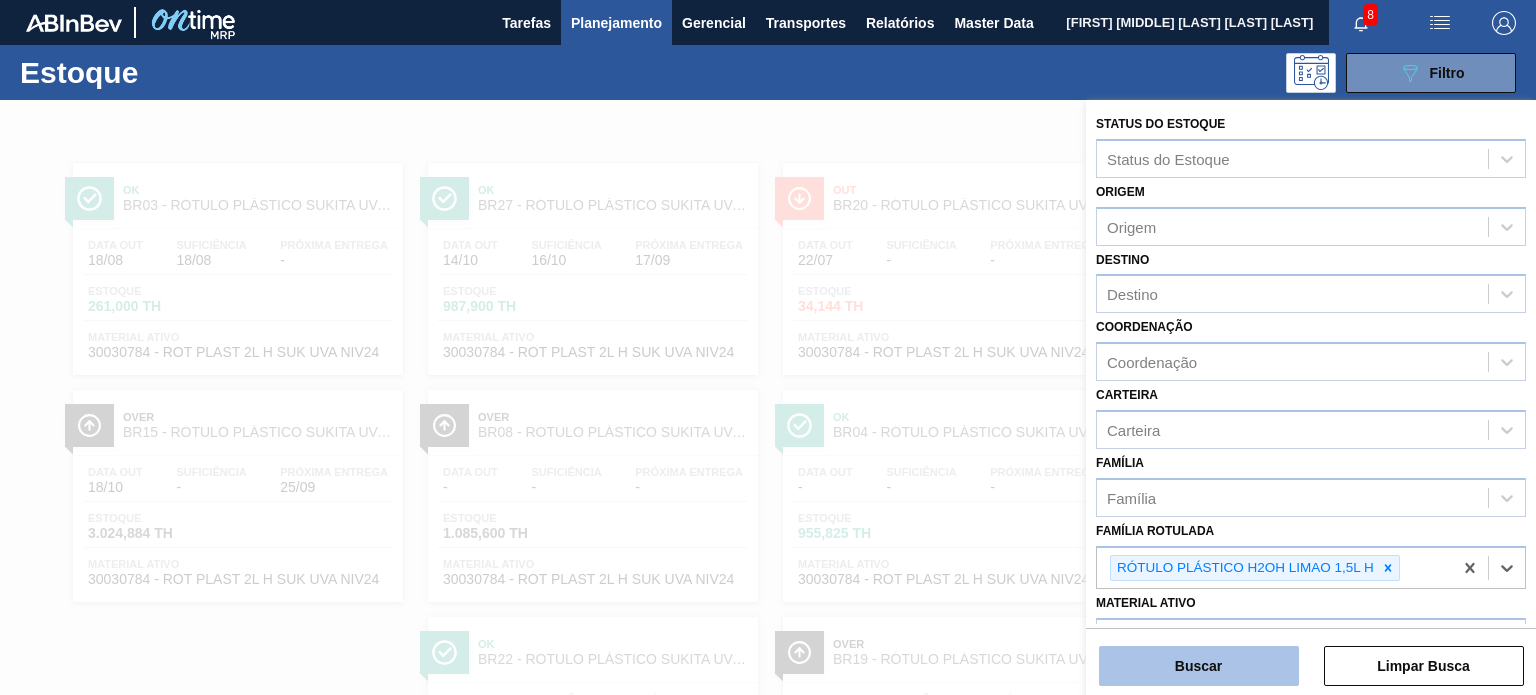 click on "Buscar" at bounding box center [1199, 666] 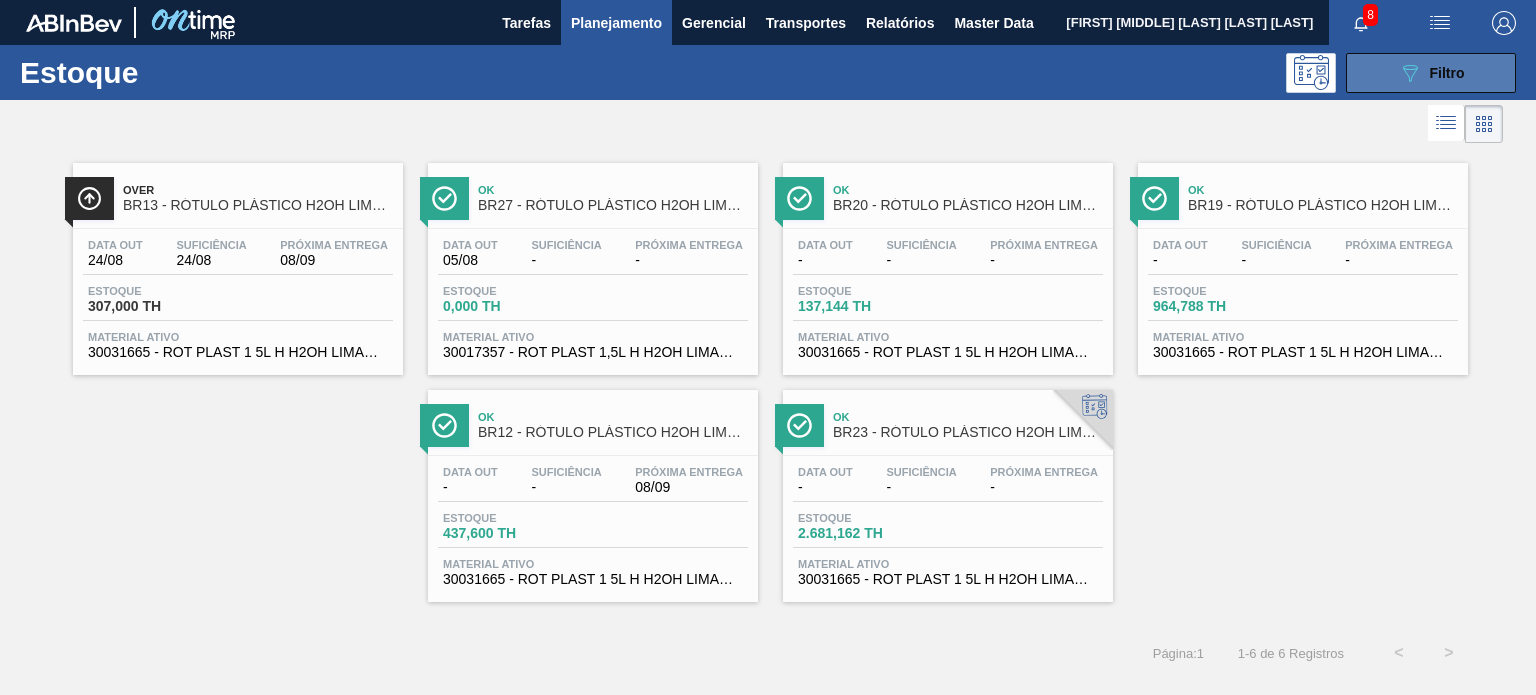 click on "089F7B8B-B2A5-4AFE-B5C0-19BA573D28AC Filtro" at bounding box center (1431, 73) 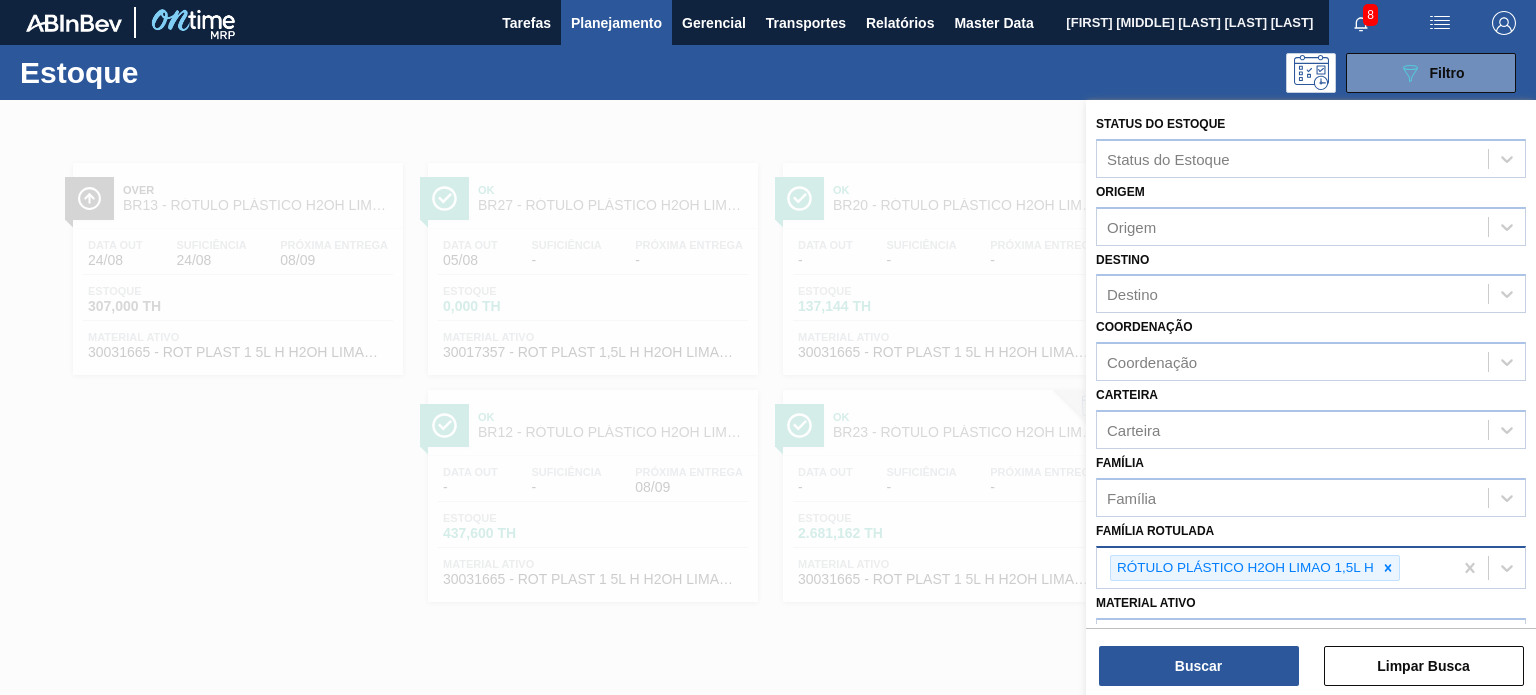 click on "RÓTULO PLÁSTICO H2OH LIMAO 1,5L H" at bounding box center [1255, 568] 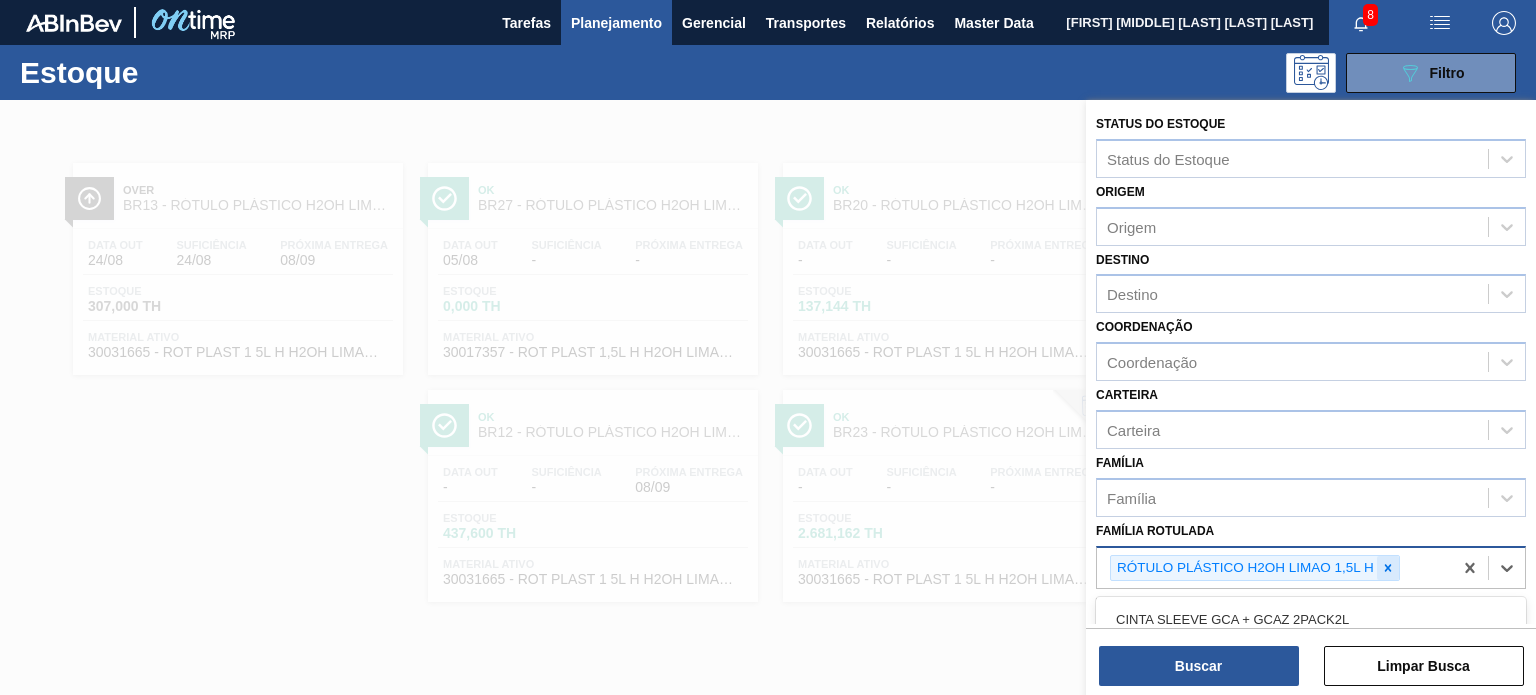 click 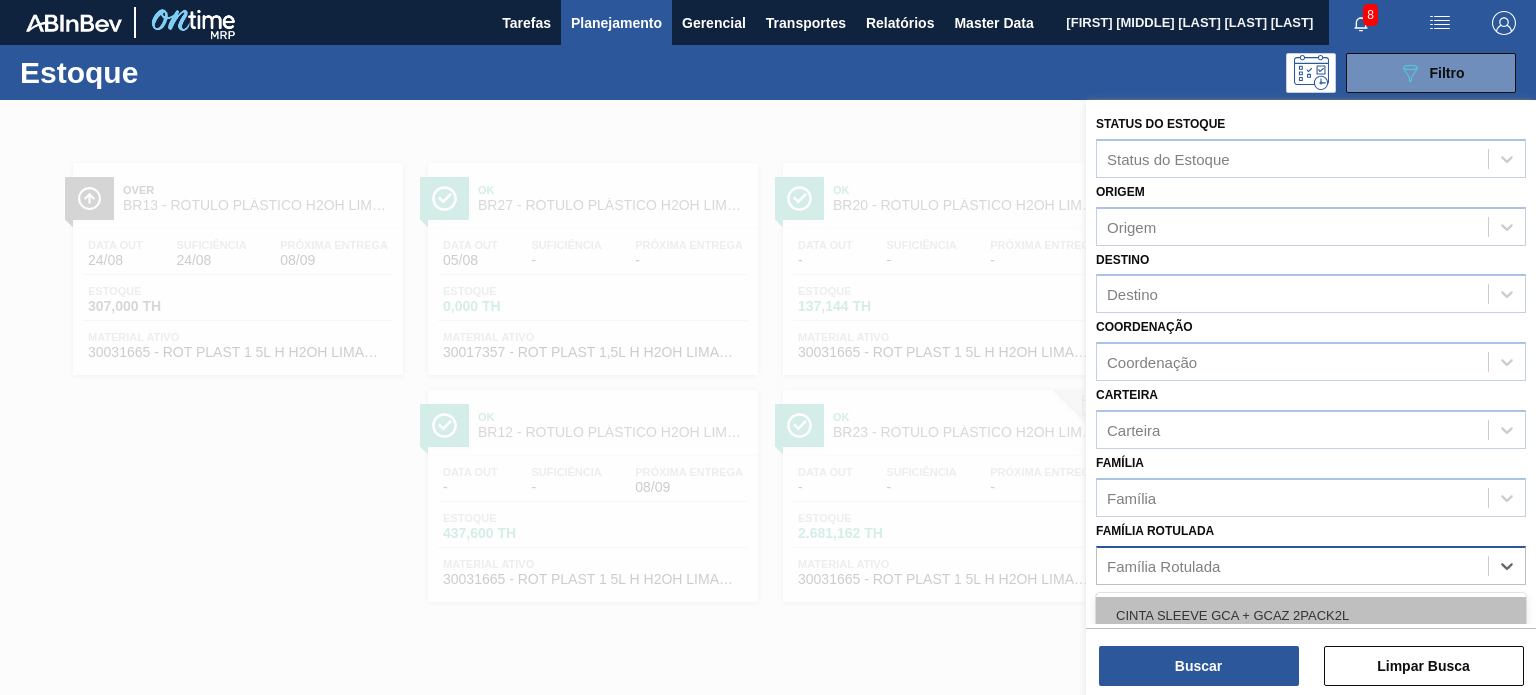 paste on "RÓTULO PLÁSTICO GCA 1L H" 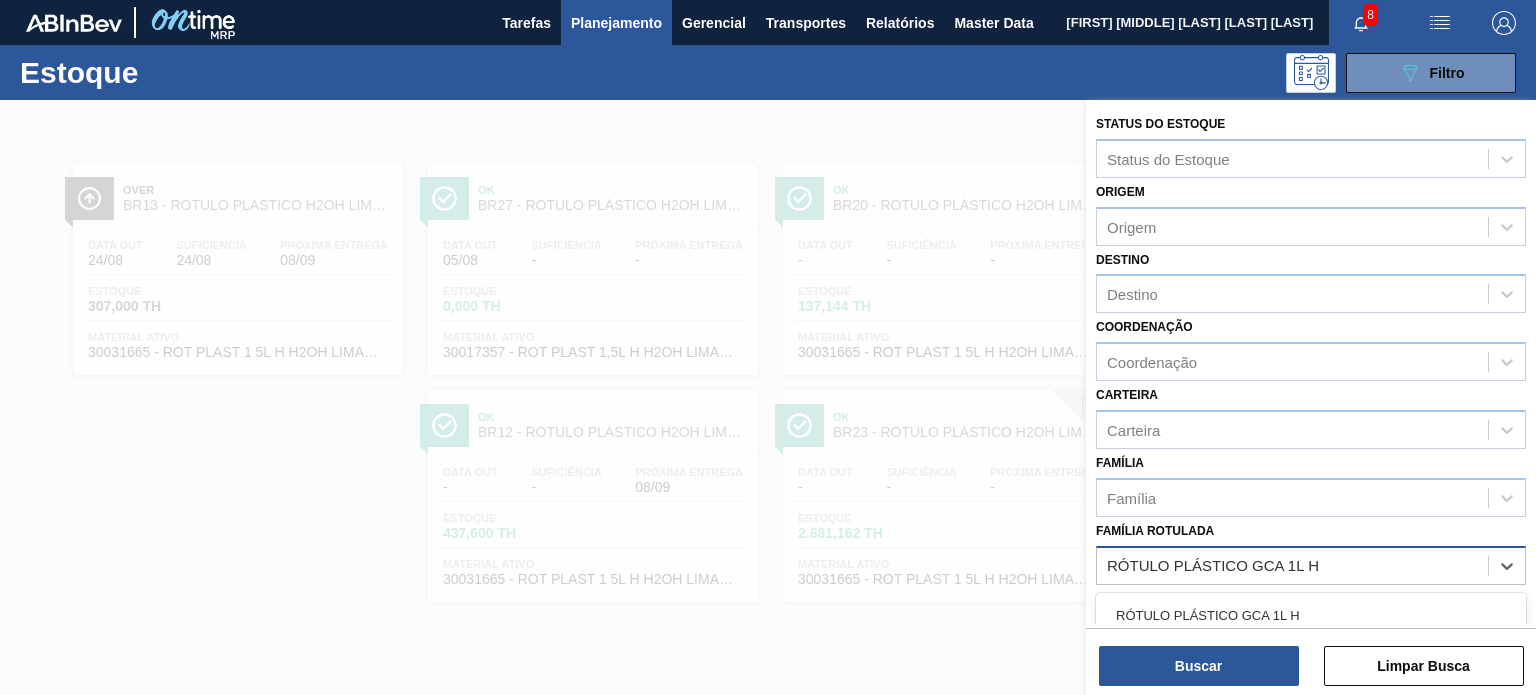drag, startPoint x: 1332, startPoint y: 606, endPoint x: 1320, endPoint y: 614, distance: 14.422205 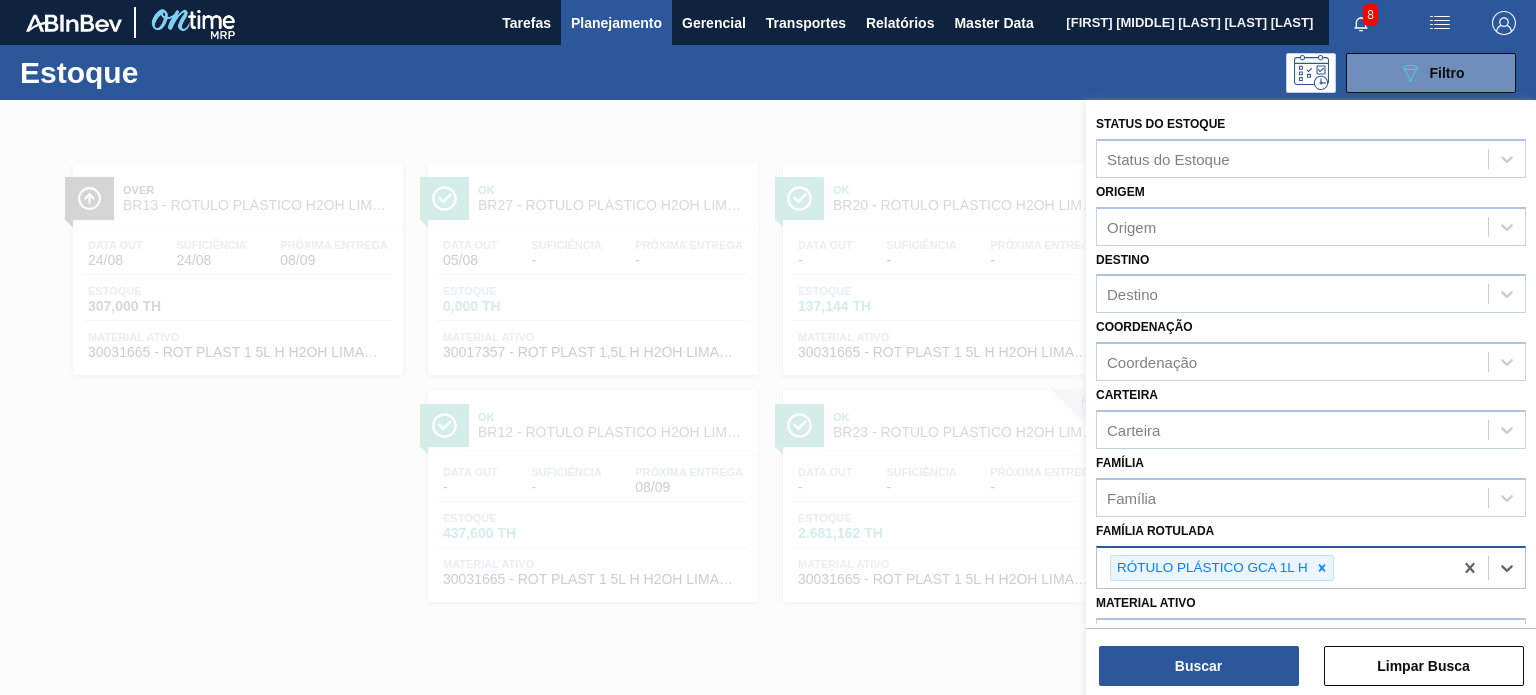click on "Buscar Limpar Busca" at bounding box center (1311, 656) 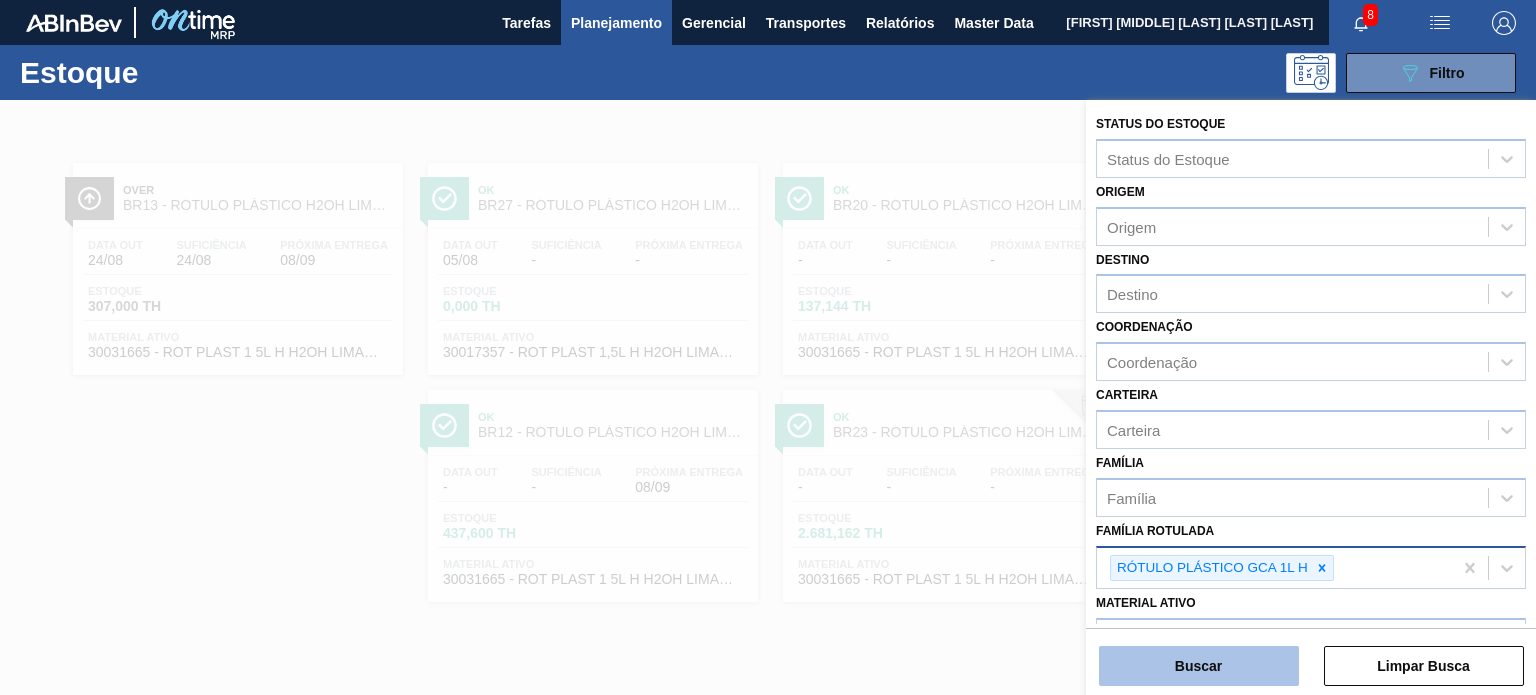 click on "Buscar" at bounding box center [1199, 666] 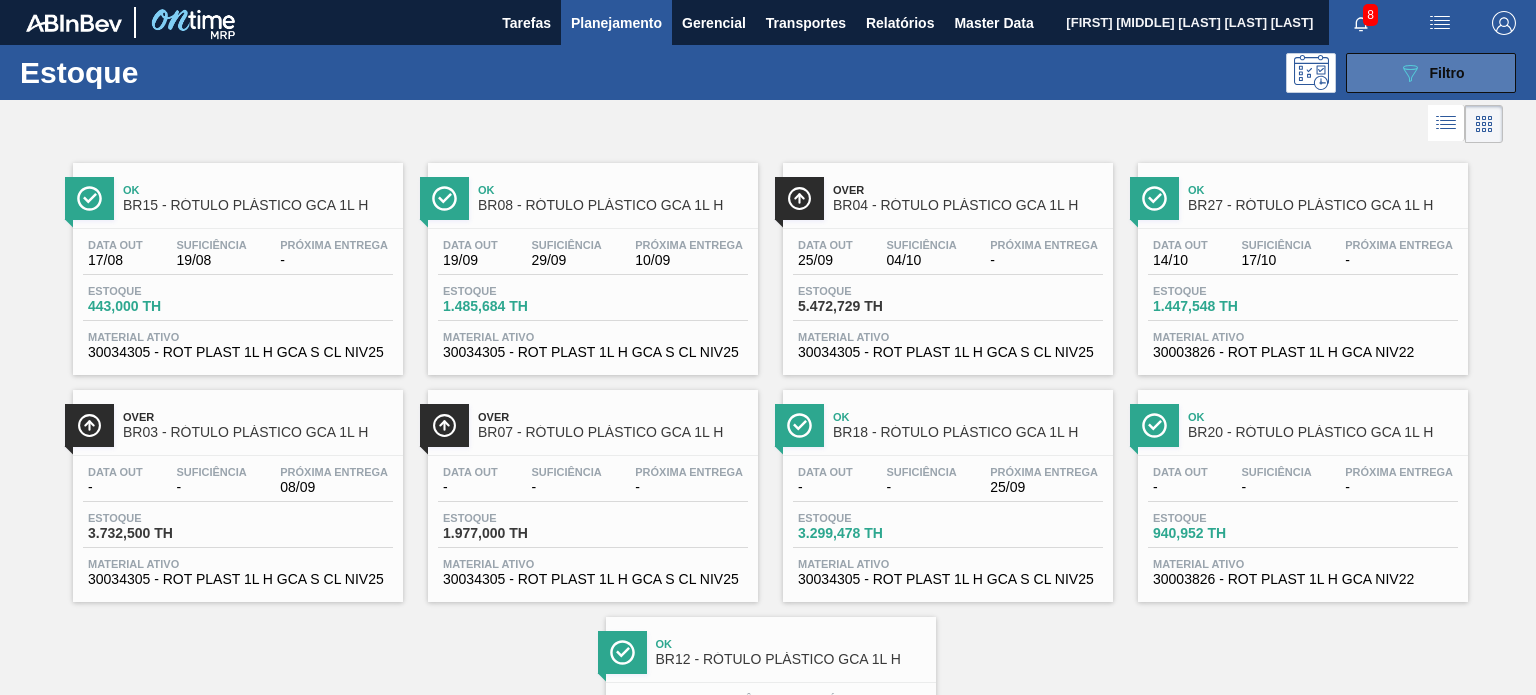 click on "089F7B8B-B2A5-4AFE-B5C0-19BA573D28AC Filtro" at bounding box center (1431, 73) 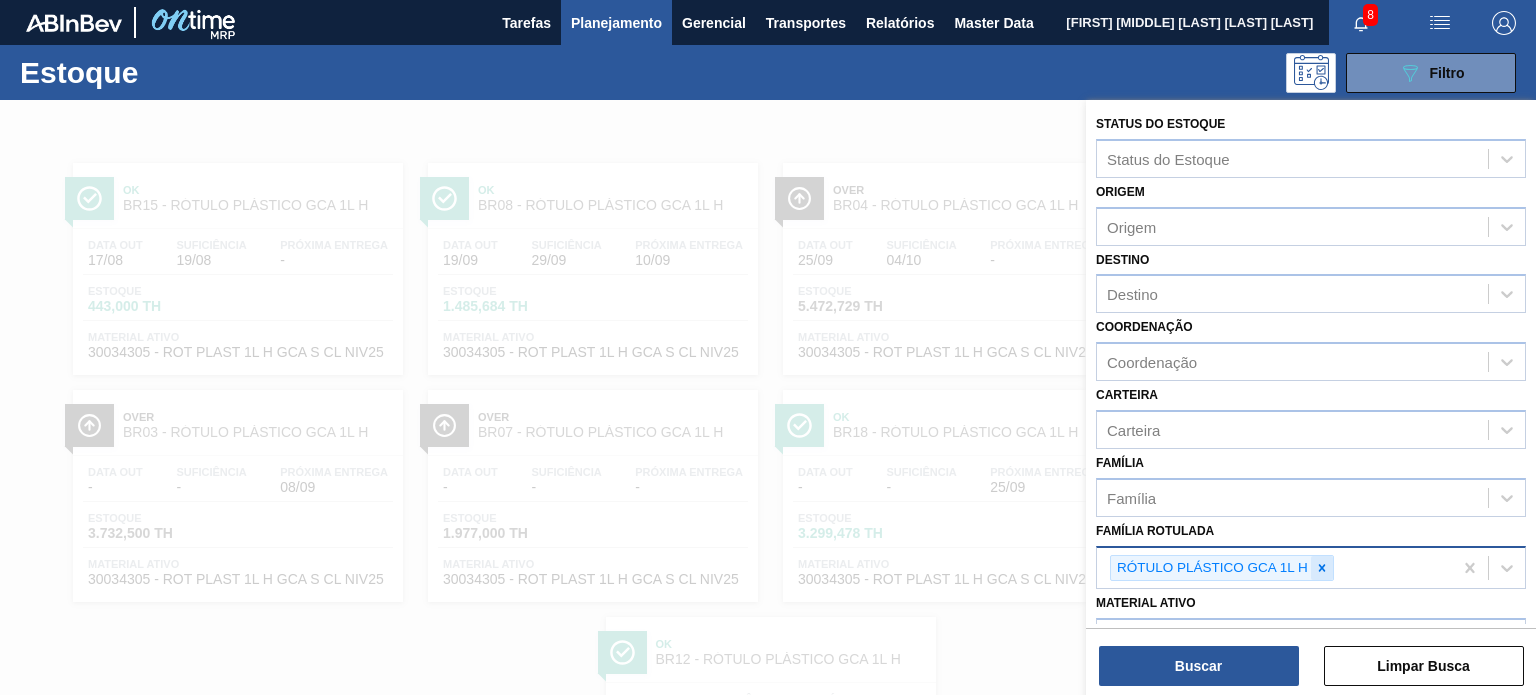 click on "RÓTULO PLÁSTICO GCA 1L H" at bounding box center [1274, 568] 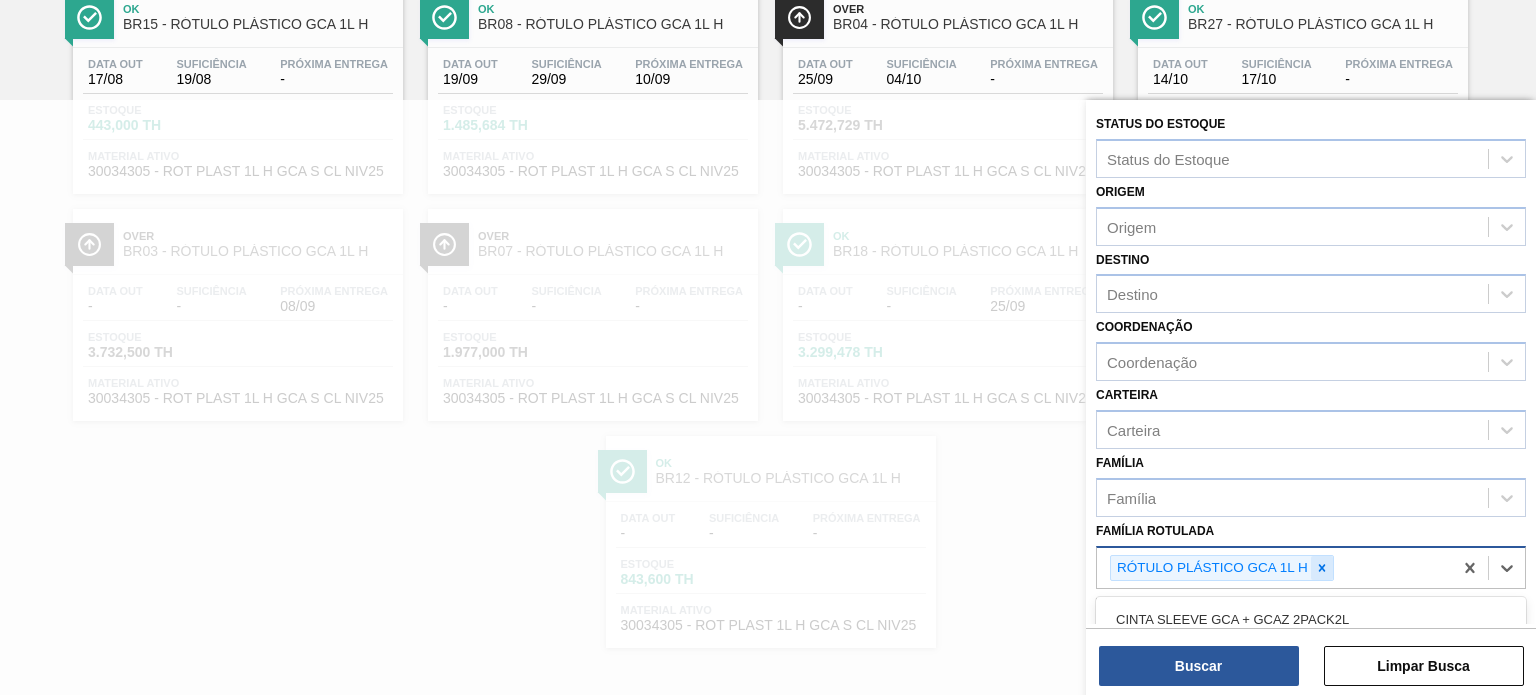 click at bounding box center [1322, 568] 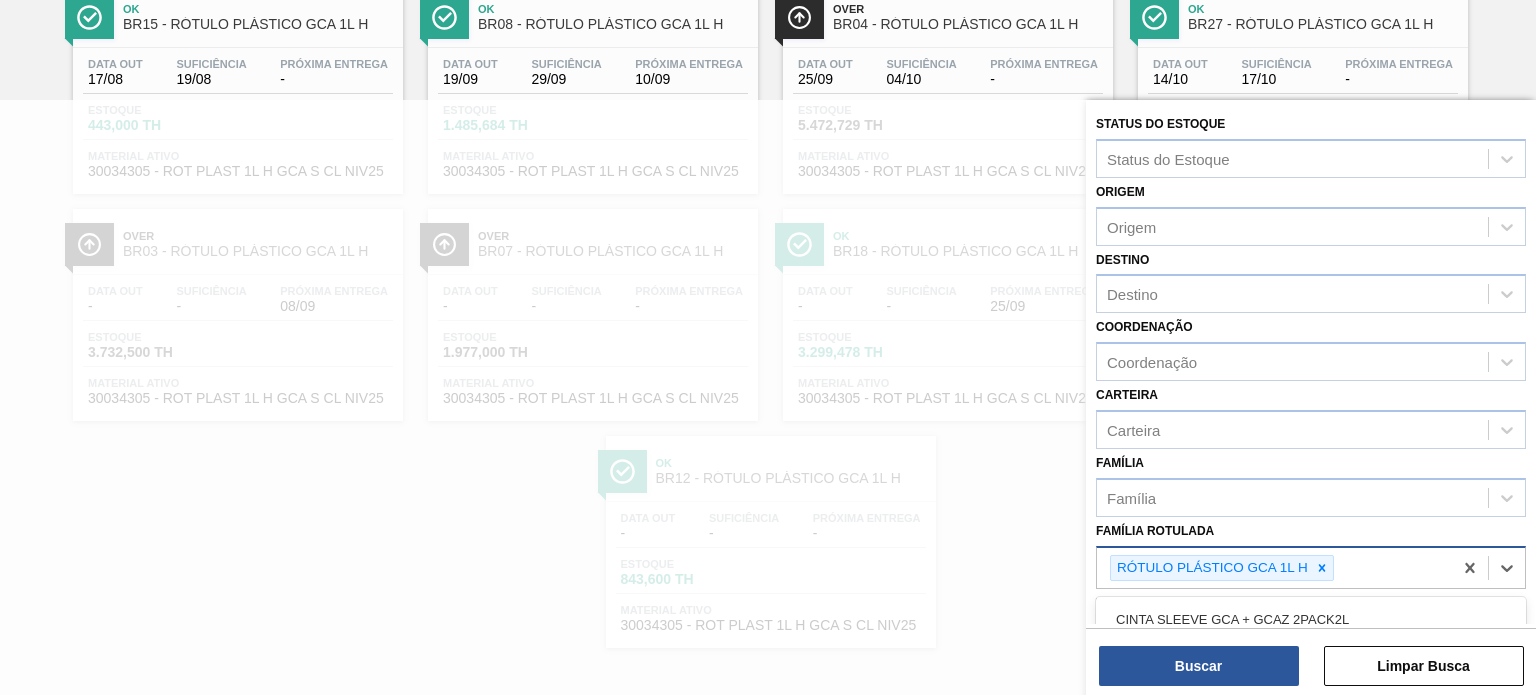 paste on "RÓTULO PLÁSTICO GCA 600ML H" 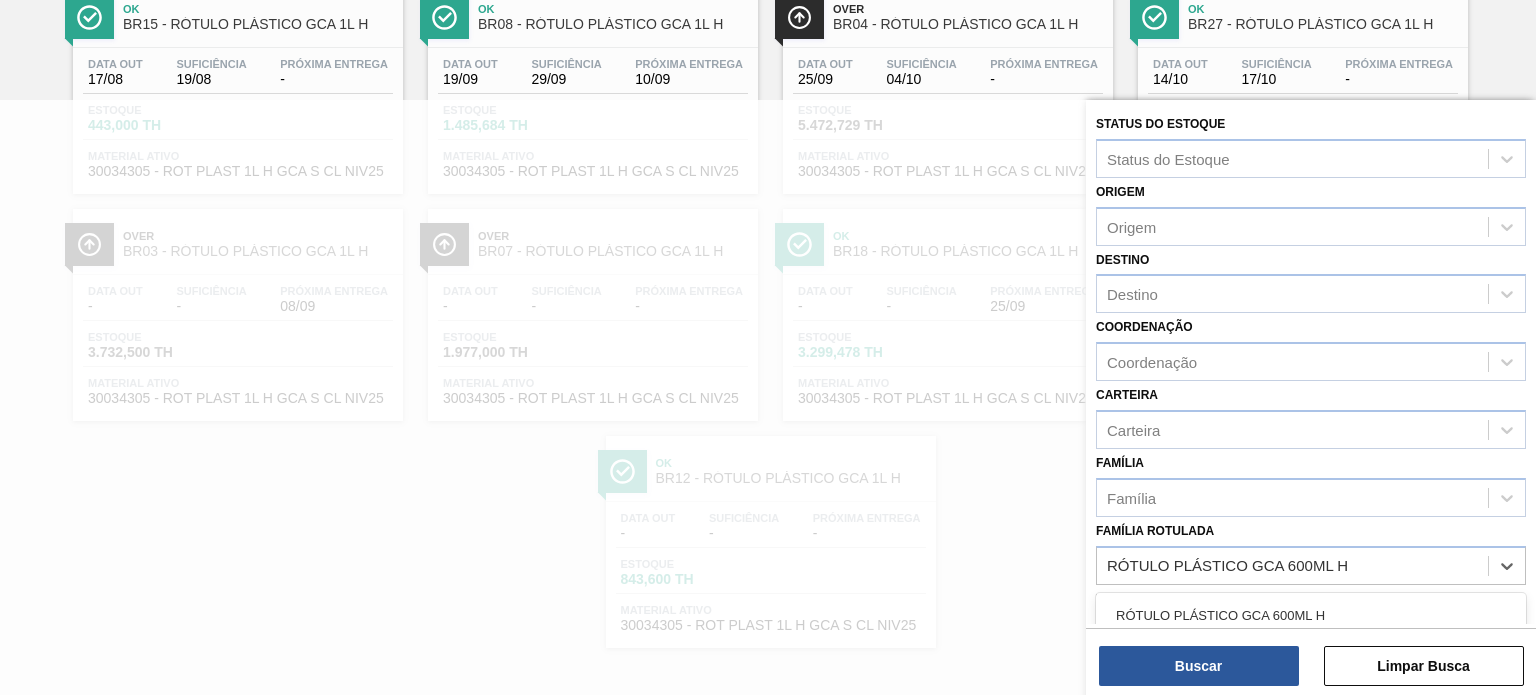 click on "RÓTULO PLÁSTICO GCA 600ML H" at bounding box center (1311, 615) 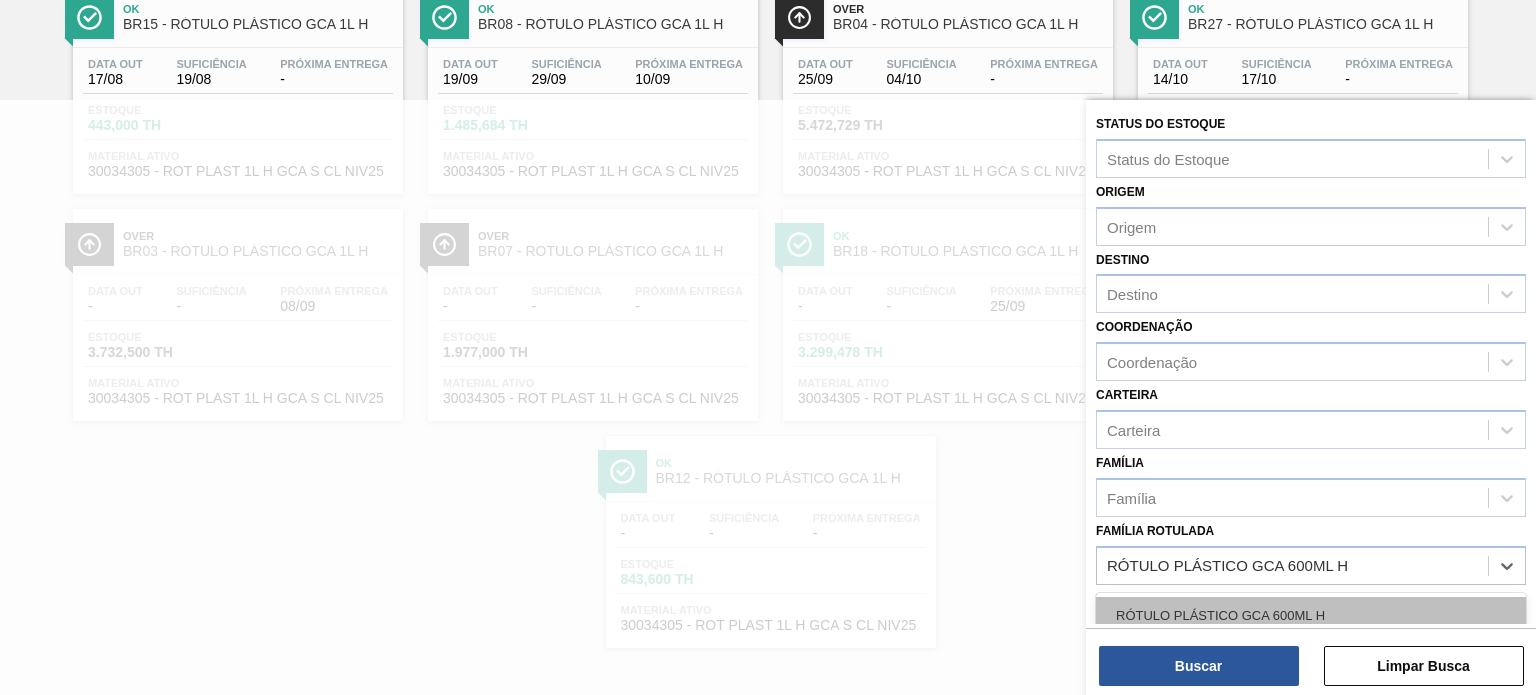 click on "RÓTULO PLÁSTICO GCA 600ML H" at bounding box center [1311, 615] 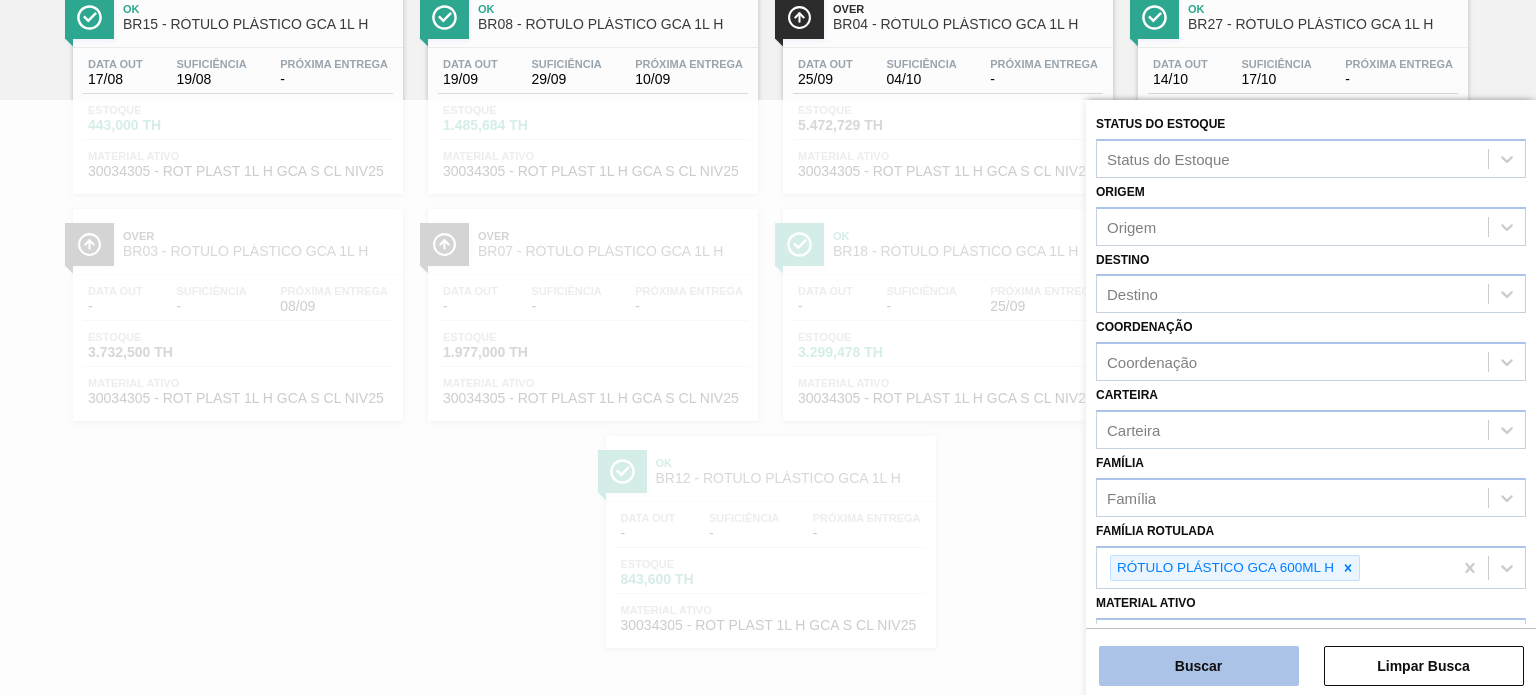 click on "Buscar" at bounding box center [1199, 666] 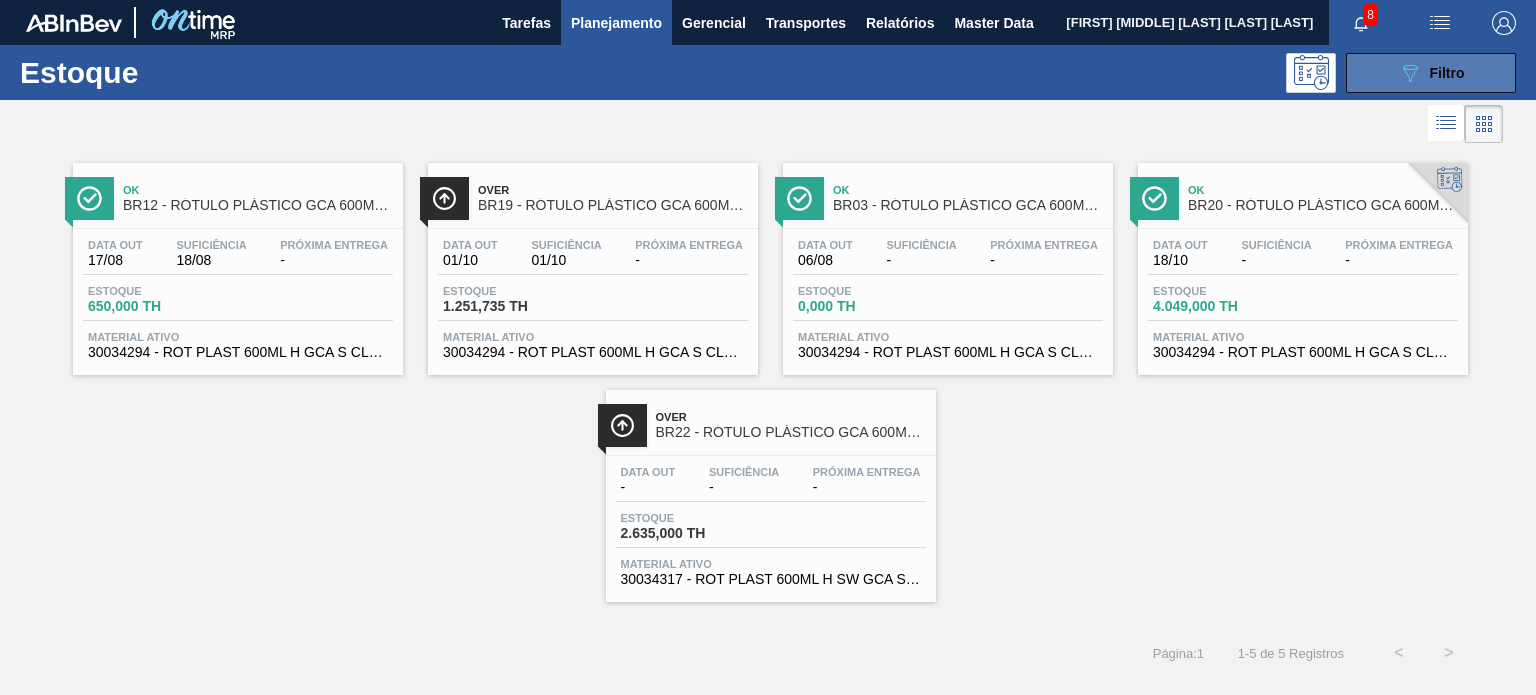 click on "089F7B8B-B2A5-4AFE-B5C0-19BA573D28AC Filtro" at bounding box center (1431, 73) 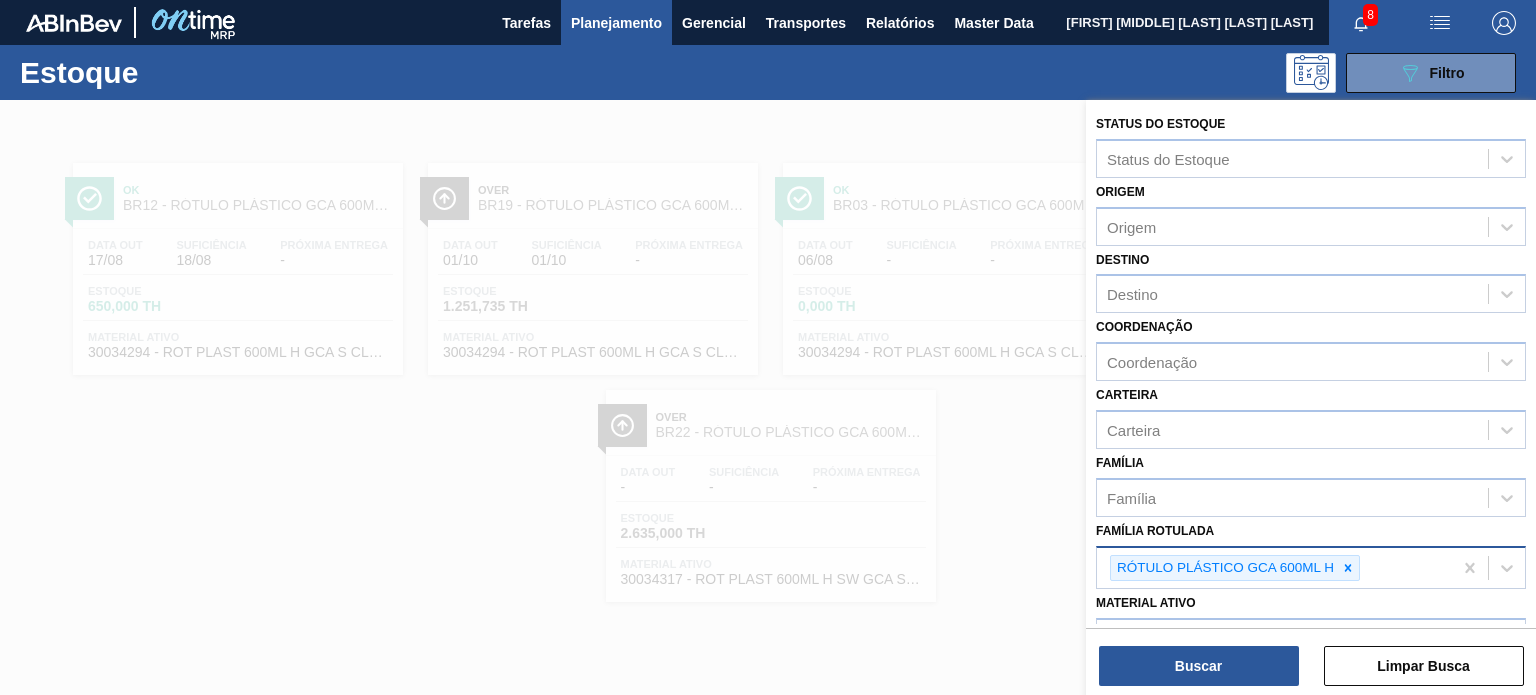 click on "RÓTULO PLÁSTICO GCA 600ML H" at bounding box center (1235, 568) 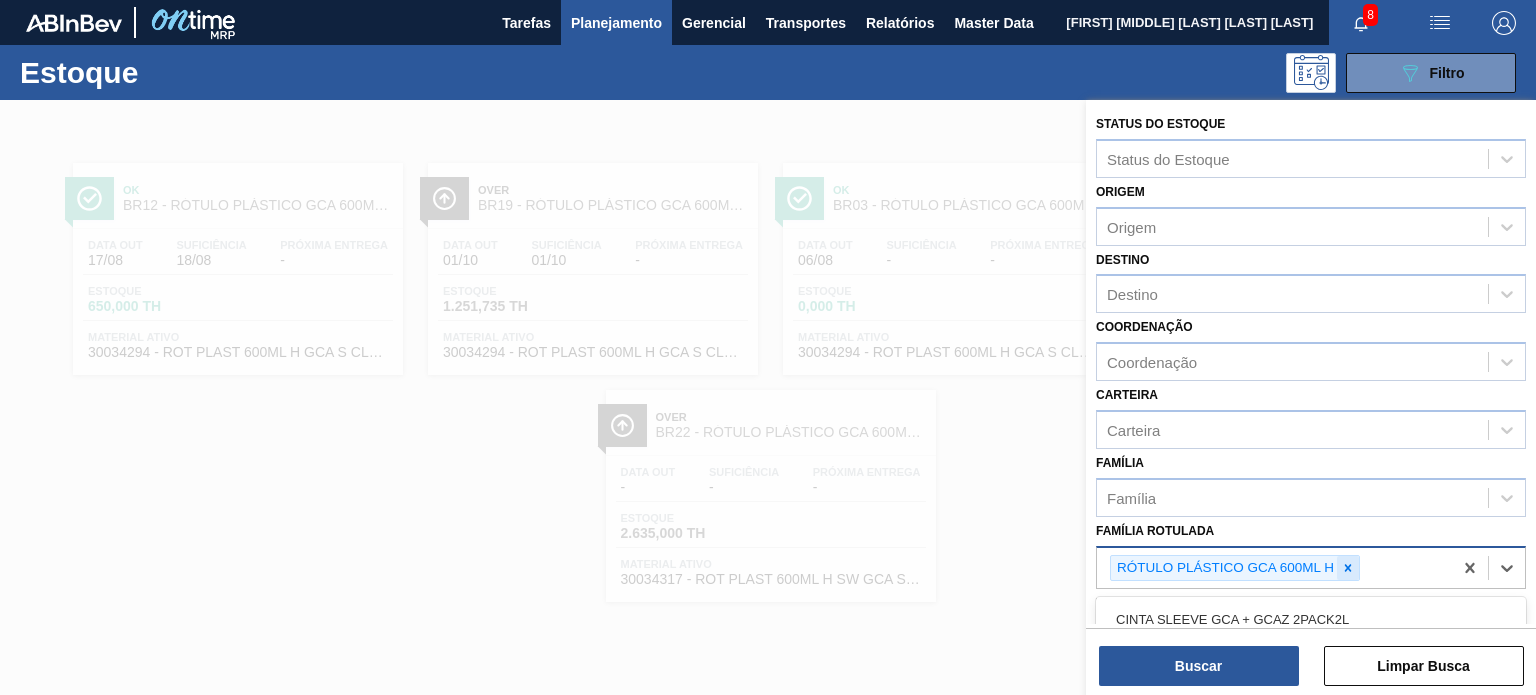 click at bounding box center (1348, 568) 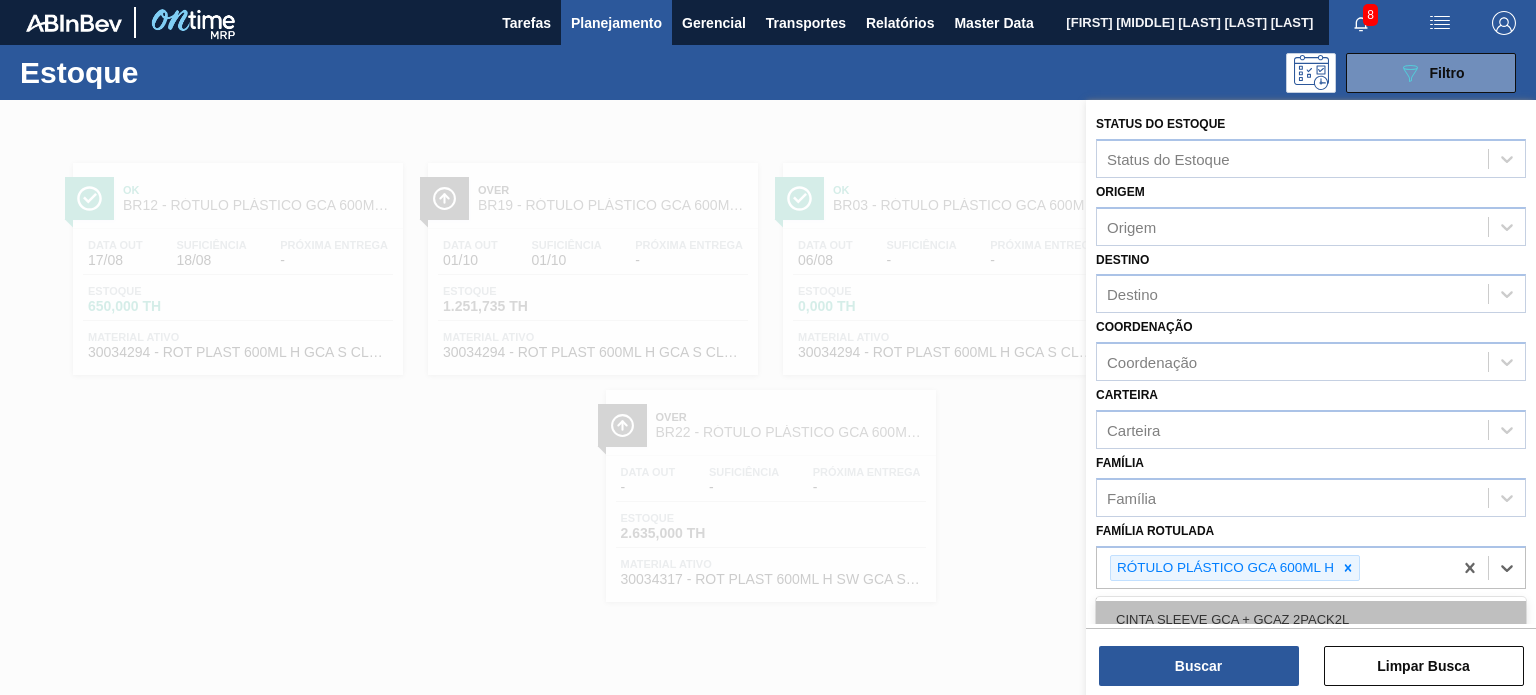 paste on "RÓTULO PLÁSTICO H2OH LIMÃO 500ML H" 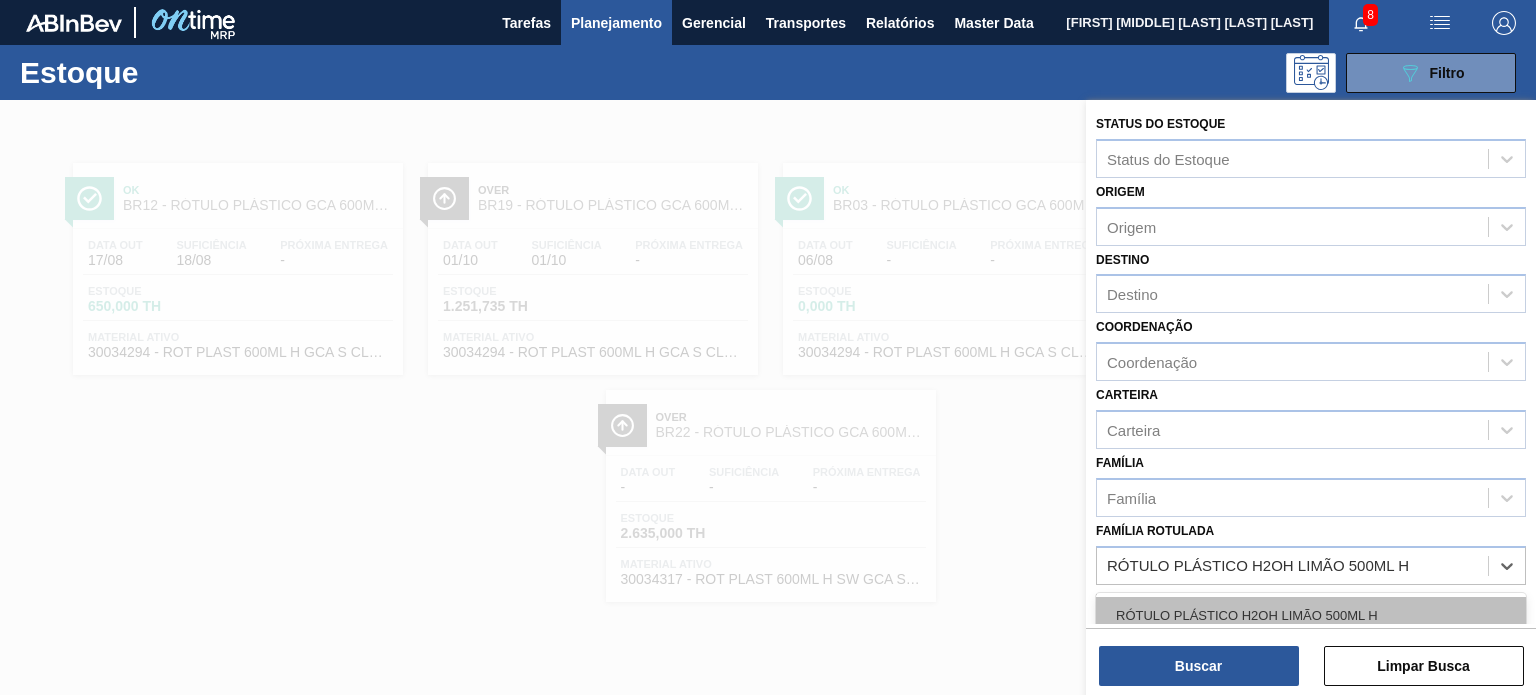 click on "RÓTULO PLÁSTICO H2OH LIMÃO 500ML H" at bounding box center [1311, 615] 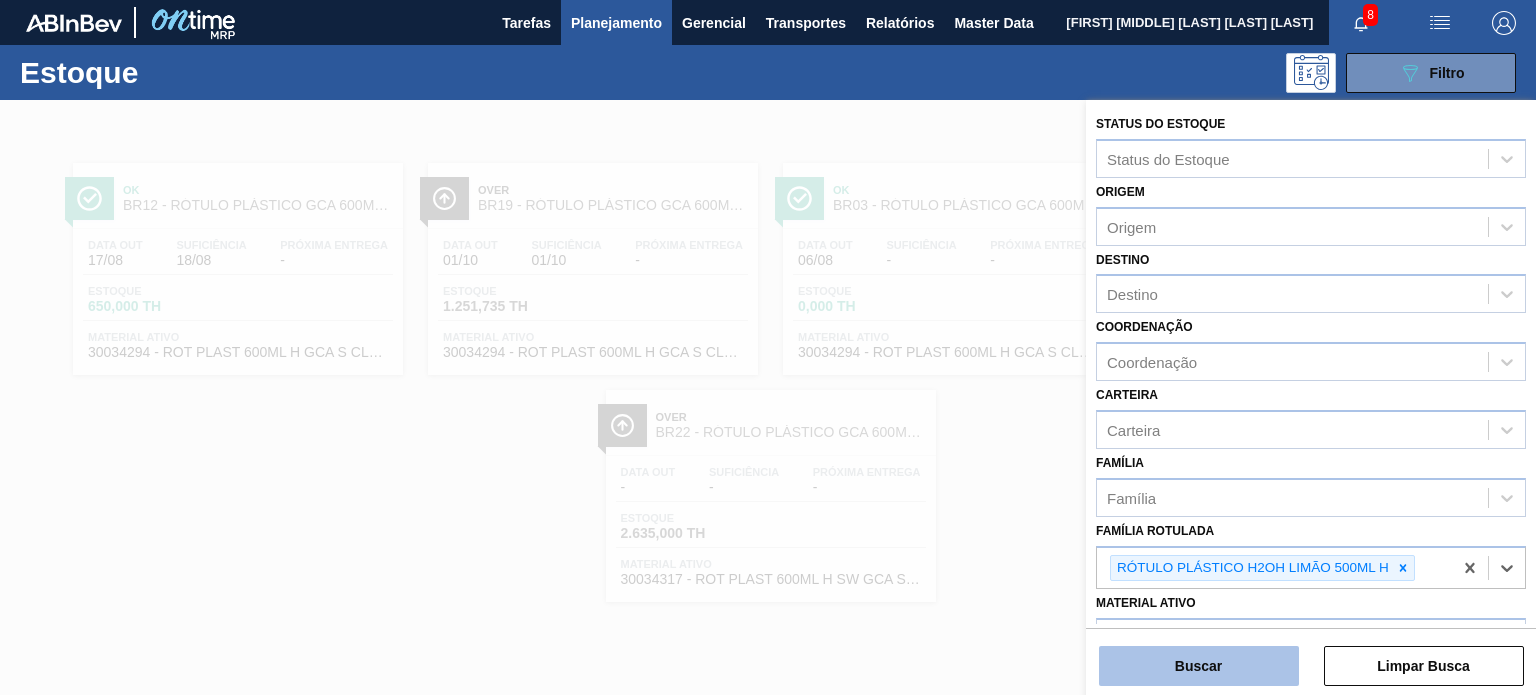 click on "Buscar" at bounding box center [1199, 666] 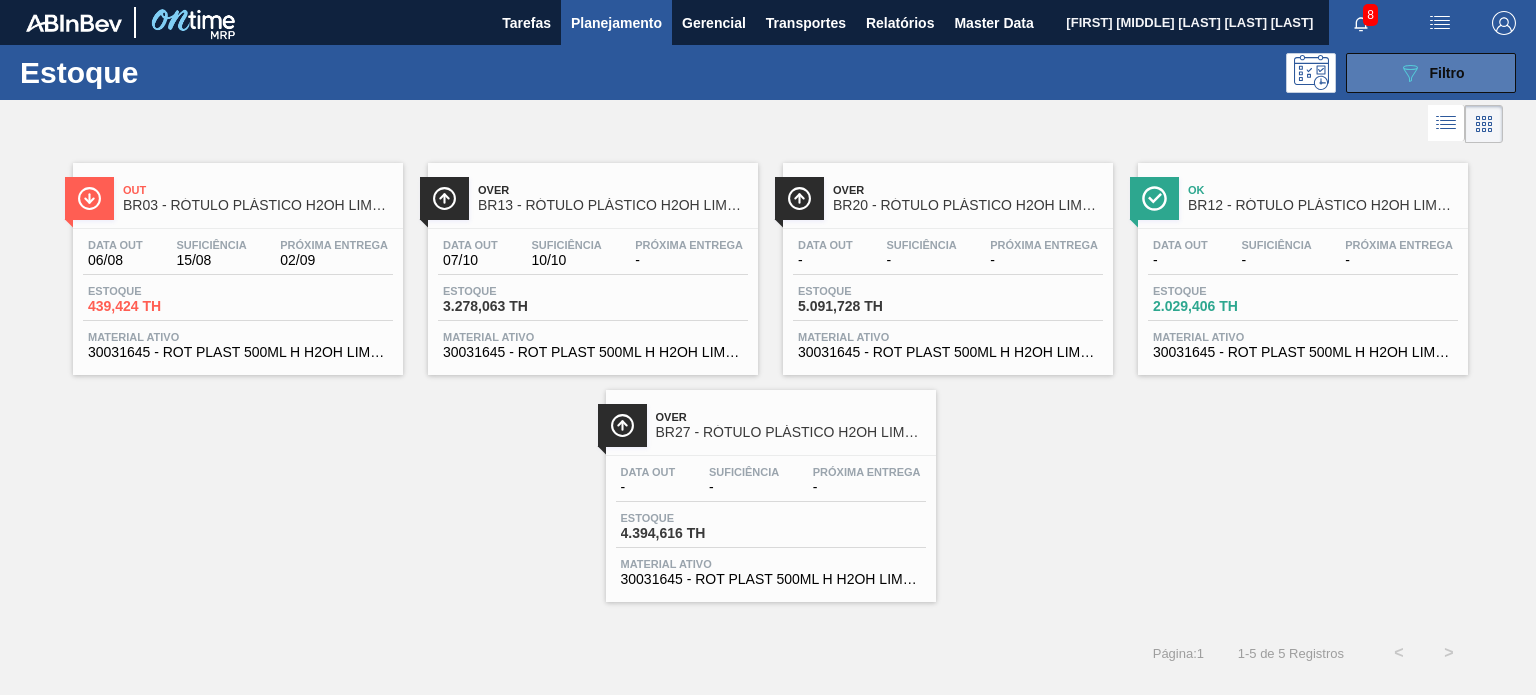 click on "Filtro" at bounding box center [1447, 73] 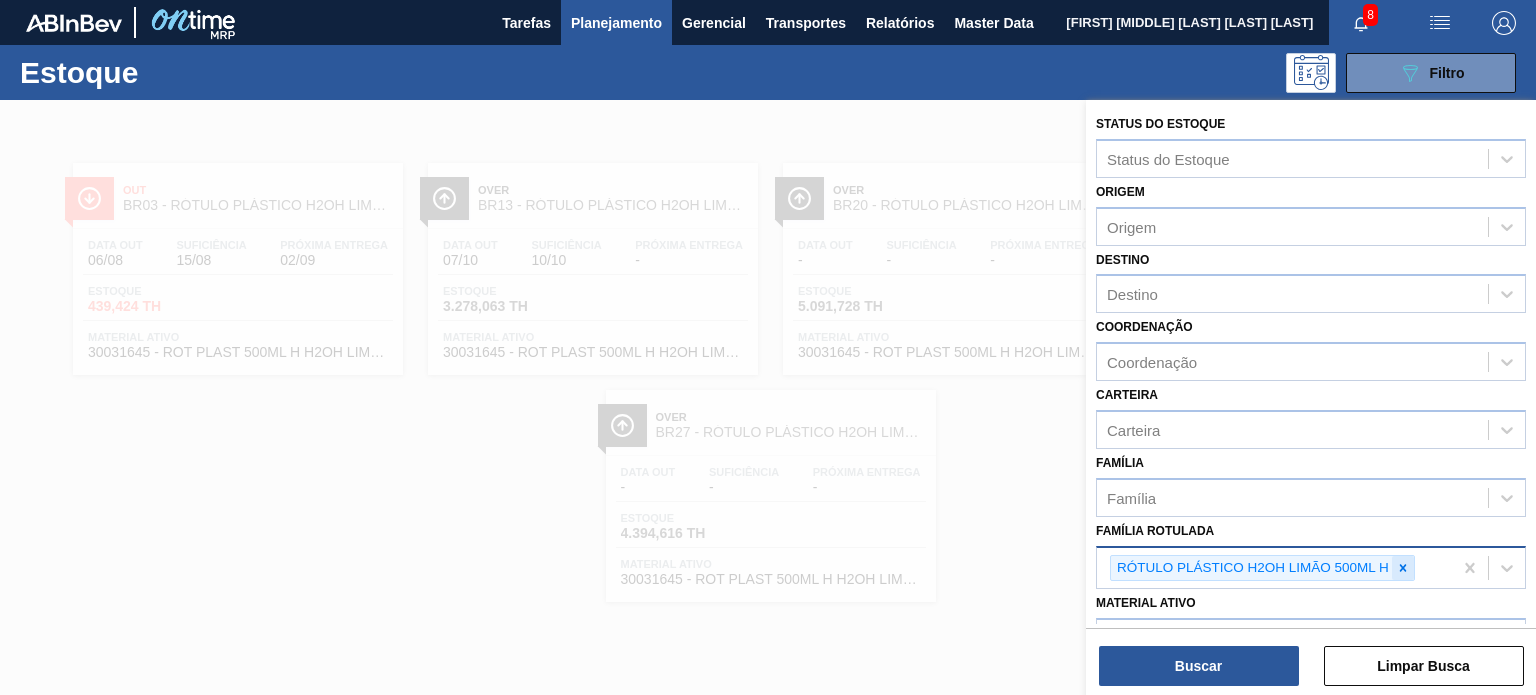 click 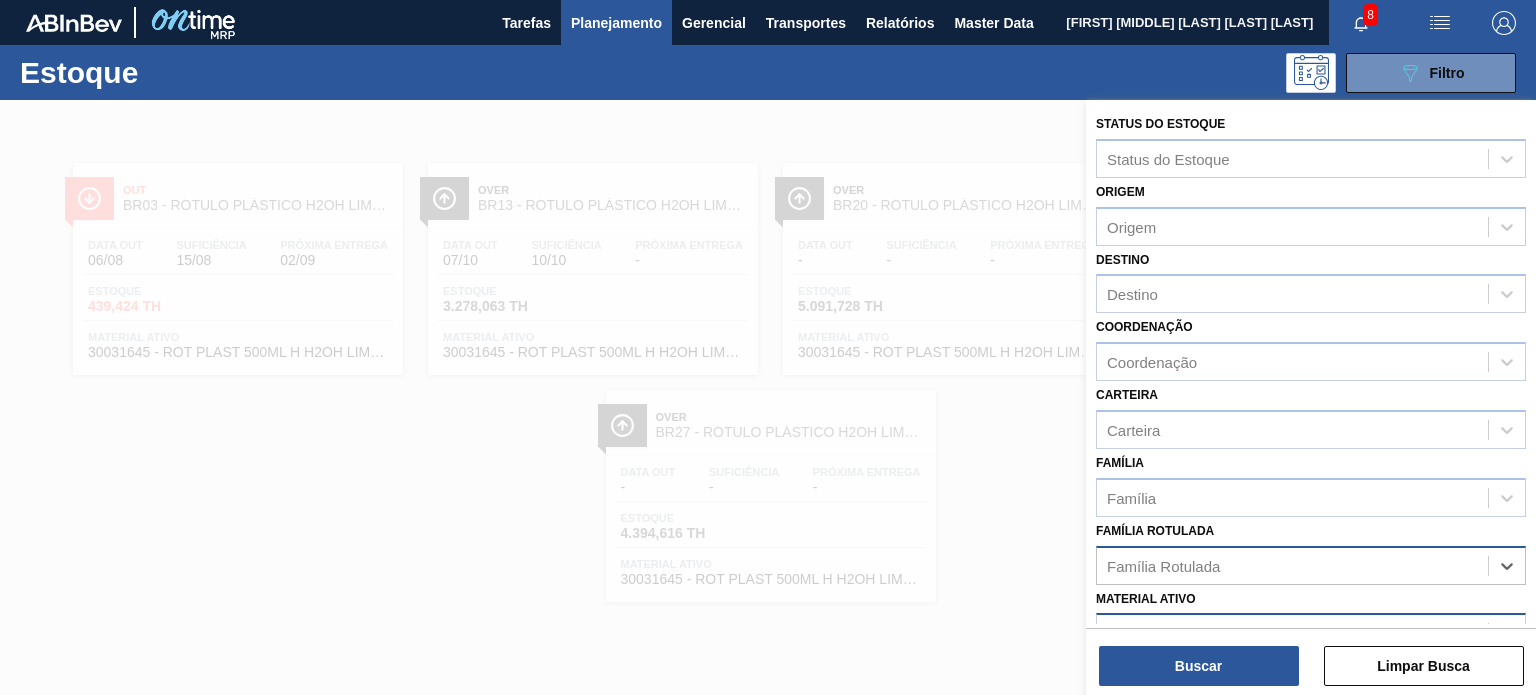 paste on "RÓTULO PLÁSTICO GCA 600ML H" 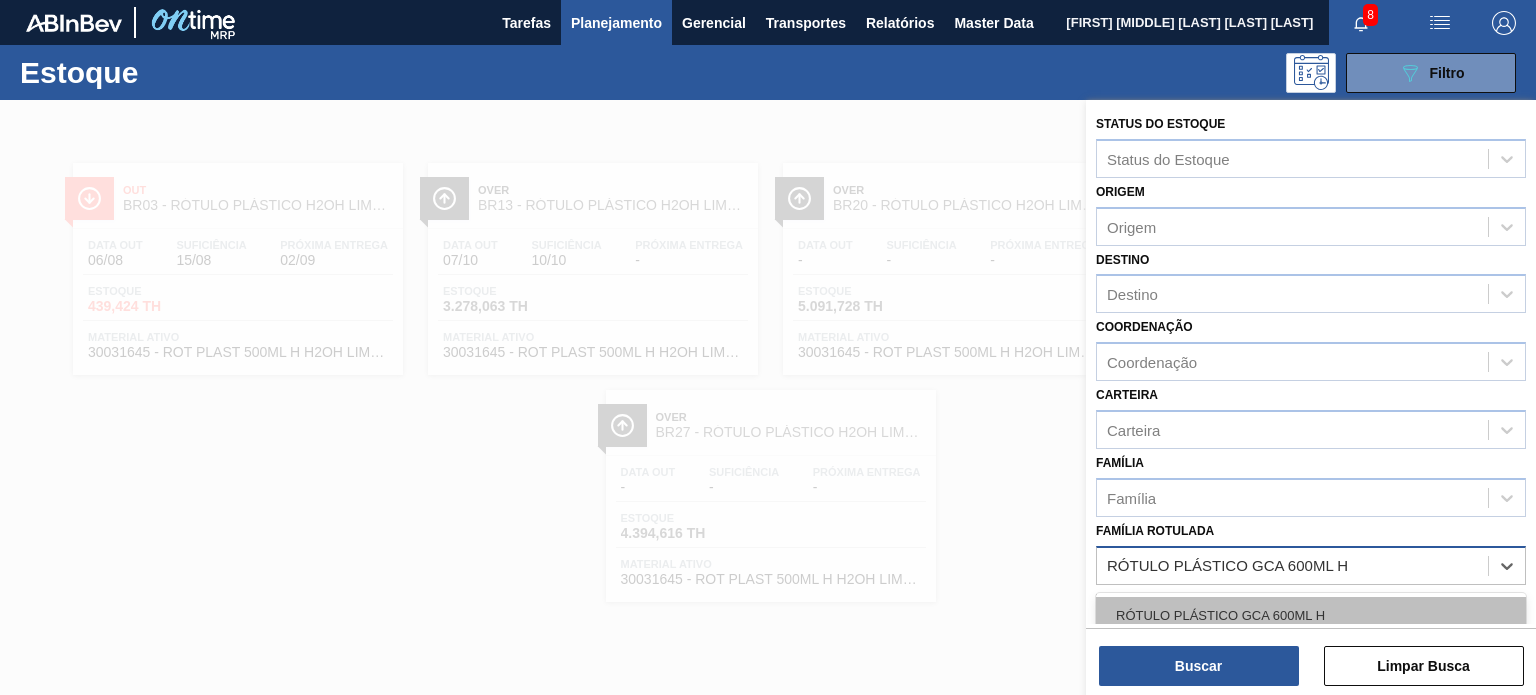 click on "RÓTULO PLÁSTICO GCA 600ML H" at bounding box center (1311, 615) 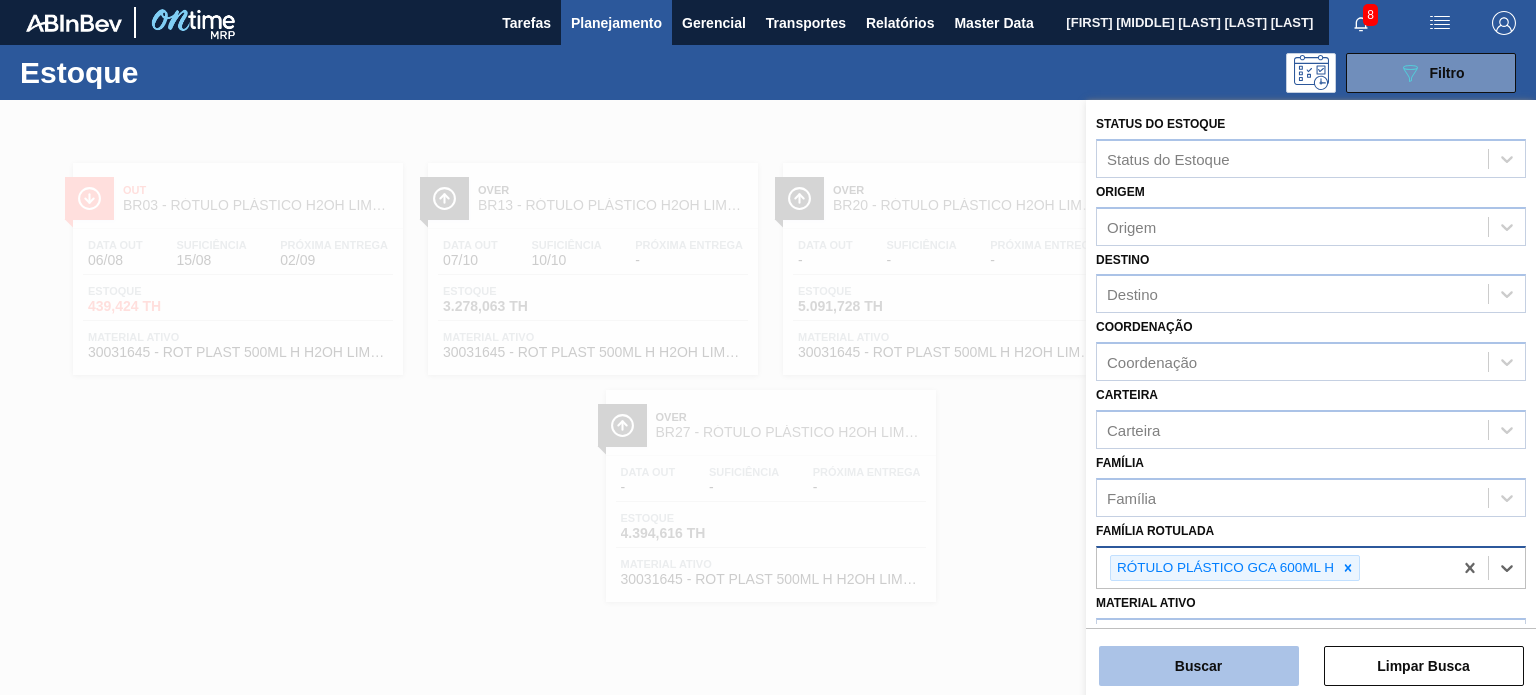 click on "Buscar Limpar Busca" at bounding box center [1311, 656] 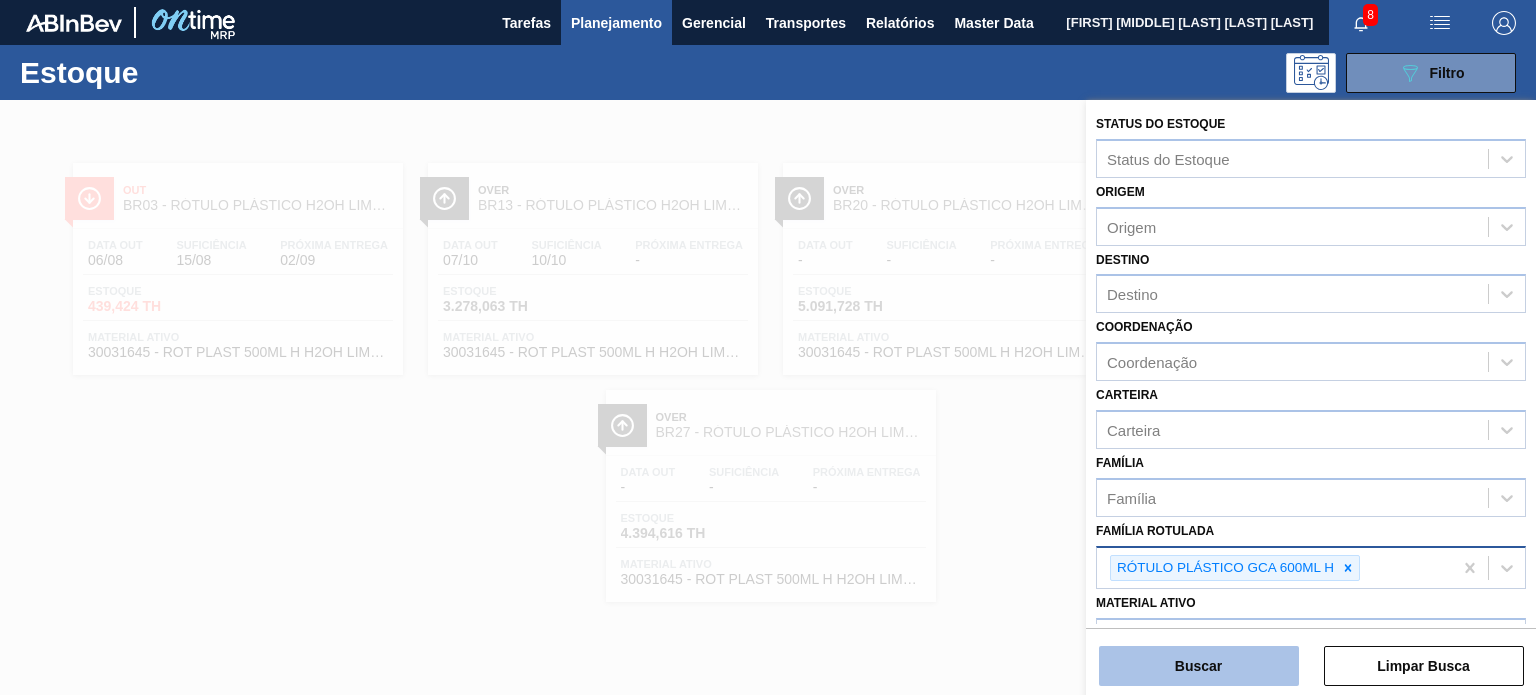 click on "Buscar" at bounding box center (1199, 666) 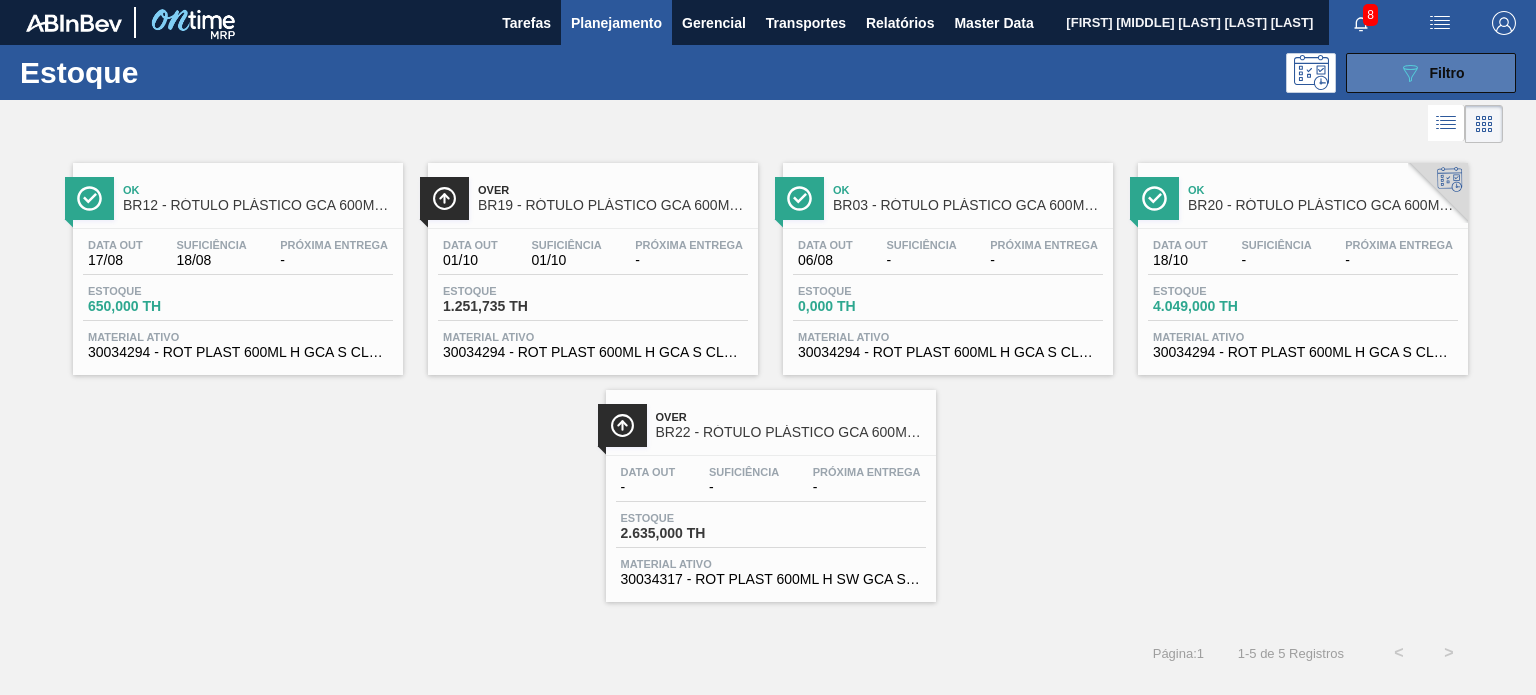 click on "089F7B8B-B2A5-4AFE-B5C0-19BA573D28AC Filtro" at bounding box center (1431, 73) 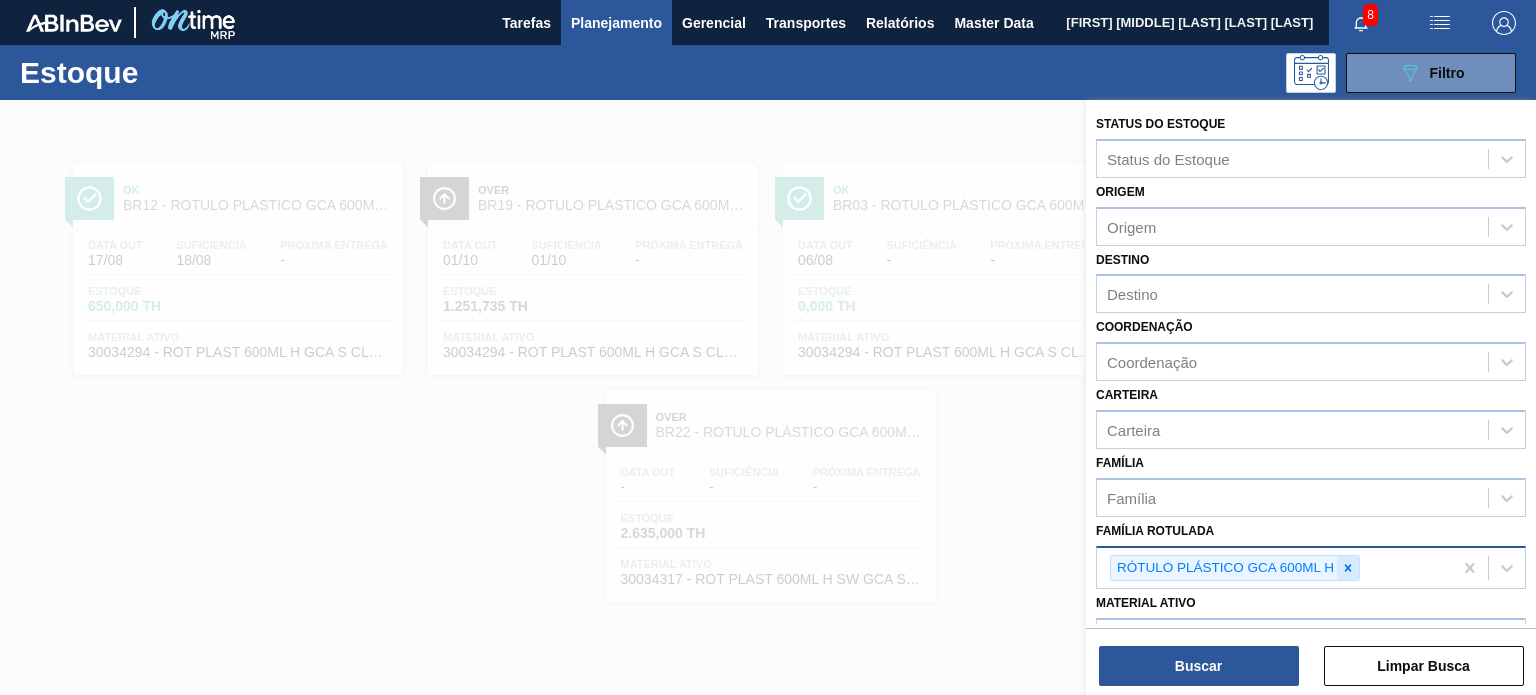 click 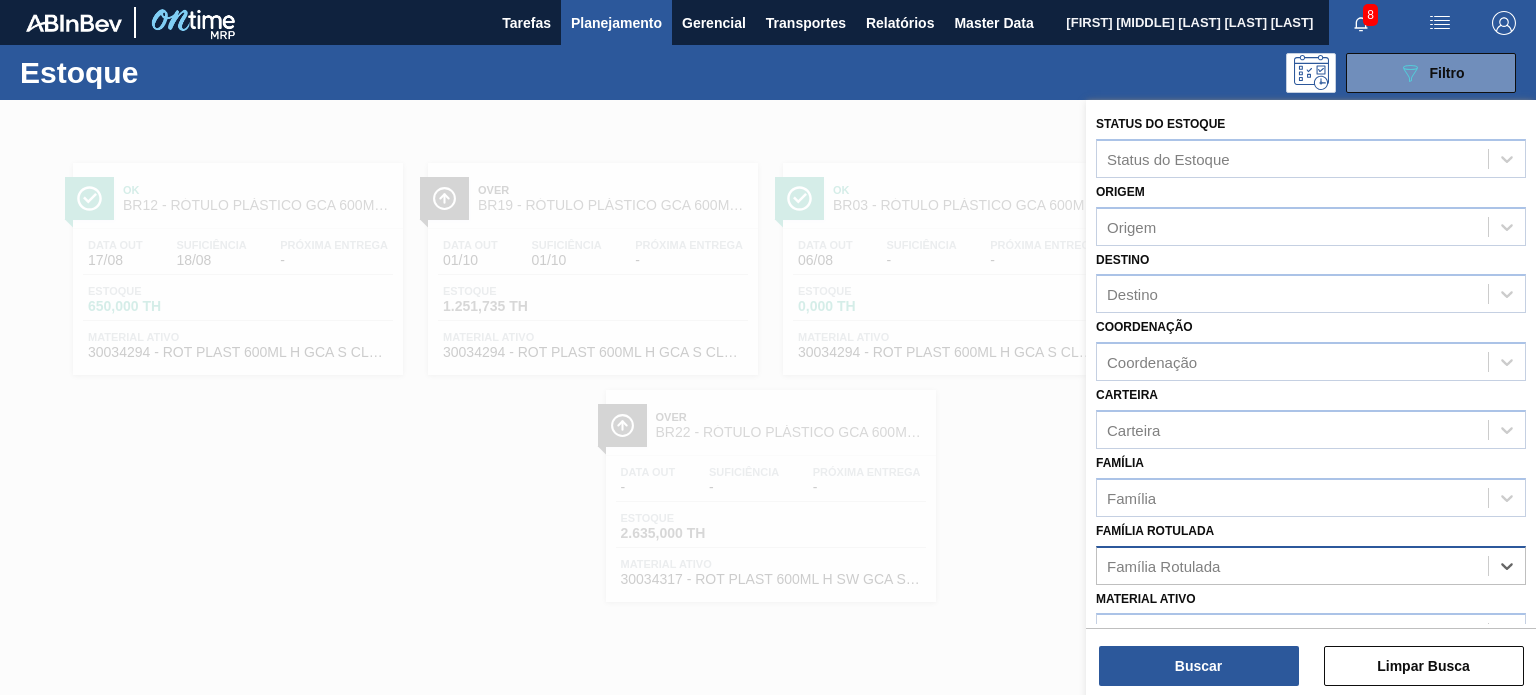 paste on "RÓTULO PLÁSTICO SUKITA UVA MISTA 200ML H" 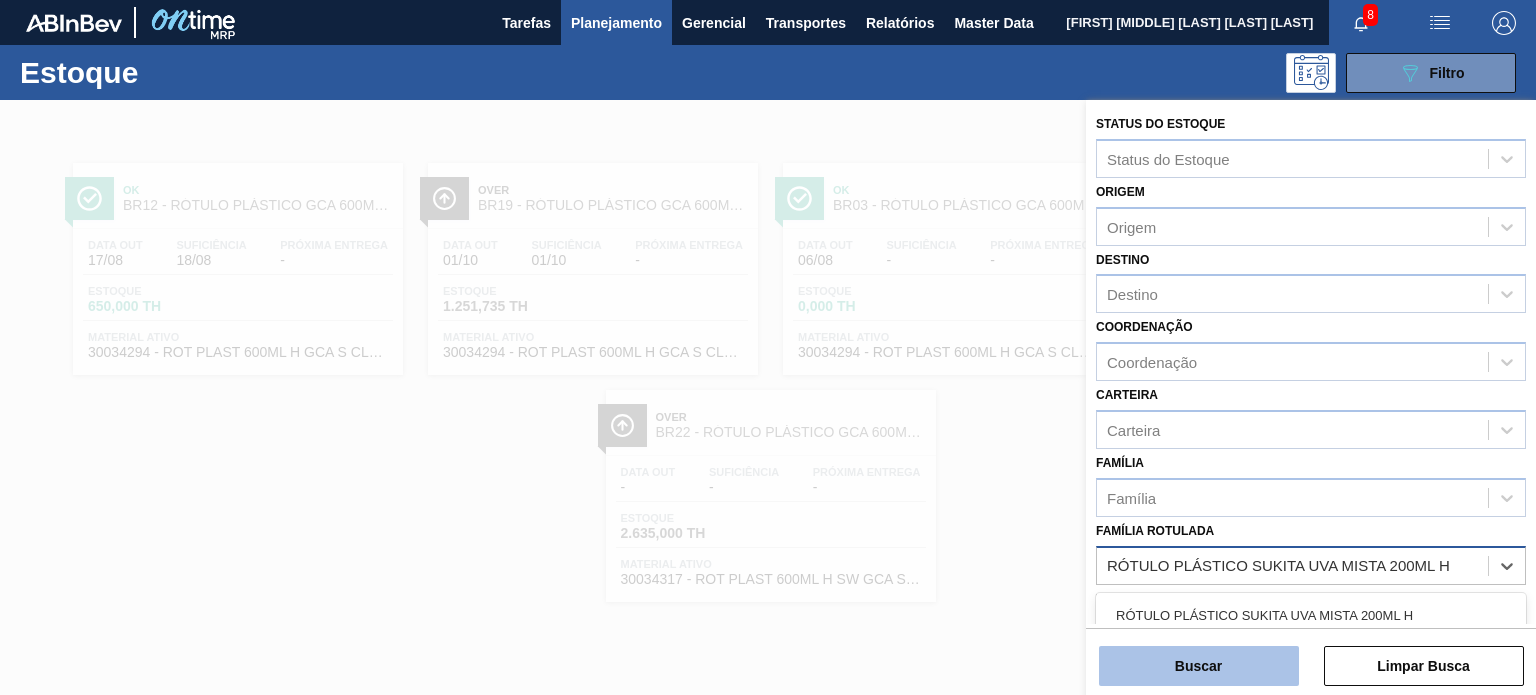 drag, startPoint x: 1291, startPoint y: 606, endPoint x: 1261, endPoint y: 650, distance: 53.25411 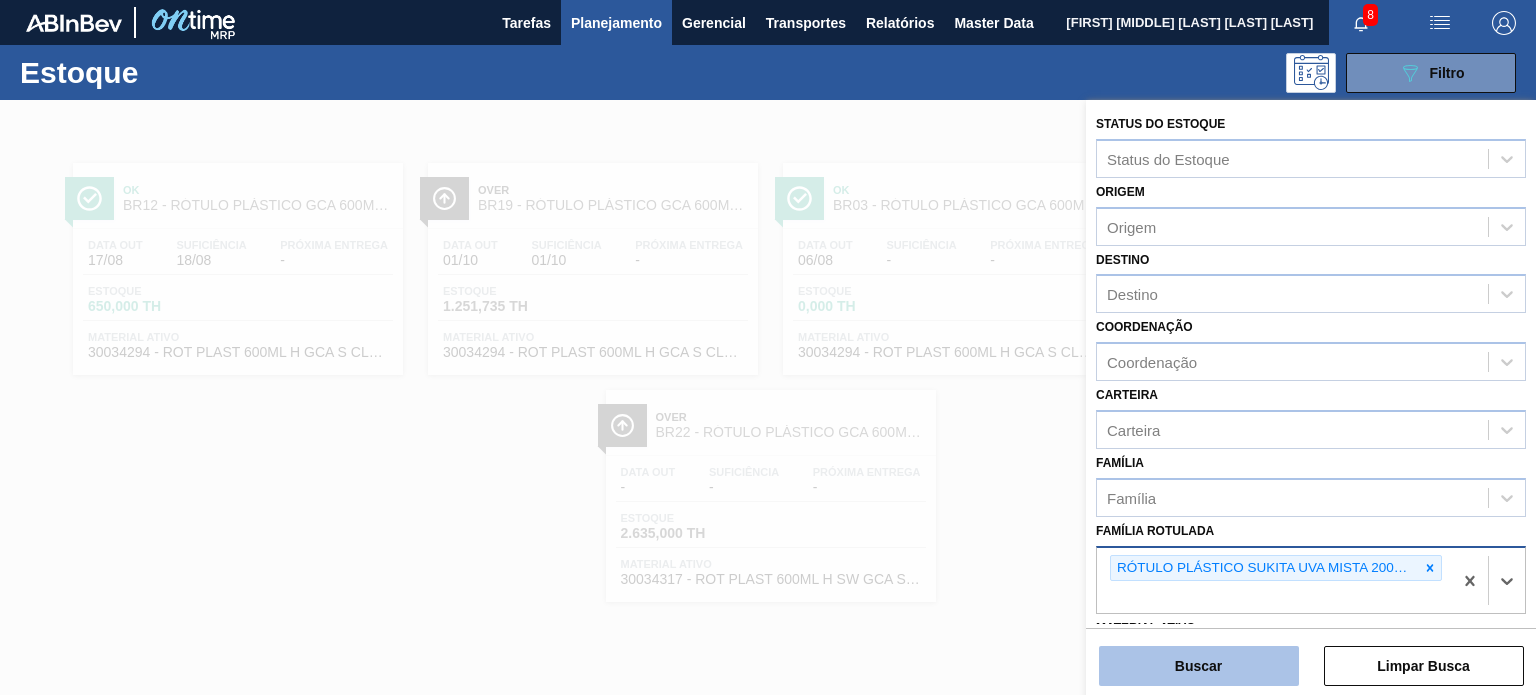 click on "Buscar" at bounding box center (1199, 666) 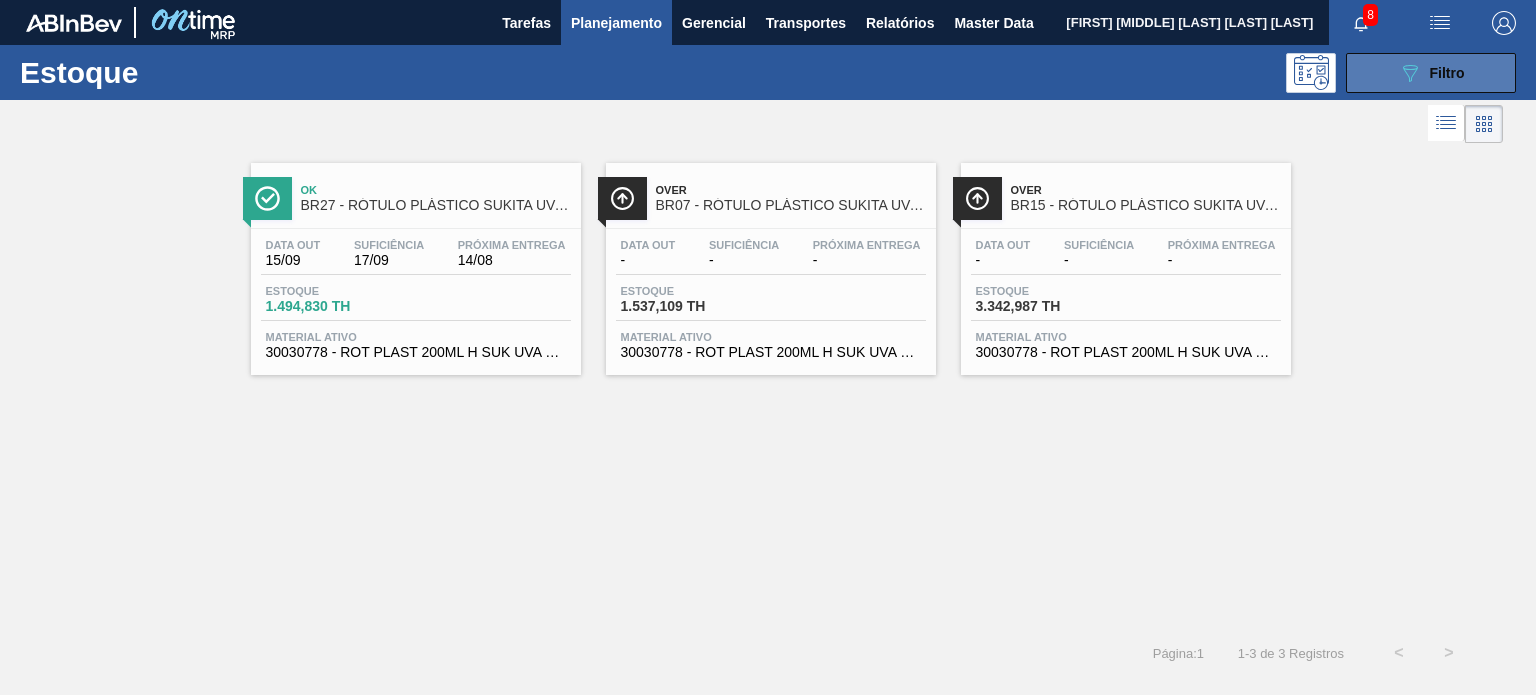 click on "Filtro" at bounding box center [1447, 73] 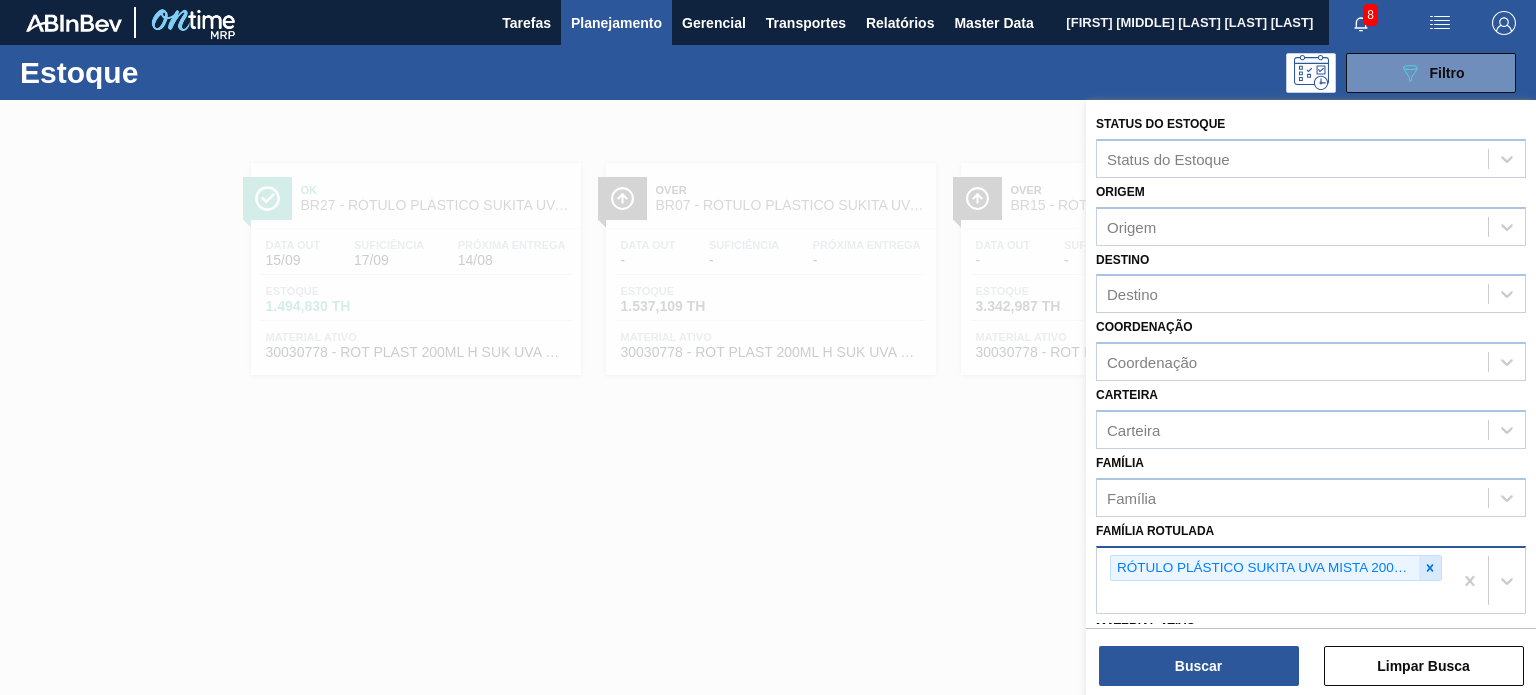 click at bounding box center [1430, 568] 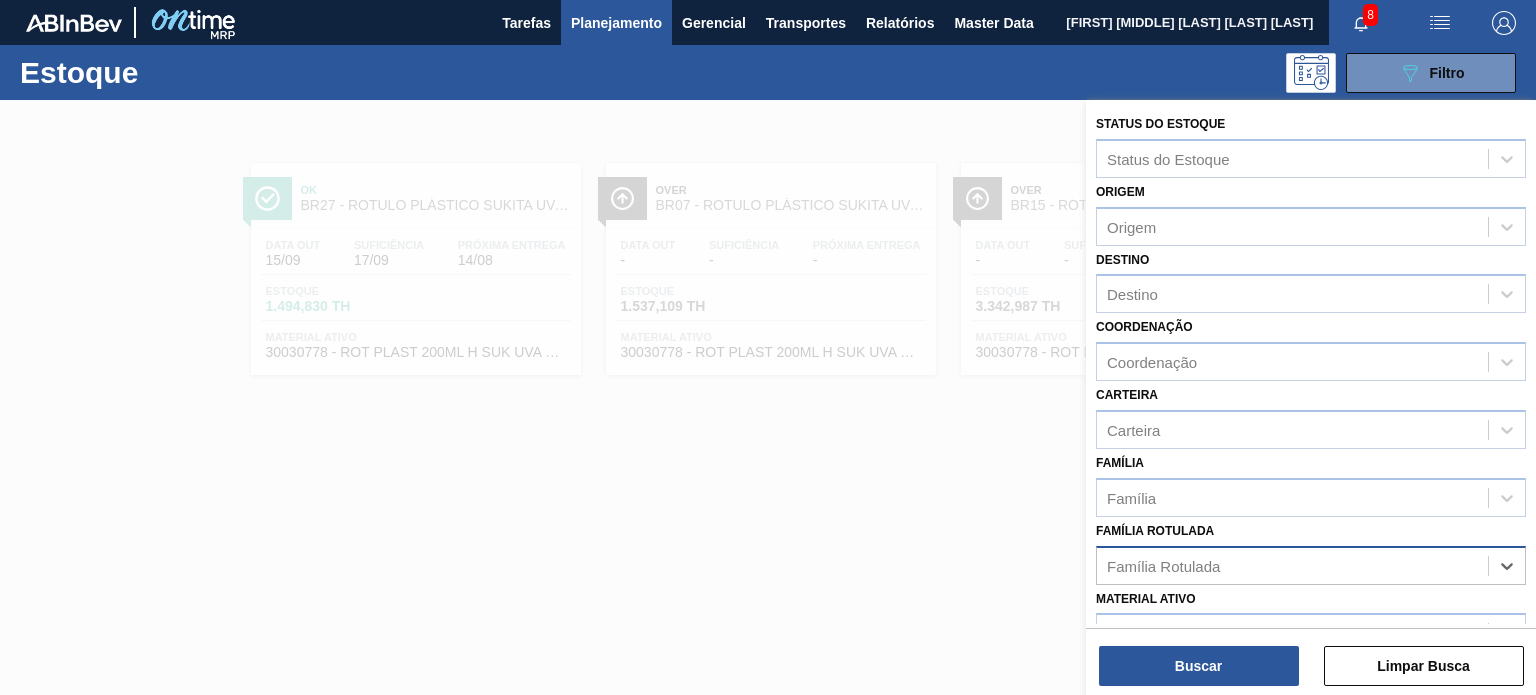 paste on "RÓTULO PLÁSTICO GCA 2L H" 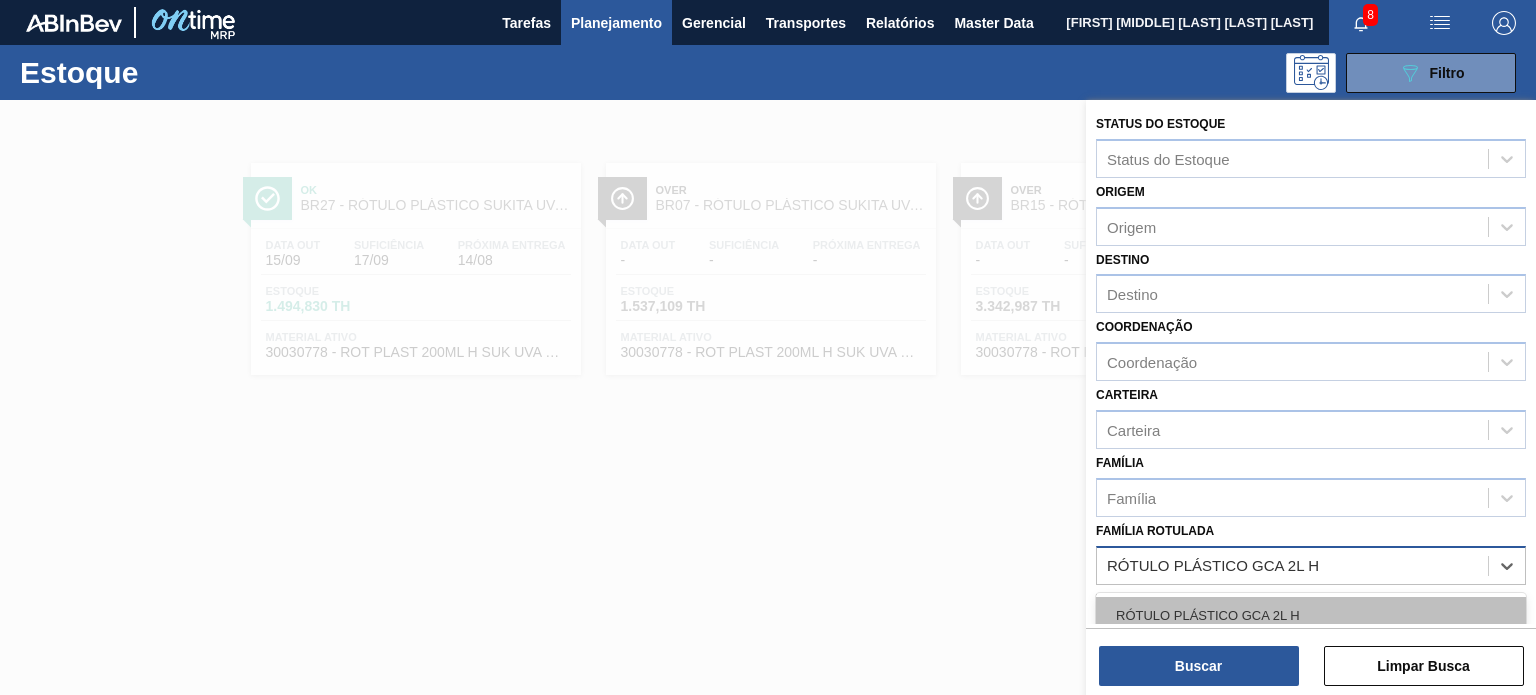 click on "RÓTULO PLÁSTICO GCA 2L H" at bounding box center (1311, 615) 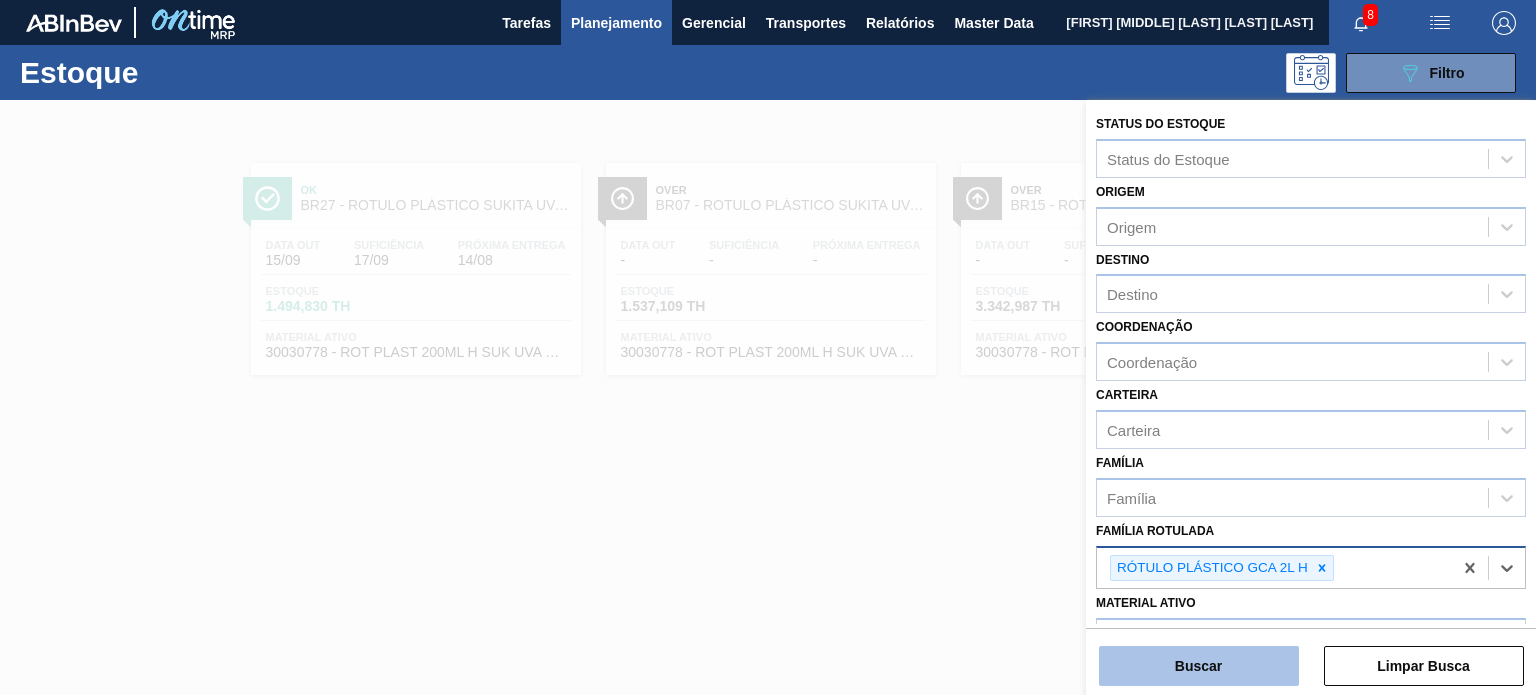 click on "Buscar" at bounding box center [1199, 666] 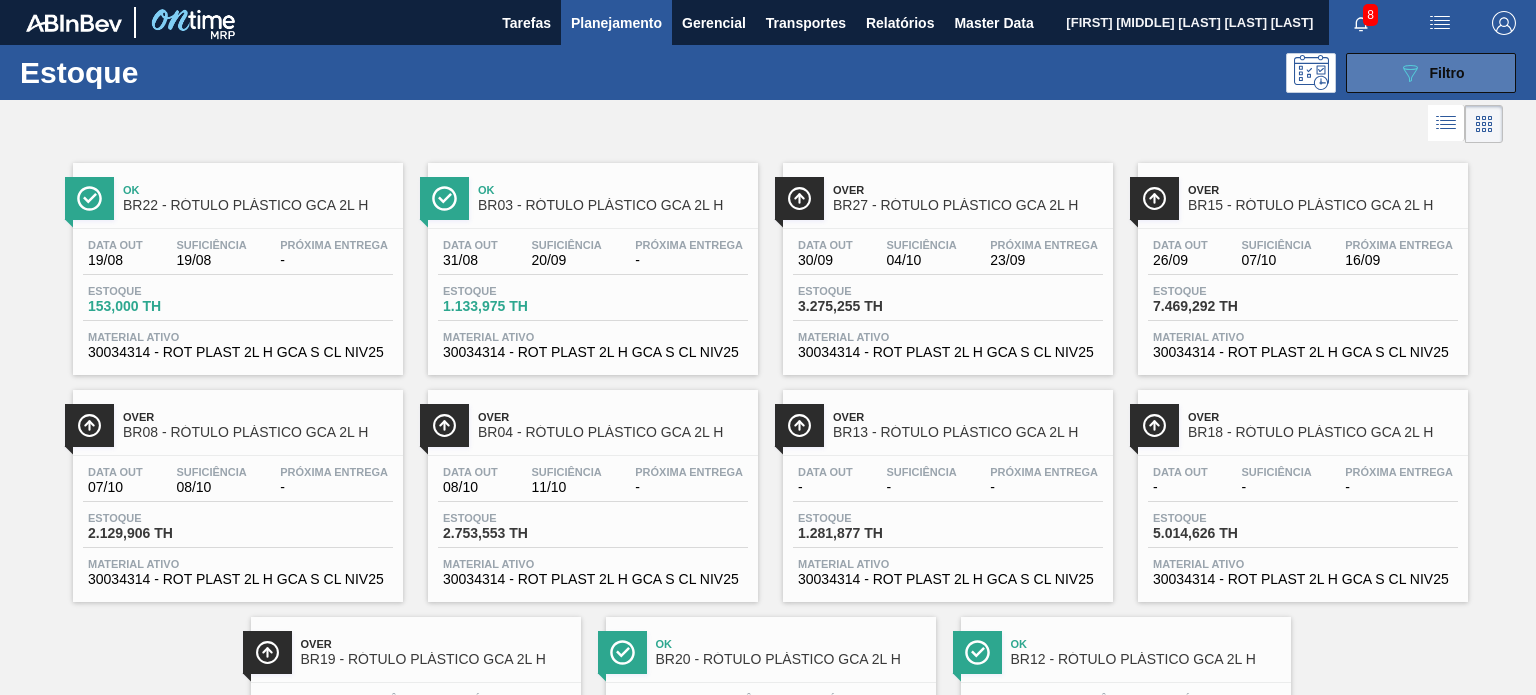 click on "089F7B8B-B2A5-4AFE-B5C0-19BA573D28AC Filtro" at bounding box center (1431, 73) 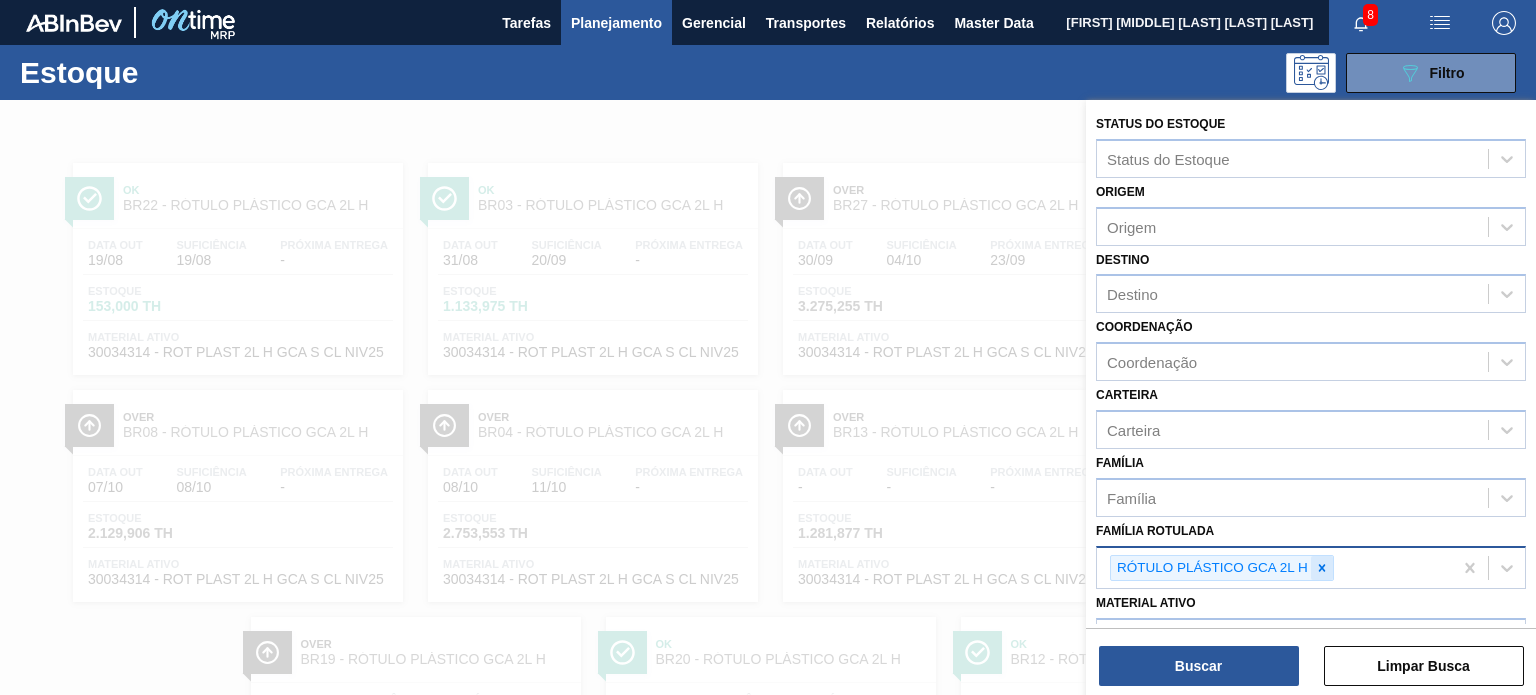 click at bounding box center [1322, 568] 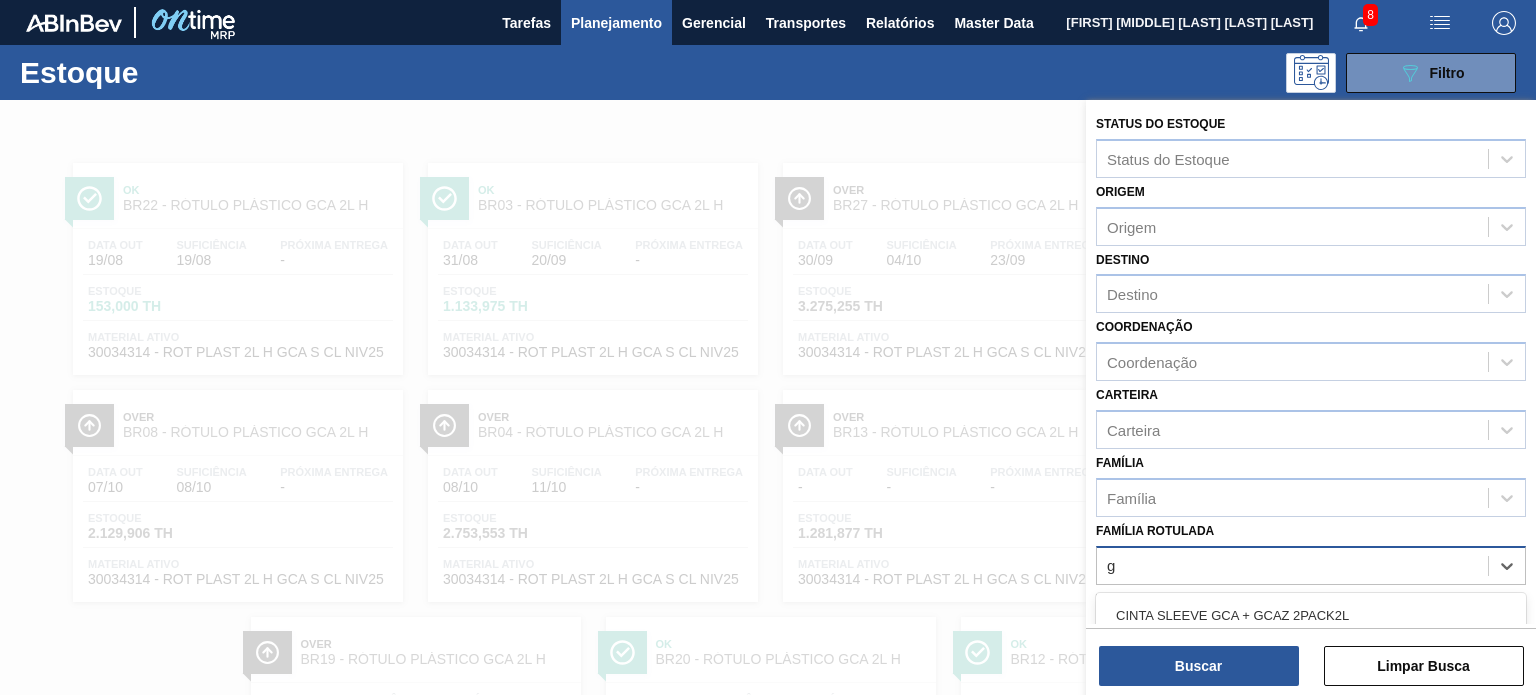 scroll, scrollTop: 181, scrollLeft: 0, axis: vertical 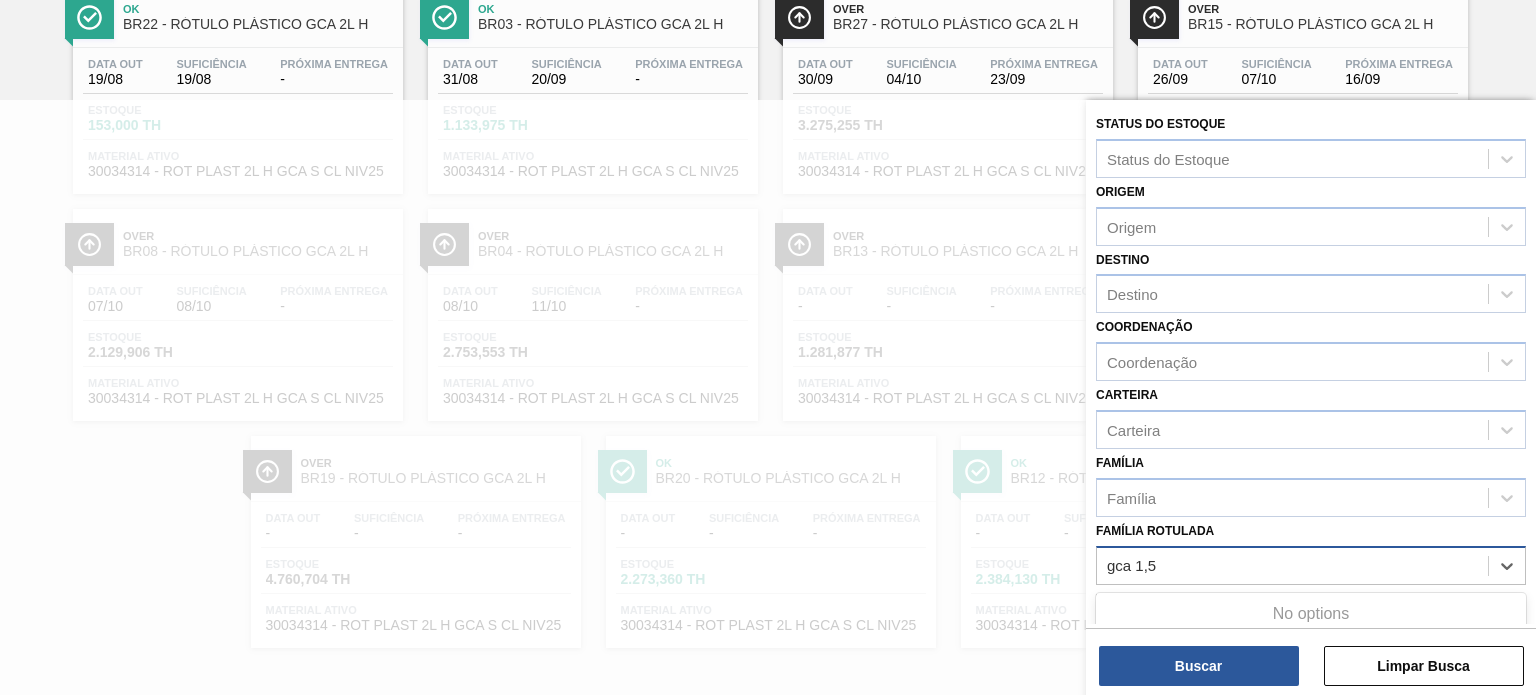 type on "gca 1,5" 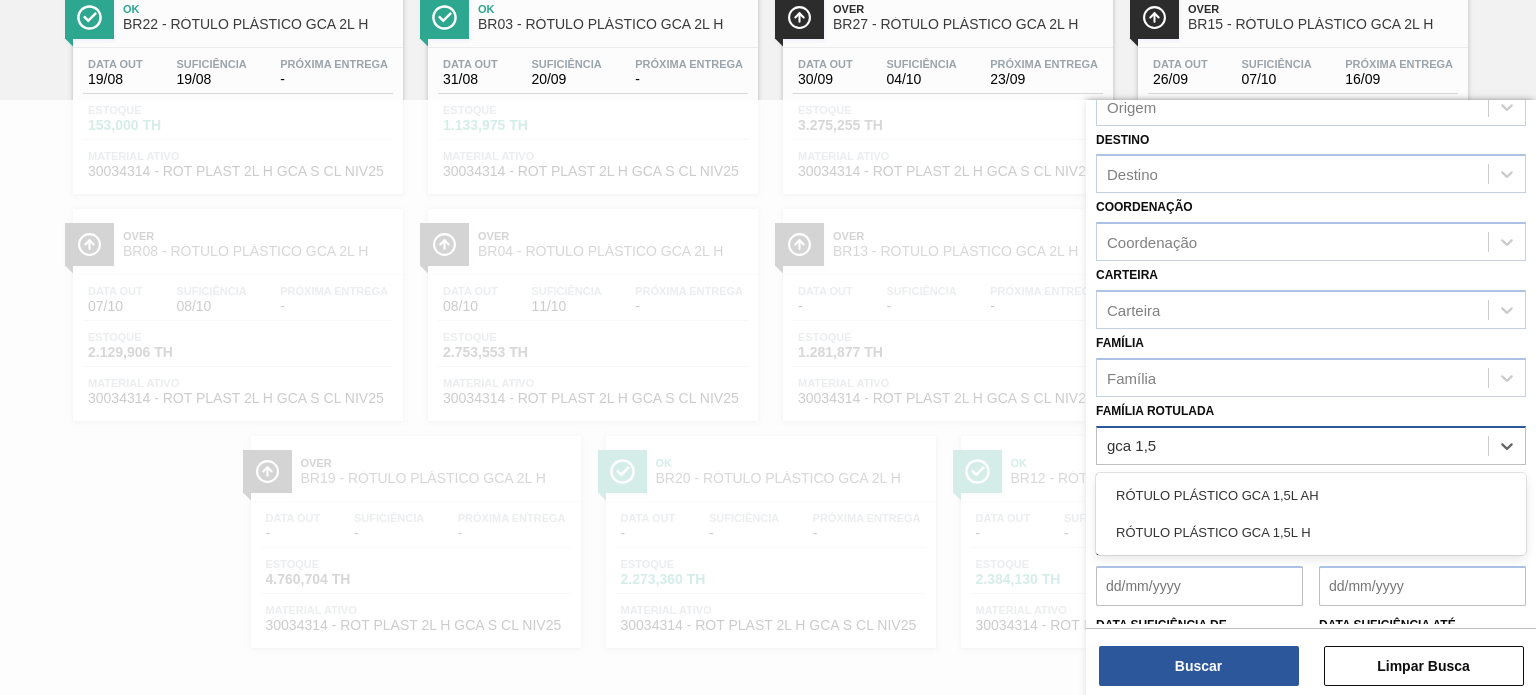 scroll, scrollTop: 200, scrollLeft: 0, axis: vertical 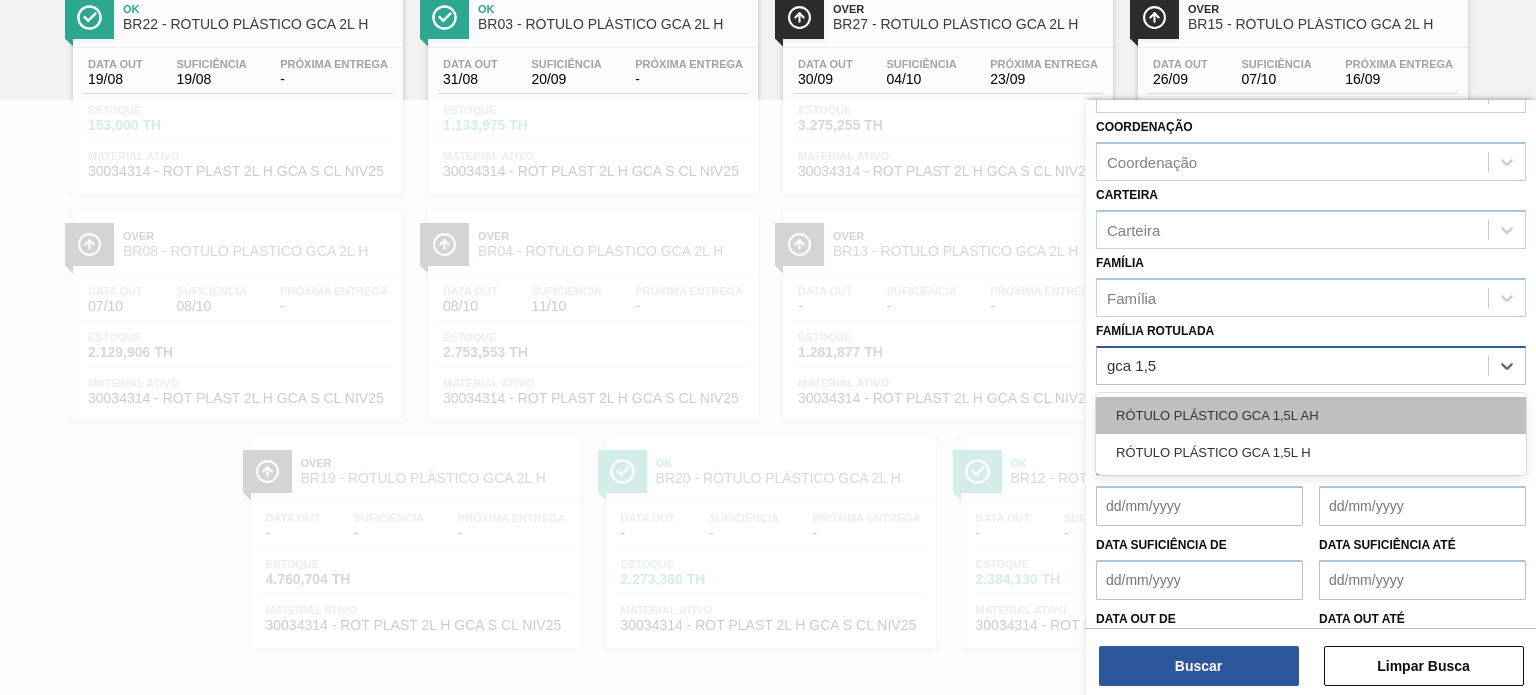 click on "RÓTULO PLÁSTICO GCA 1,5L AH" at bounding box center [1311, 415] 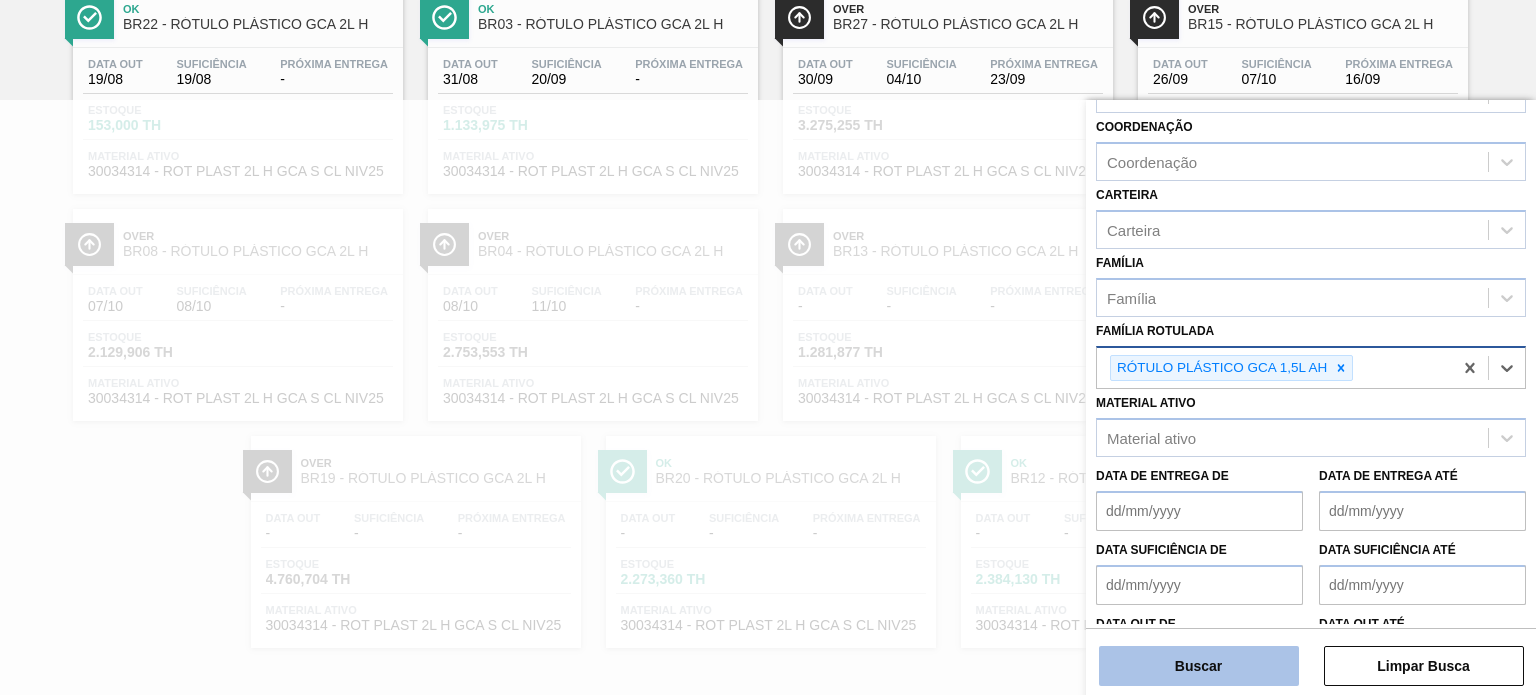 click on "Buscar" at bounding box center [1199, 666] 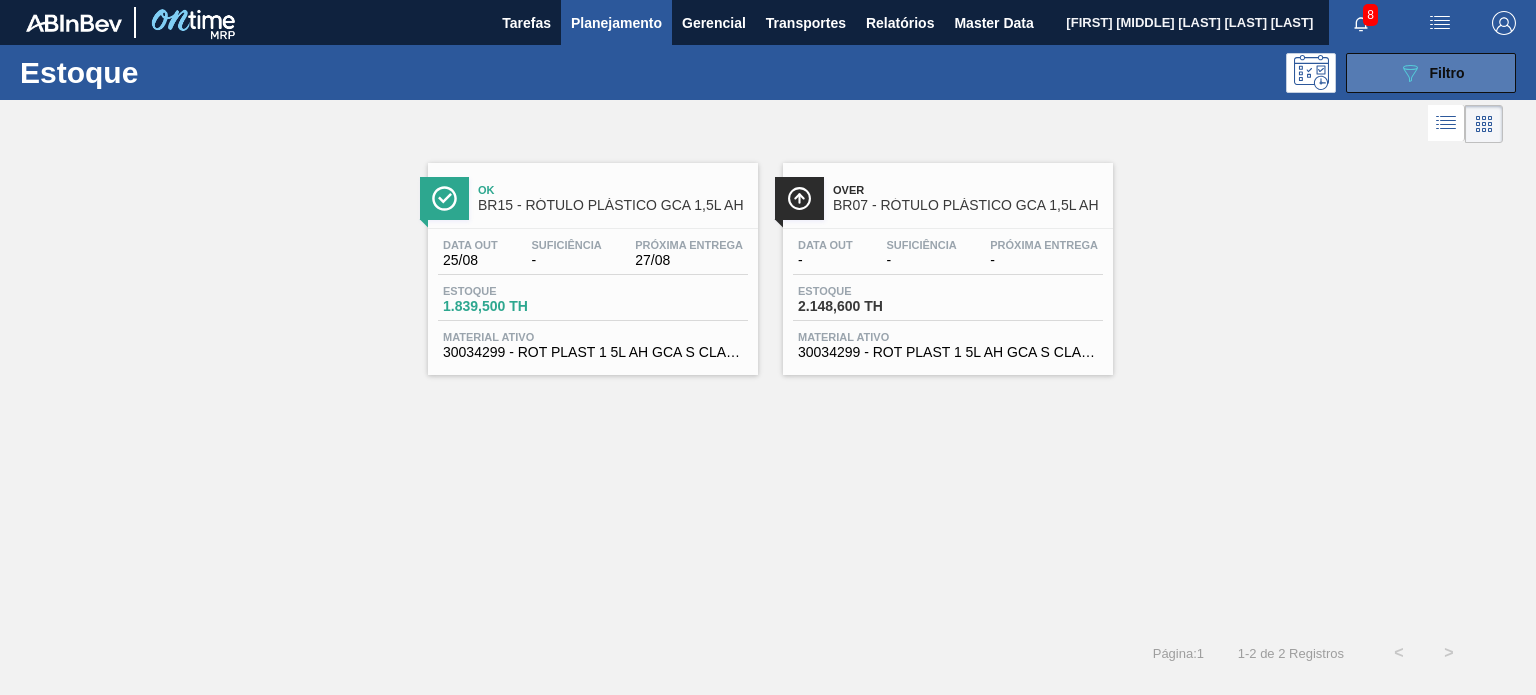 click on "Filtro" at bounding box center [1447, 73] 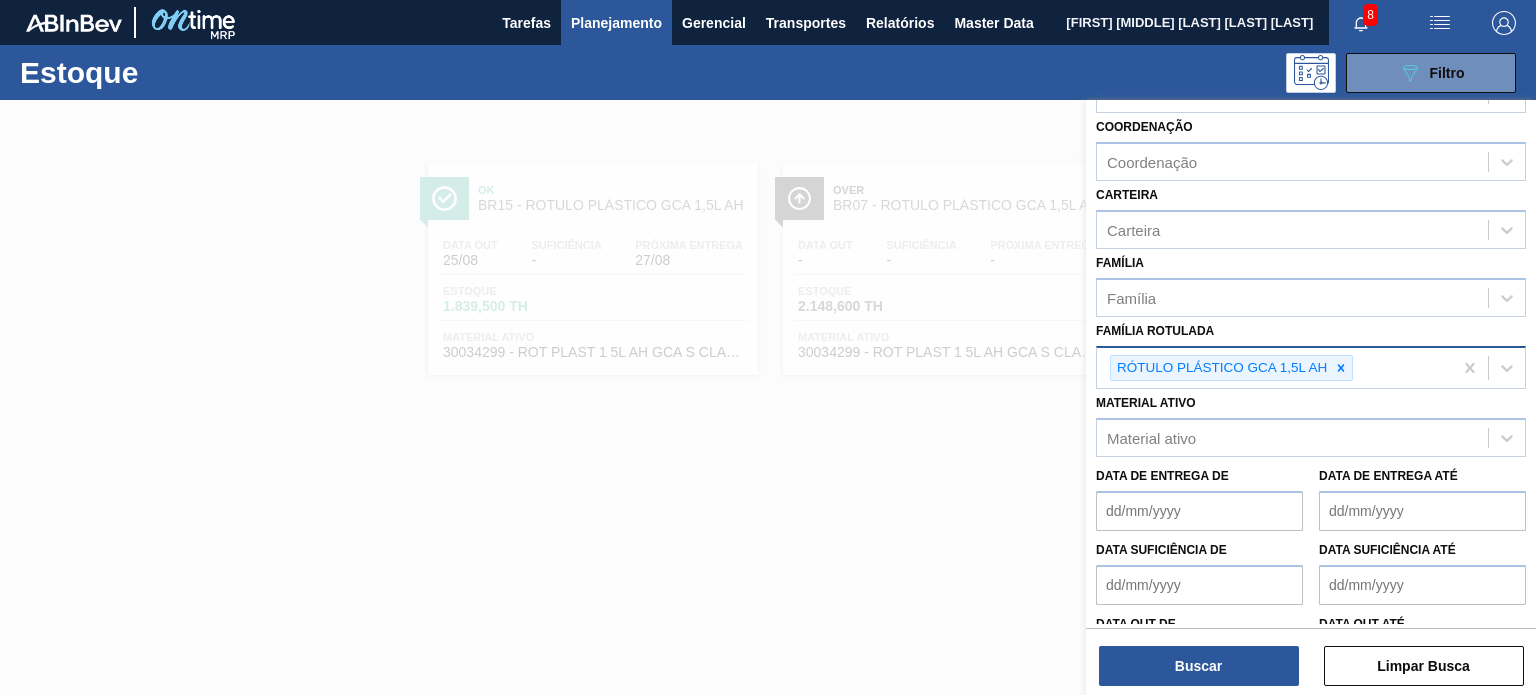 click 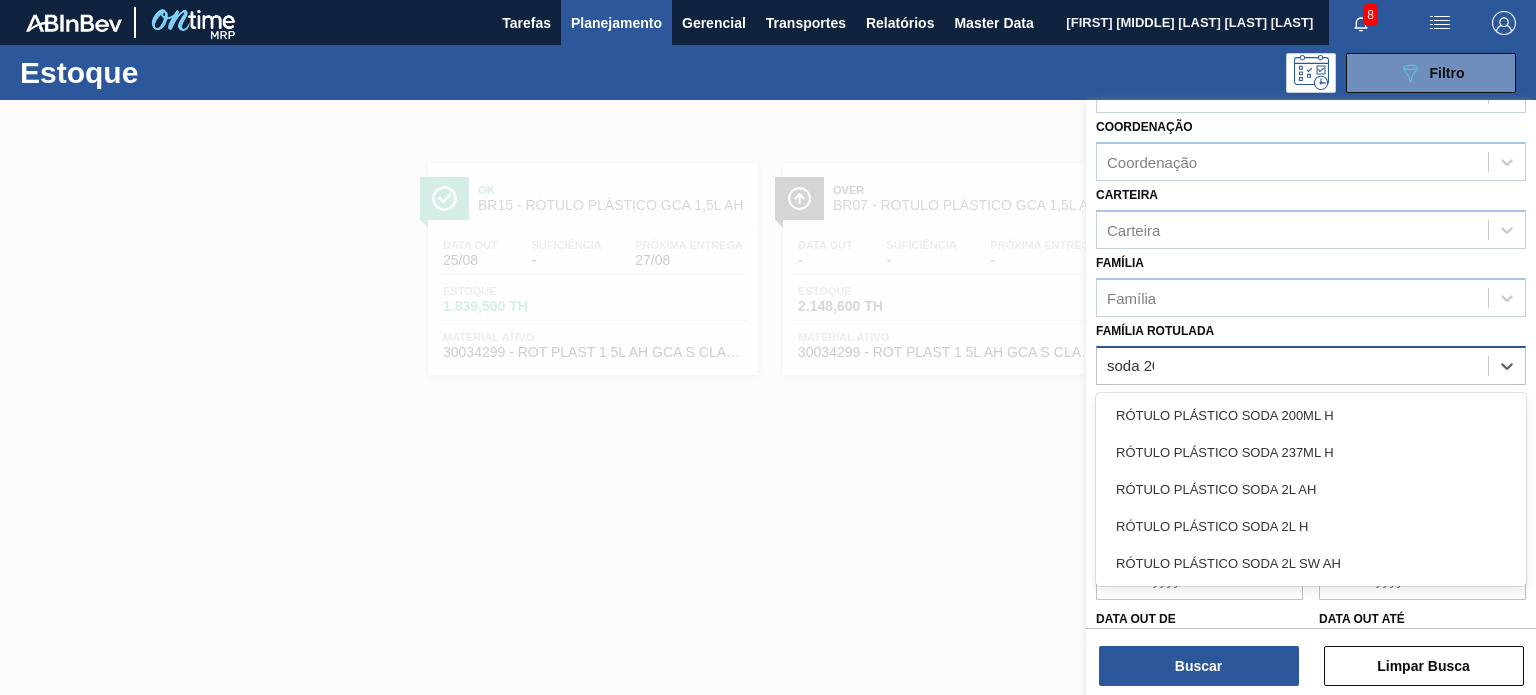 type on "soda 200" 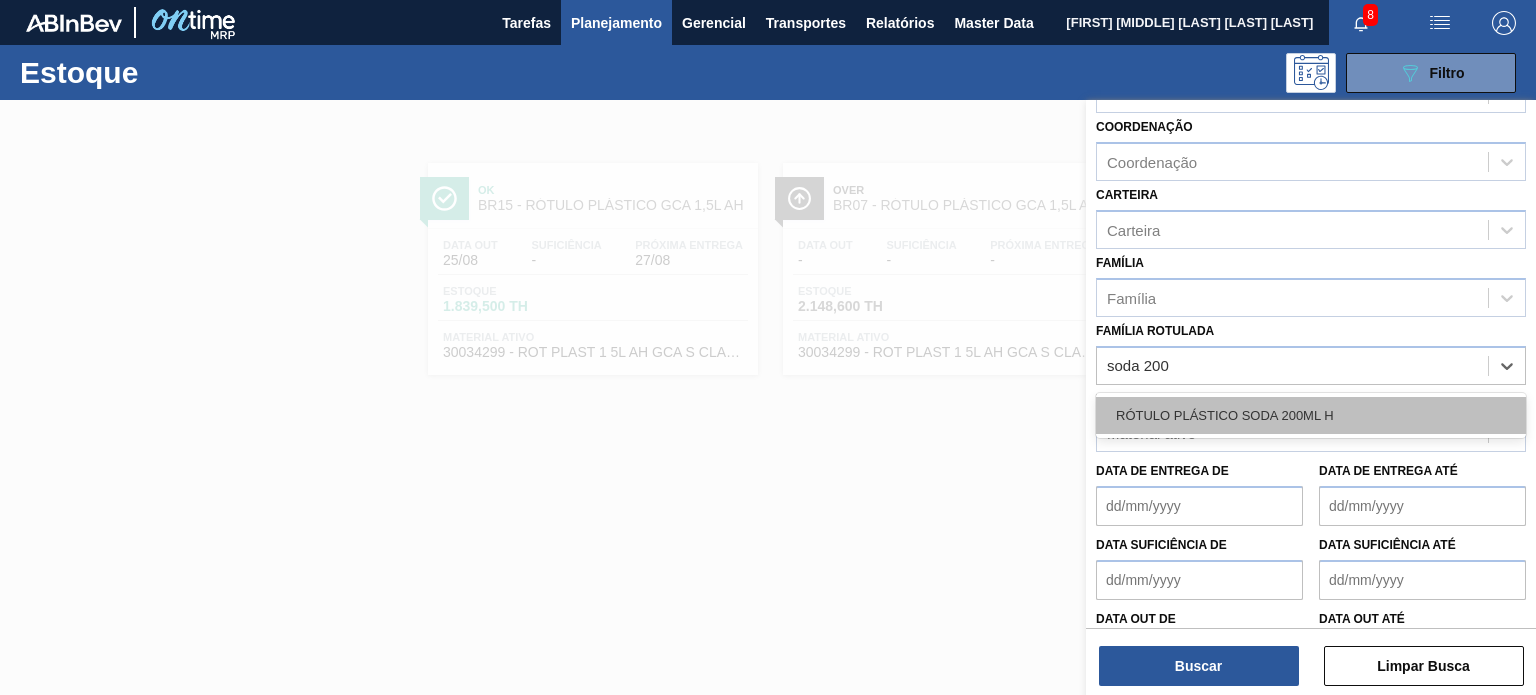 click on "RÓTULO PLÁSTICO SODA 200ML H" at bounding box center [1311, 415] 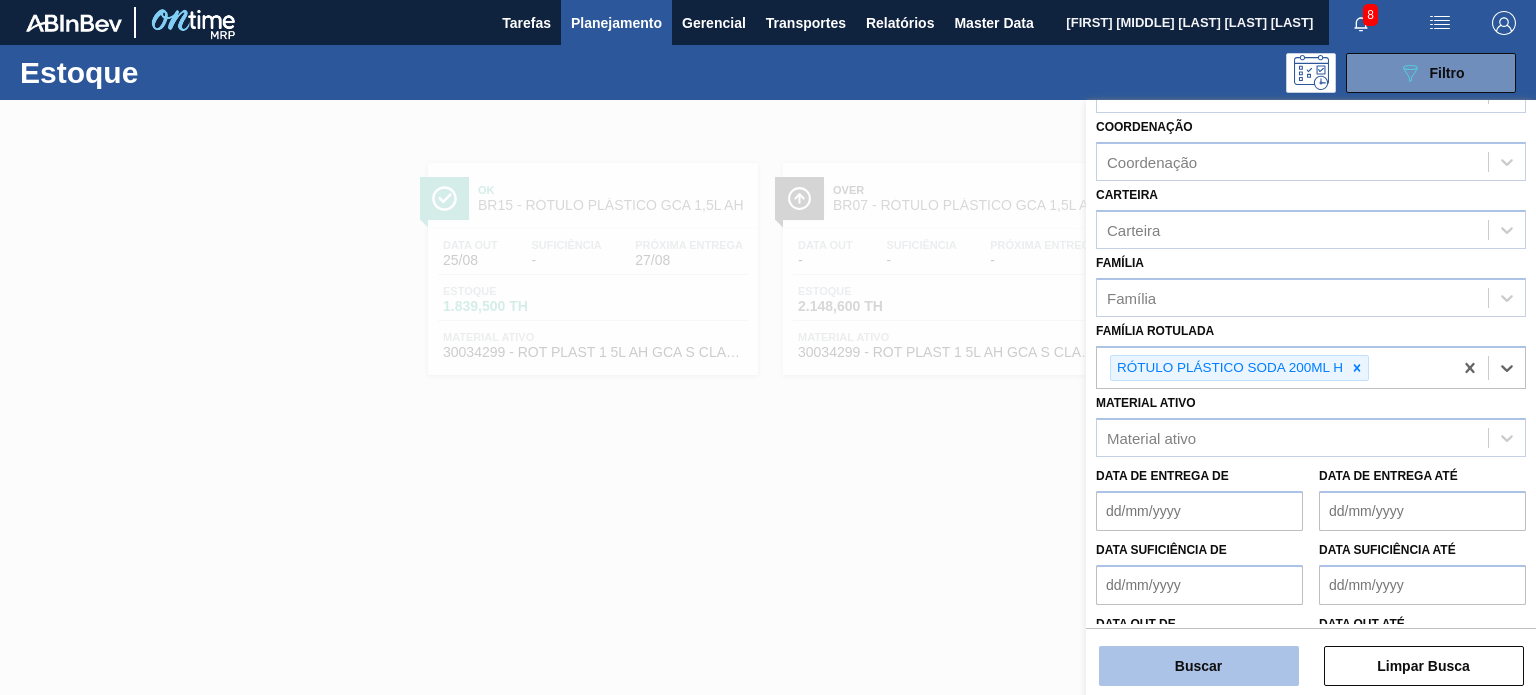 click on "Buscar" at bounding box center [1199, 666] 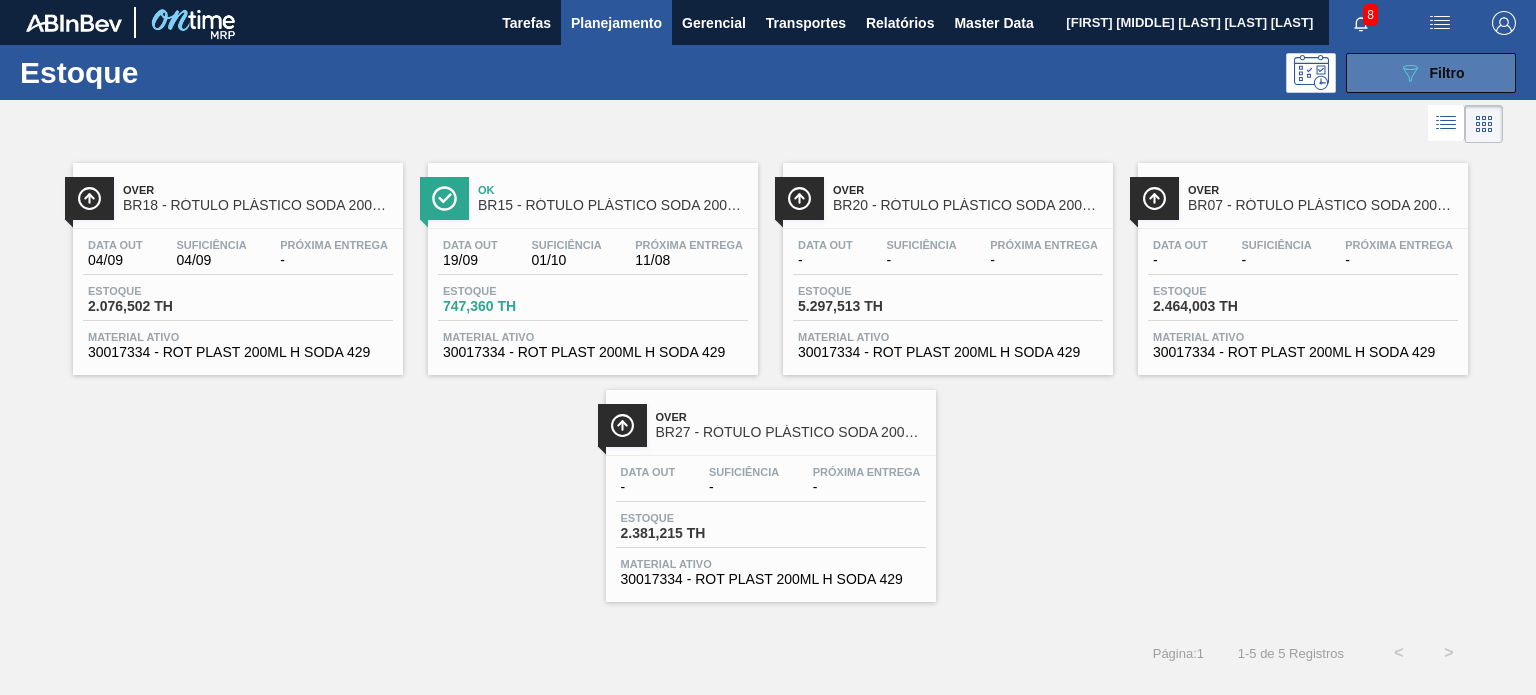 click on "089F7B8B-B2A5-4AFE-B5C0-19BA573D28AC Filtro" at bounding box center (1431, 73) 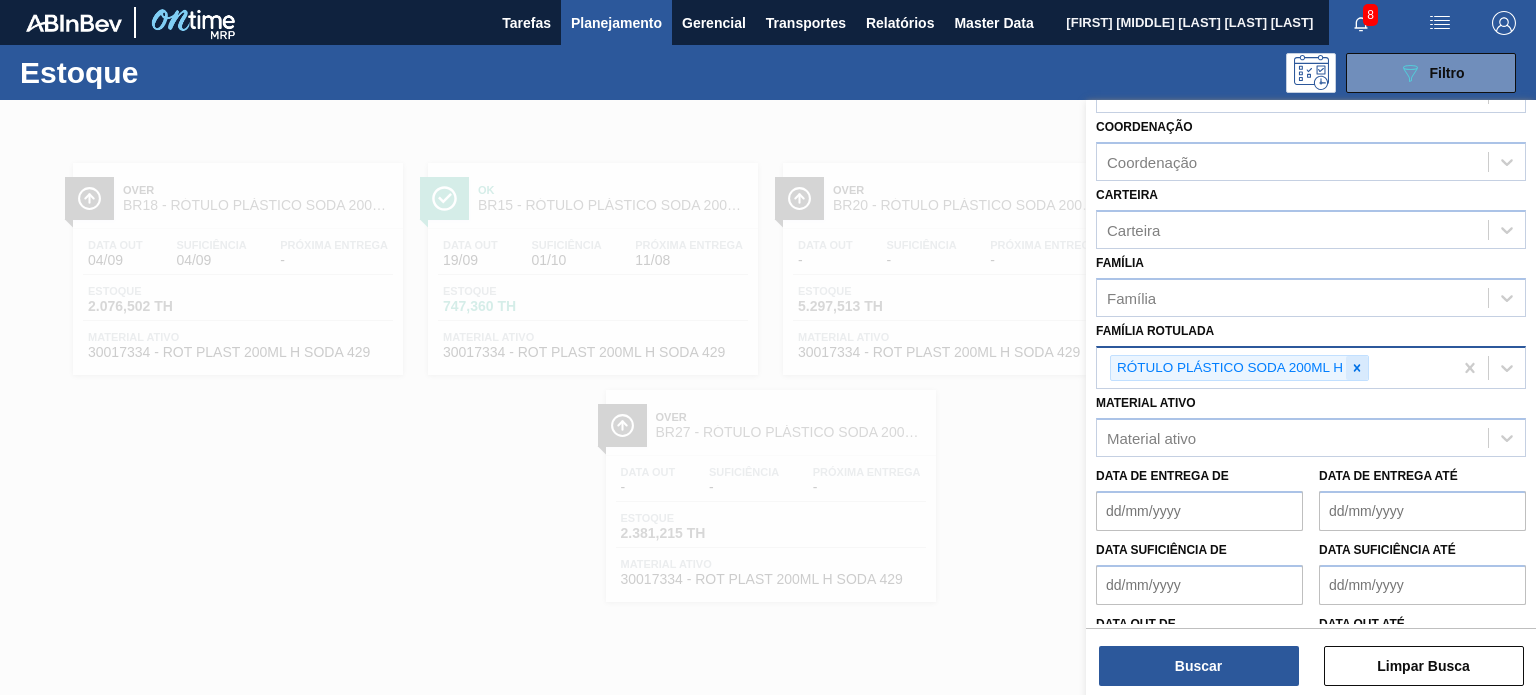 click 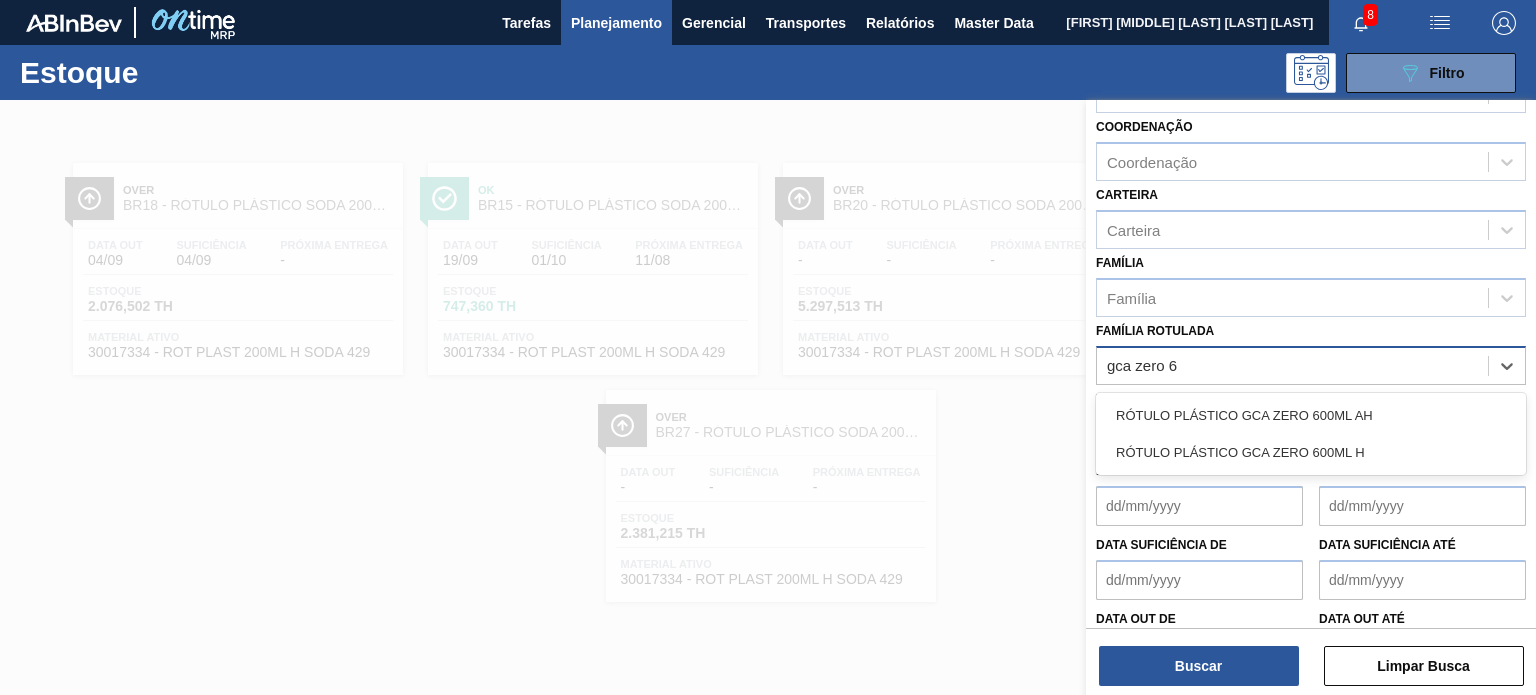 type on "gca zero 60" 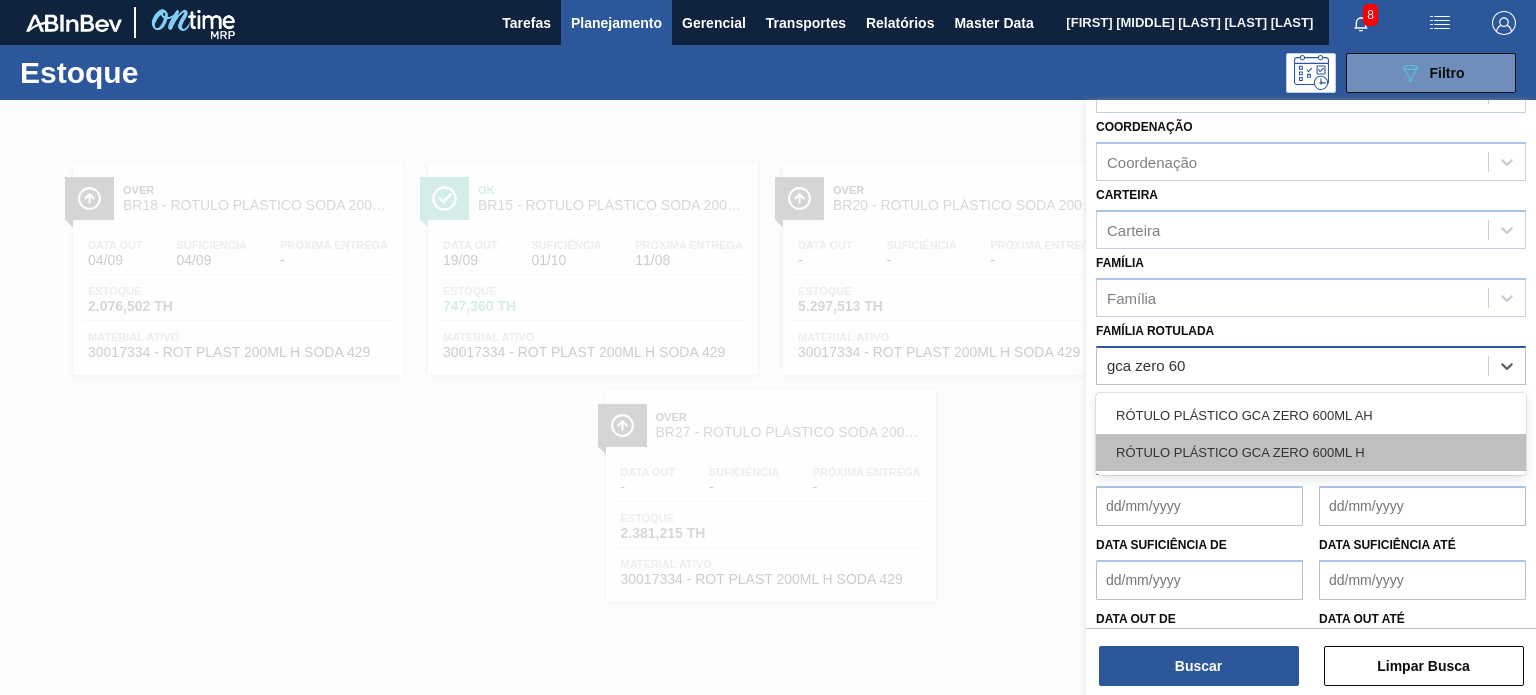 click on "RÓTULO PLÁSTICO GCA ZERO 600ML H" at bounding box center (1311, 452) 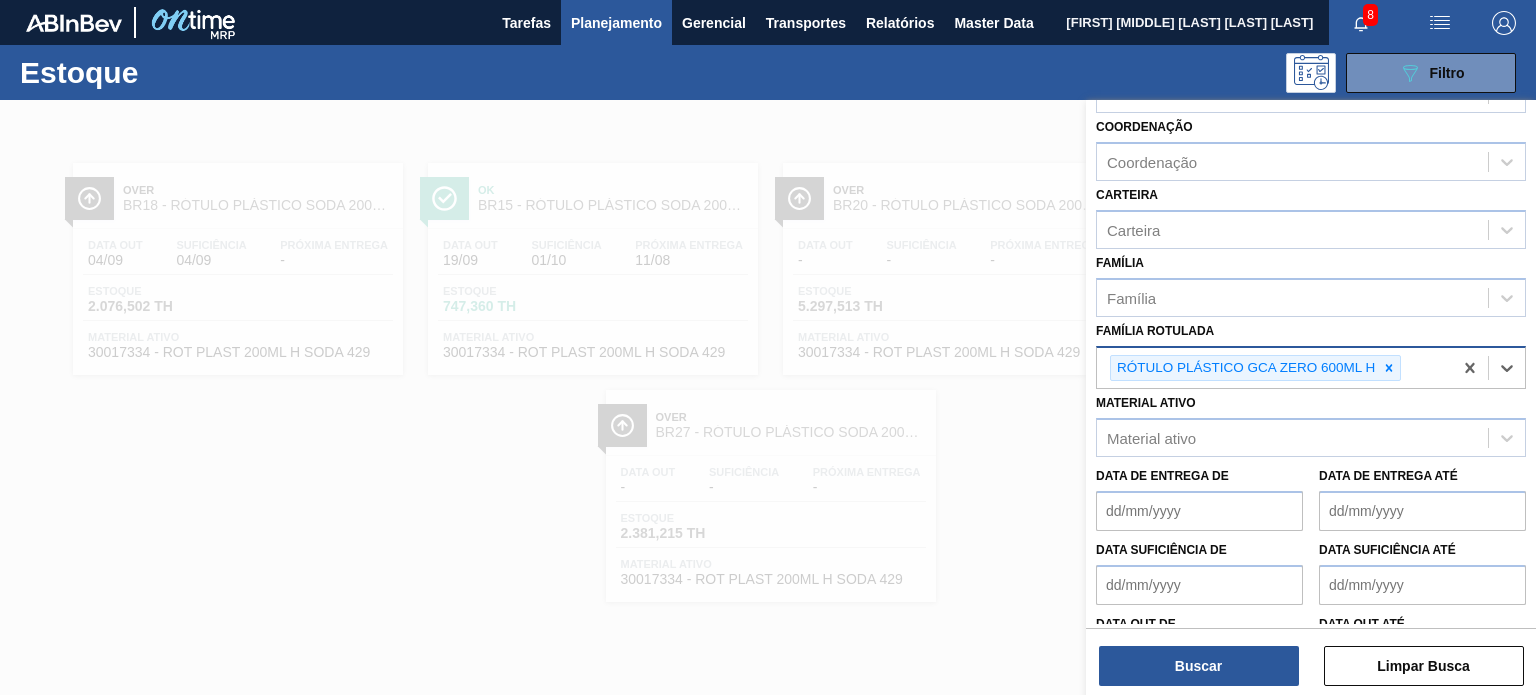 click on "Buscar Limpar Busca" at bounding box center (1311, 656) 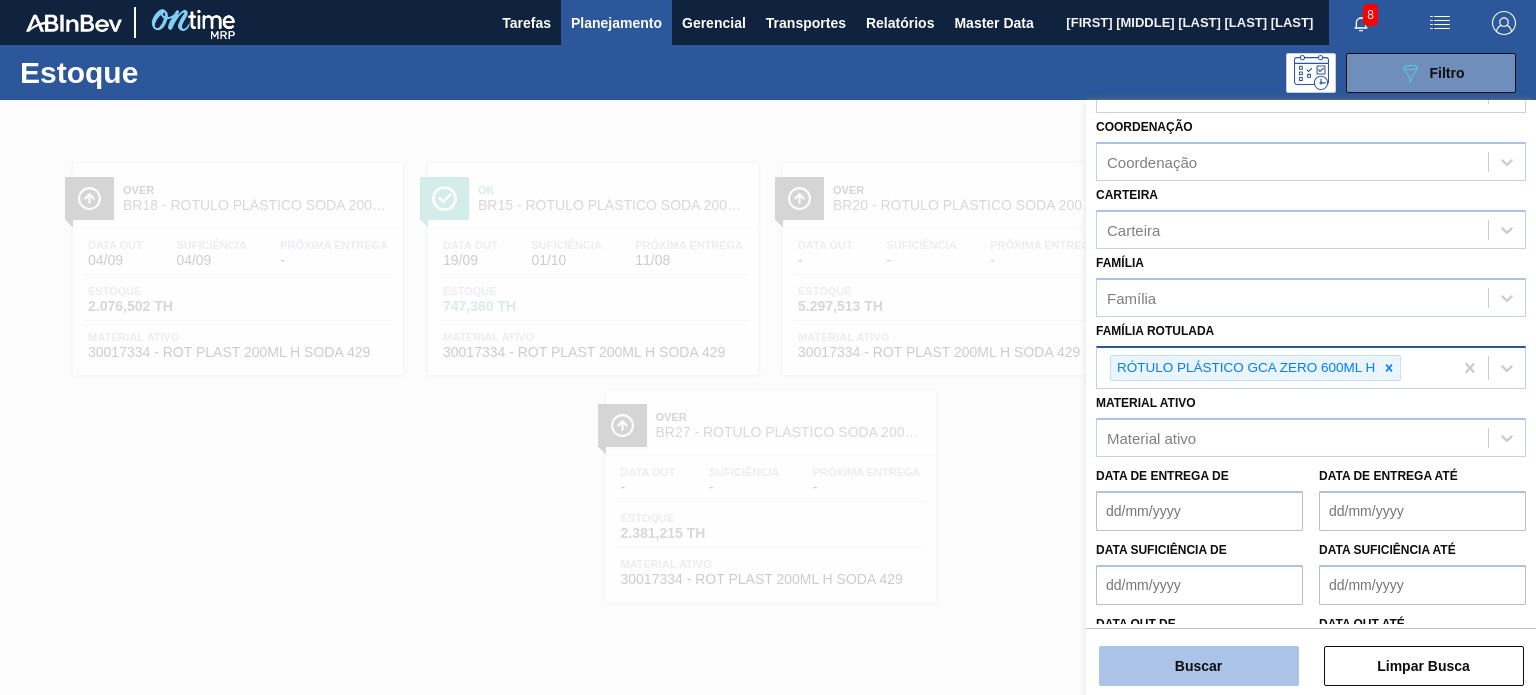 click on "Buscar" at bounding box center [1199, 666] 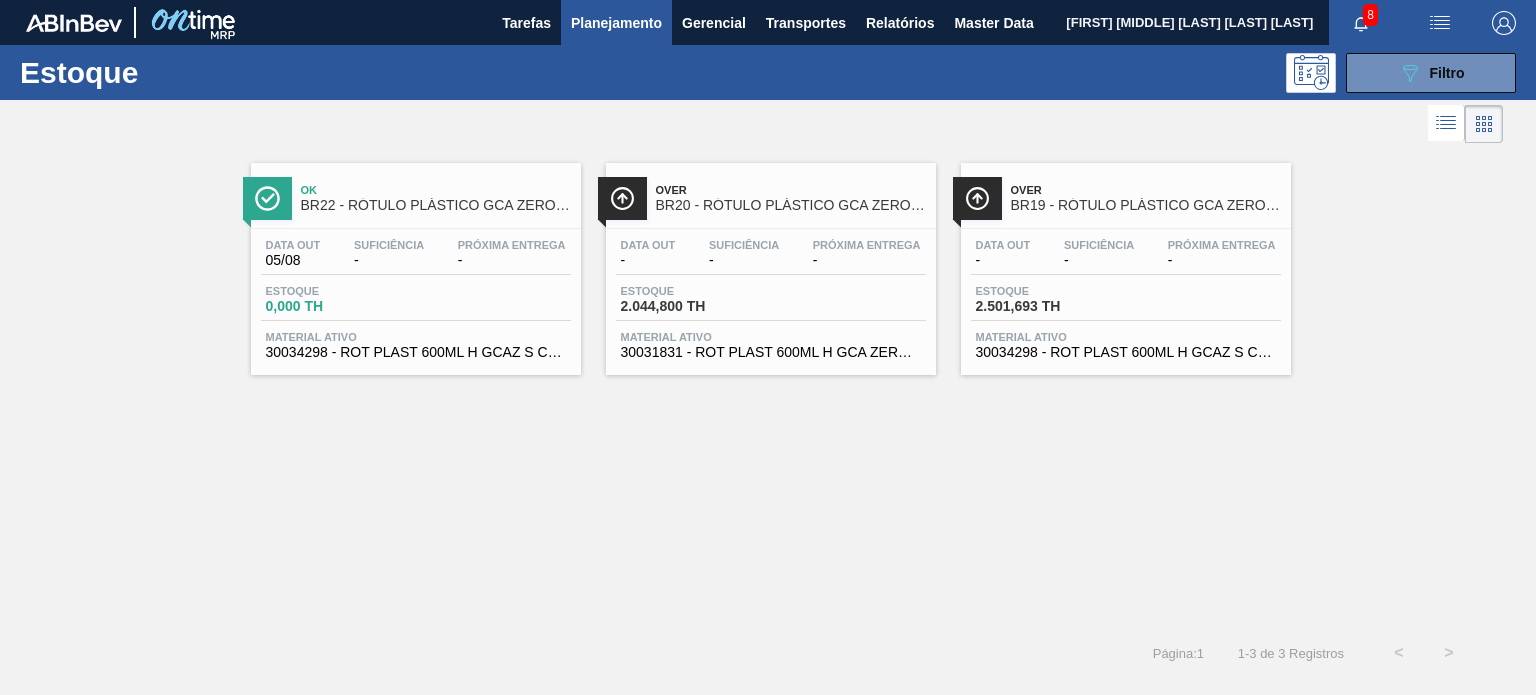 click on "Ok BR22 - RÓTULO PLÁSTICO GCA ZERO 600ML H Data out 05/08 Suficiência - Próxima Entrega - Estoque 0,000 TH Material ativo 30034298 - ROT PLAST 600ML H GCAZ S CLAIM NIV25 Over BR20 - RÓTULO PLÁSTICO GCA ZERO 600ML H Data out - Suficiência - Próxima Entrega - Estoque 2.044,800 TH Material ativo 30031831 - ROT PLAST 600ML H GCA ZERO SEM CLAIM Over BR19 - RÓTULO PLÁSTICO GCA ZERO 600ML H Data out - Suficiência - Próxima Entrega - Estoque 2.501,693 TH Material ativo 30034298 - ROT PLAST 600ML H GCAZ S CLAIM NIV25" at bounding box center (768, 388) 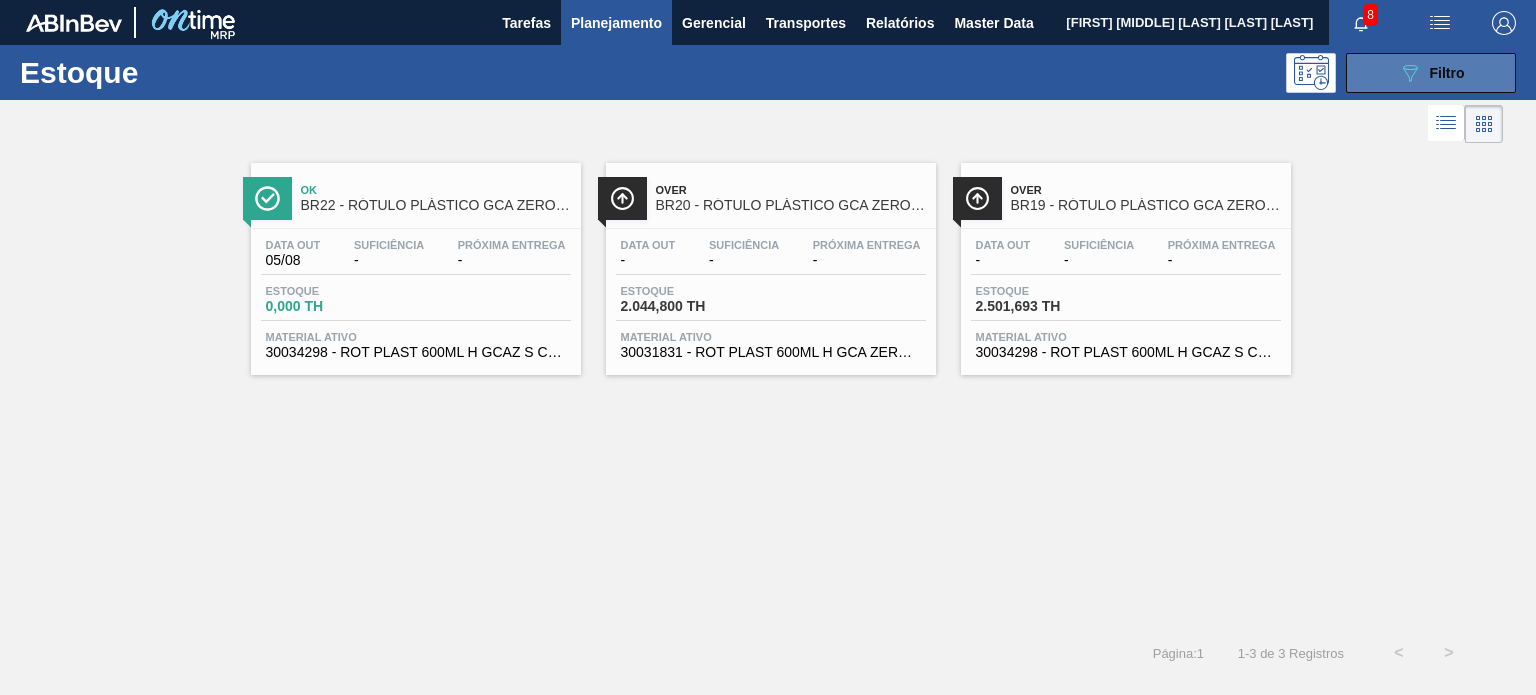 click on "089F7B8B-B2A5-4AFE-B5C0-19BA573D28AC Filtro" at bounding box center (1431, 73) 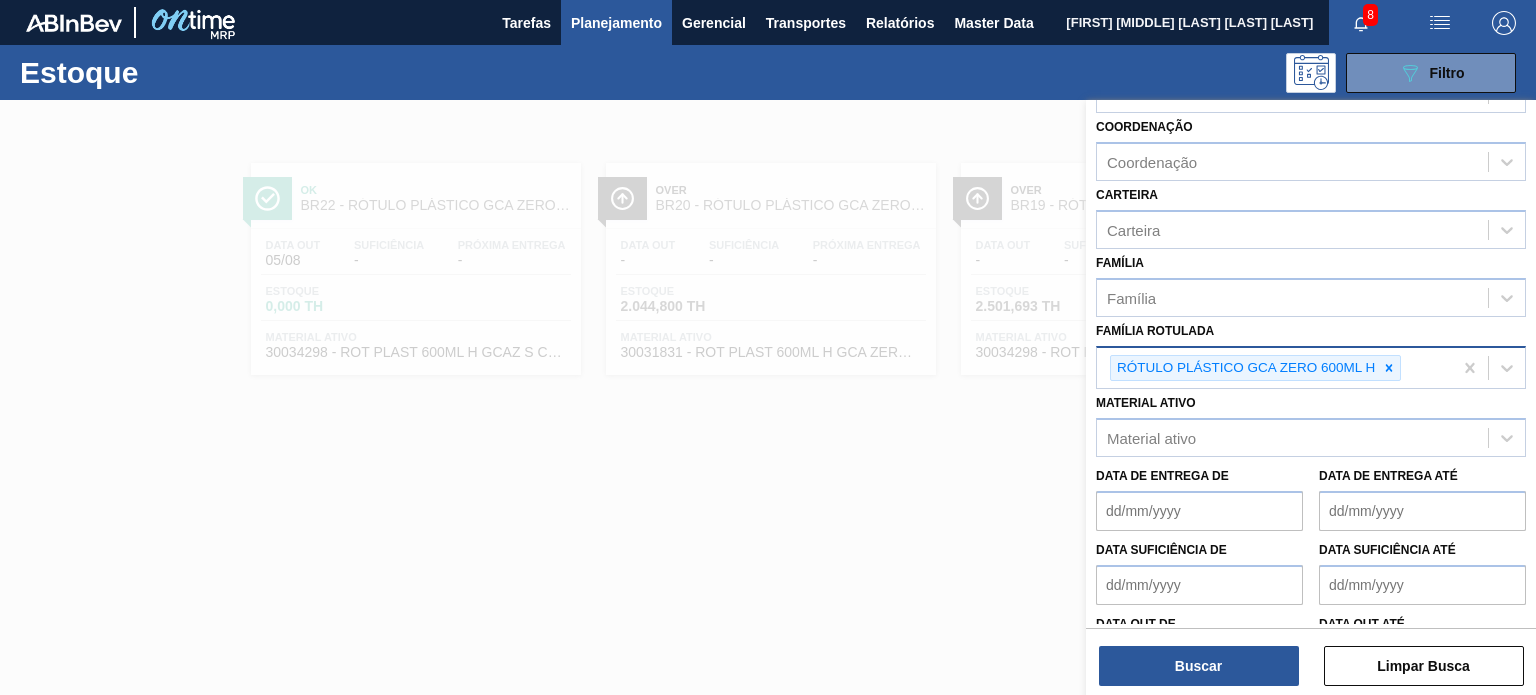 click 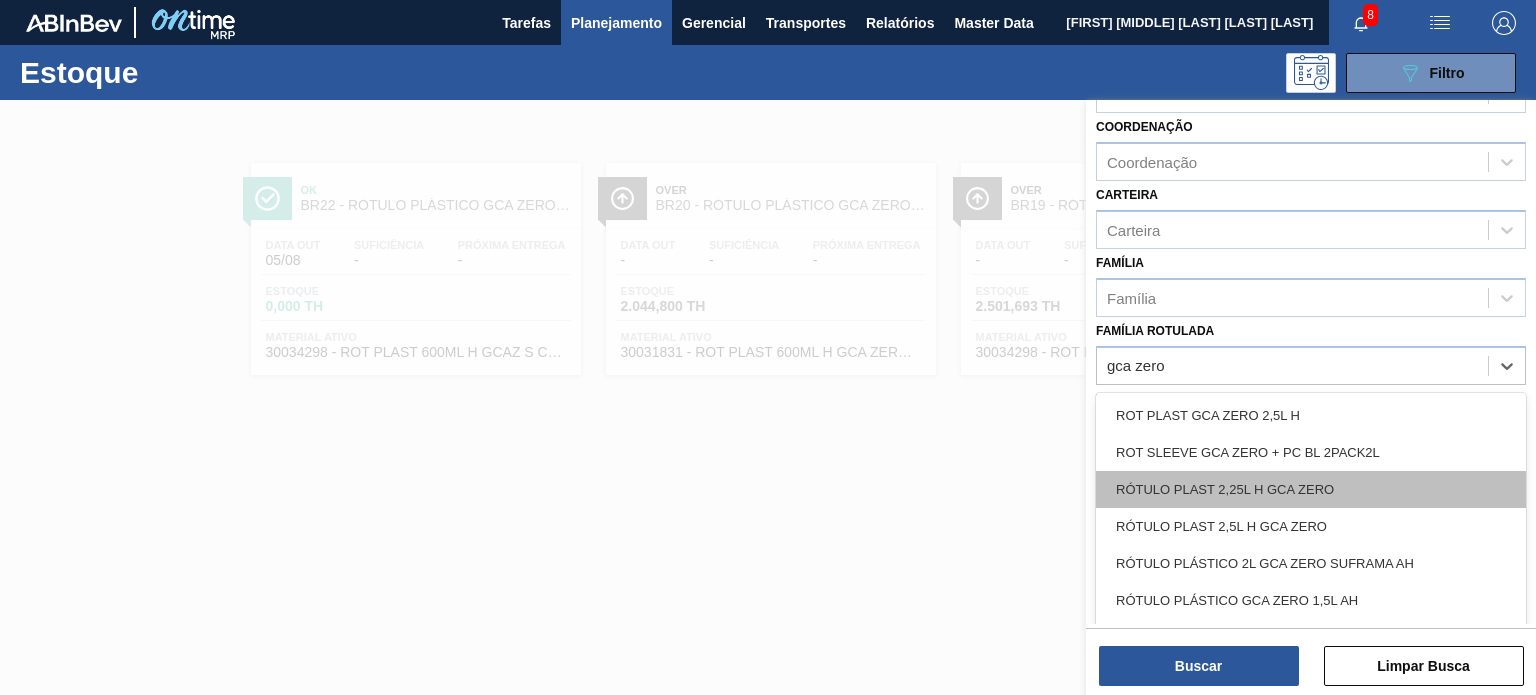 type on "gca zero" 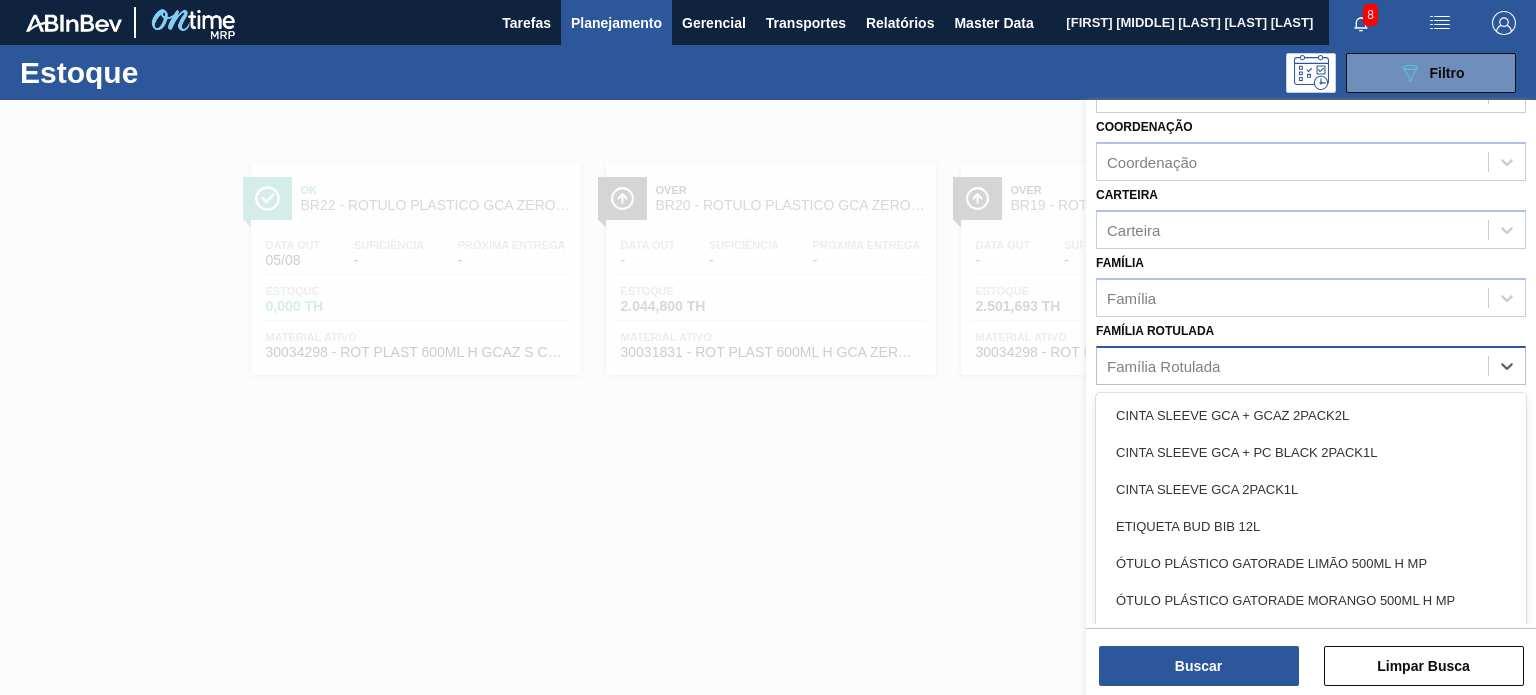 click on "Família Rotulada" at bounding box center (1292, 365) 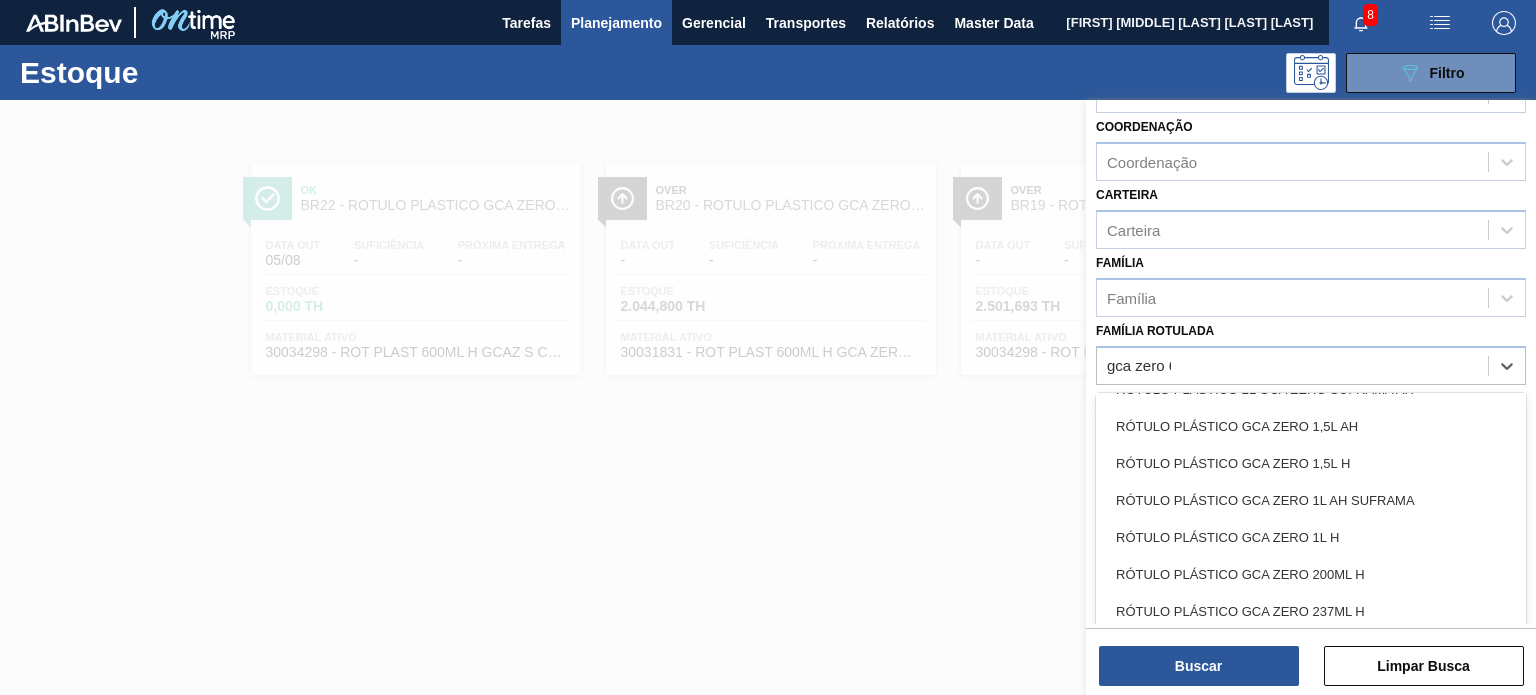 scroll, scrollTop: 0, scrollLeft: 0, axis: both 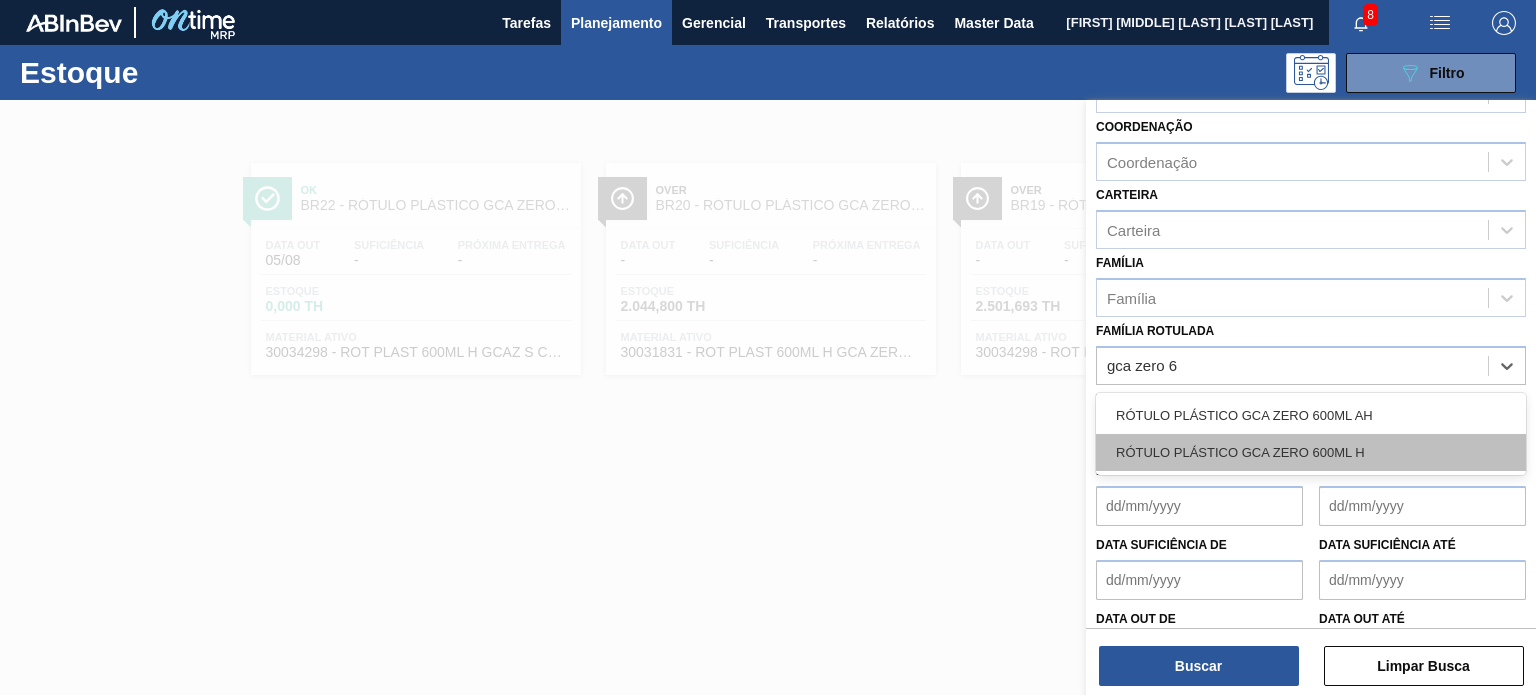 type on "gca zero 60" 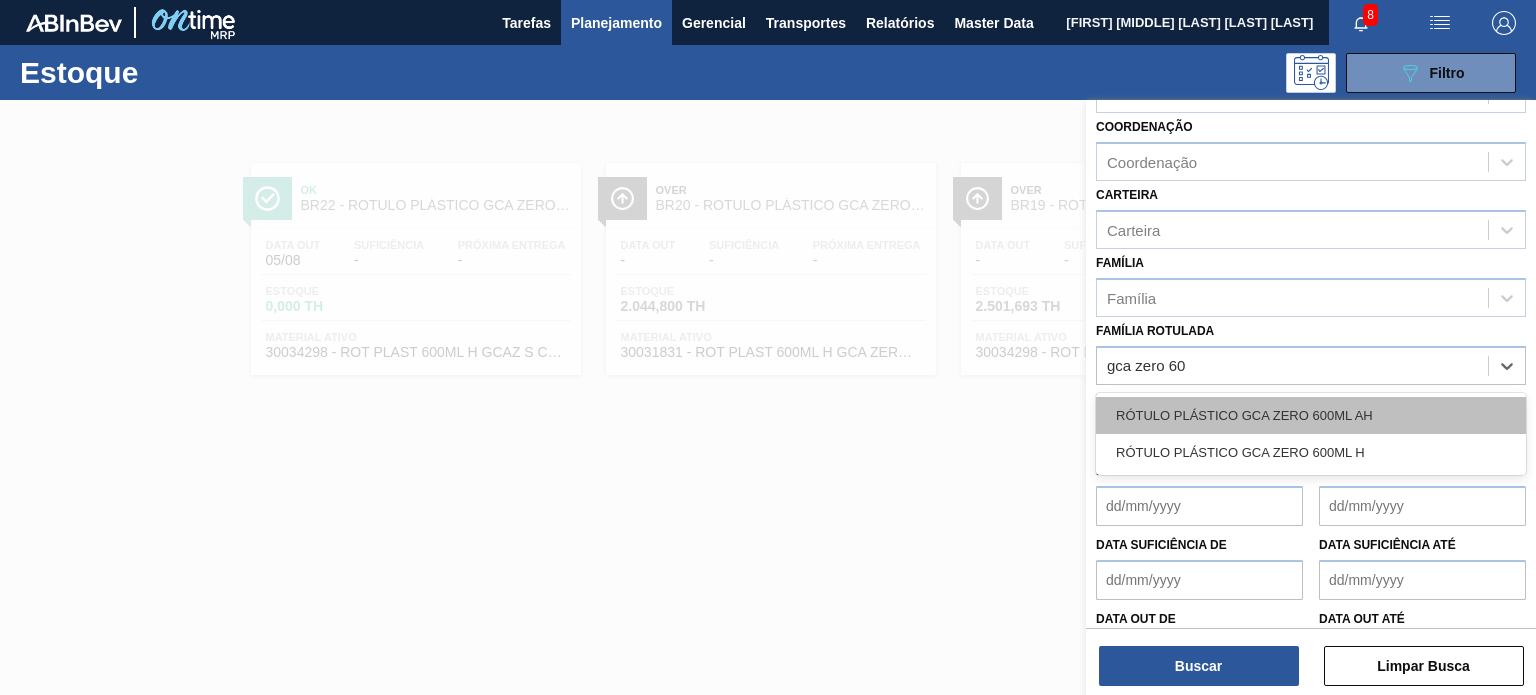 click on "RÓTULO PLÁSTICO GCA ZERO 600ML AH" at bounding box center [1311, 415] 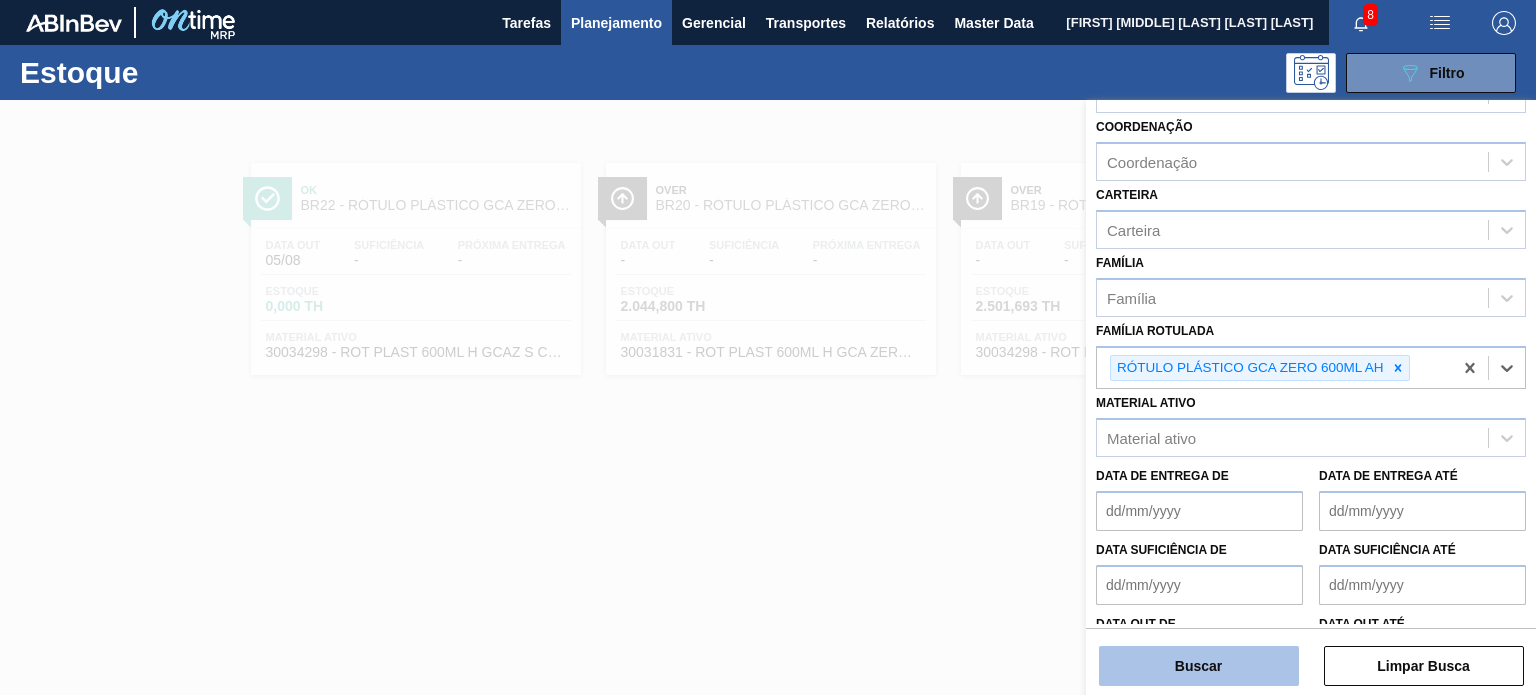 click on "Buscar" at bounding box center (1199, 666) 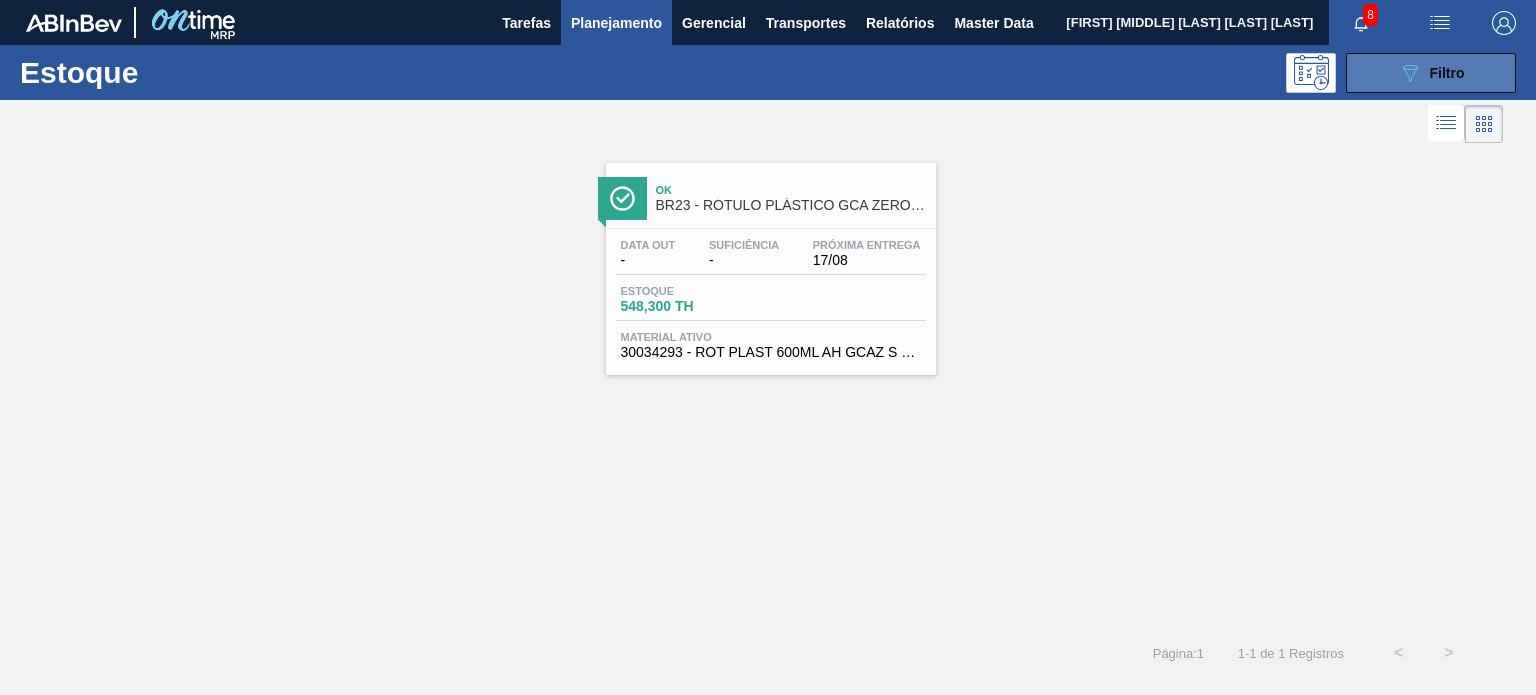 click on "089F7B8B-B2A5-4AFE-B5C0-19BA573D28AC Filtro" at bounding box center (1431, 73) 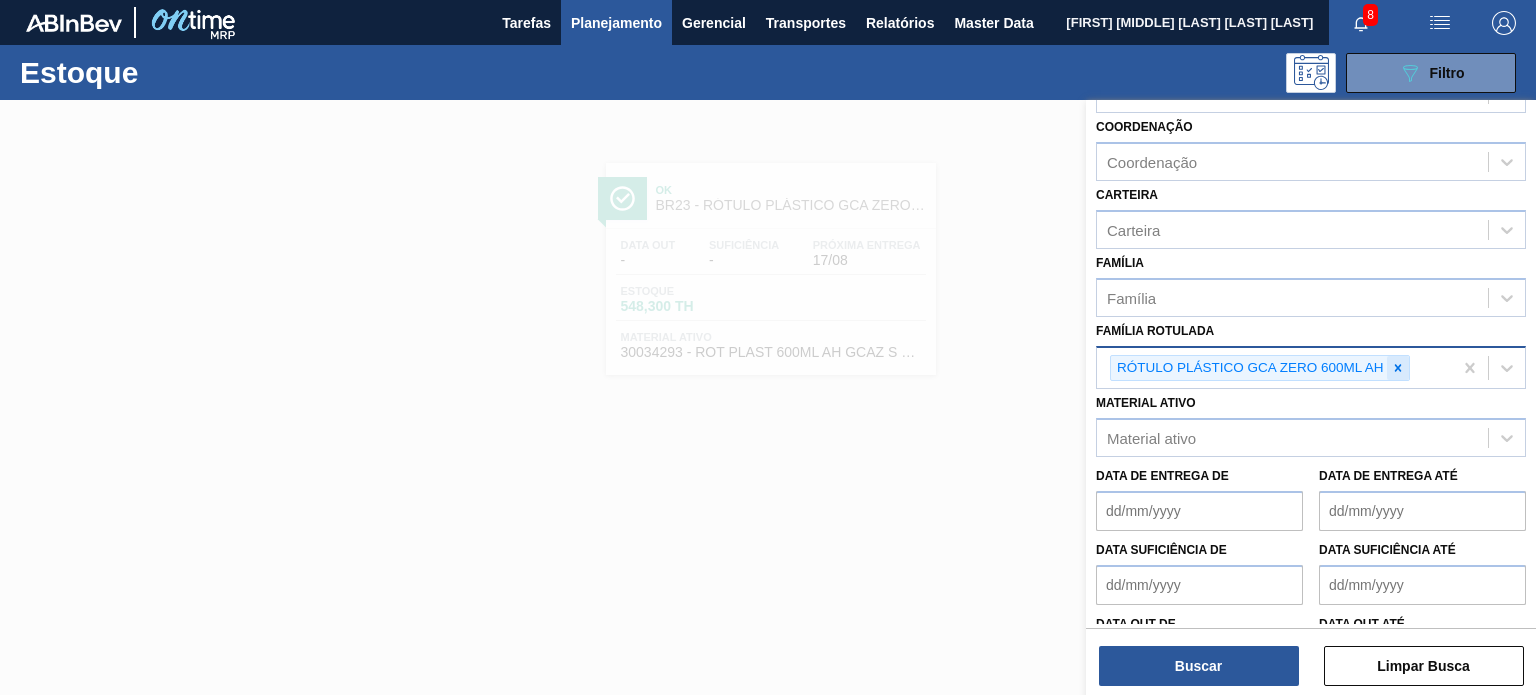 click 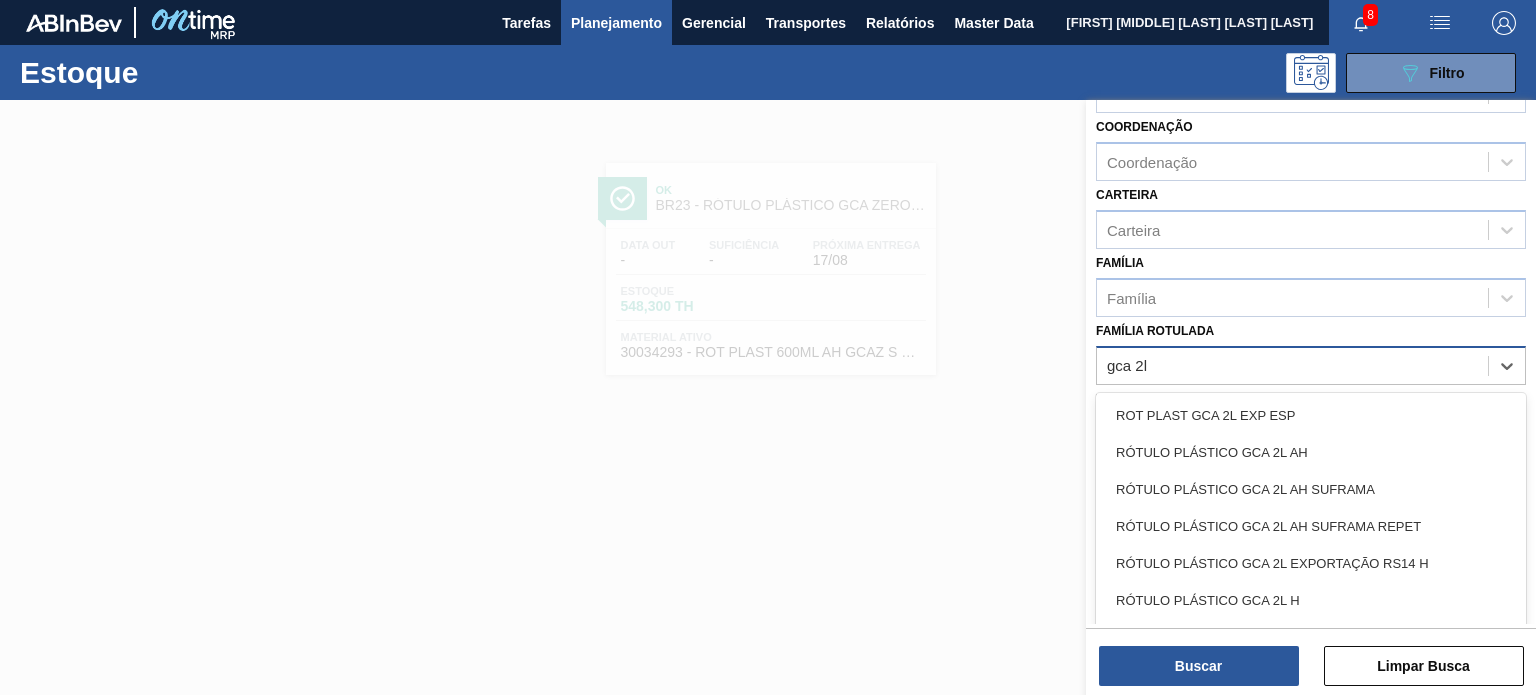 type on "gca 2l h" 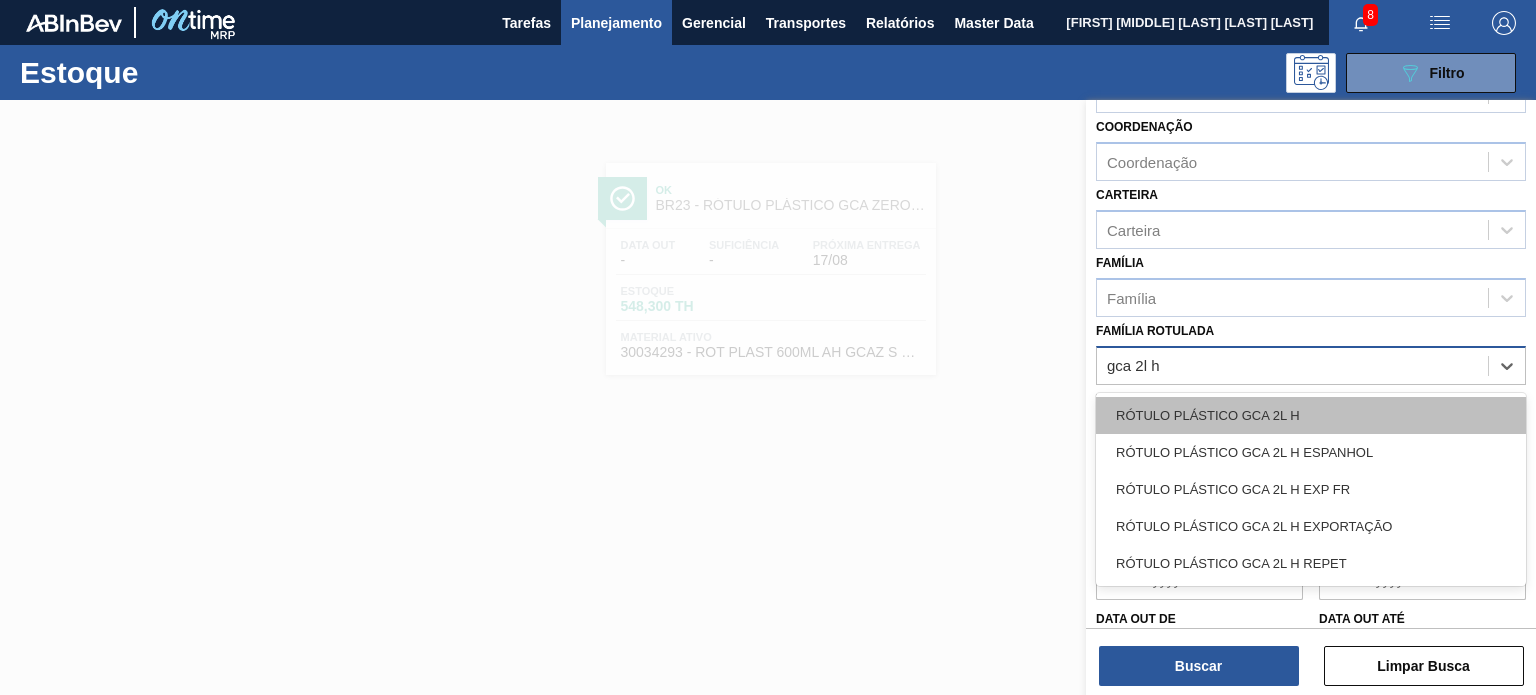 click on "RÓTULO PLÁSTICO GCA 2L H" at bounding box center (1311, 415) 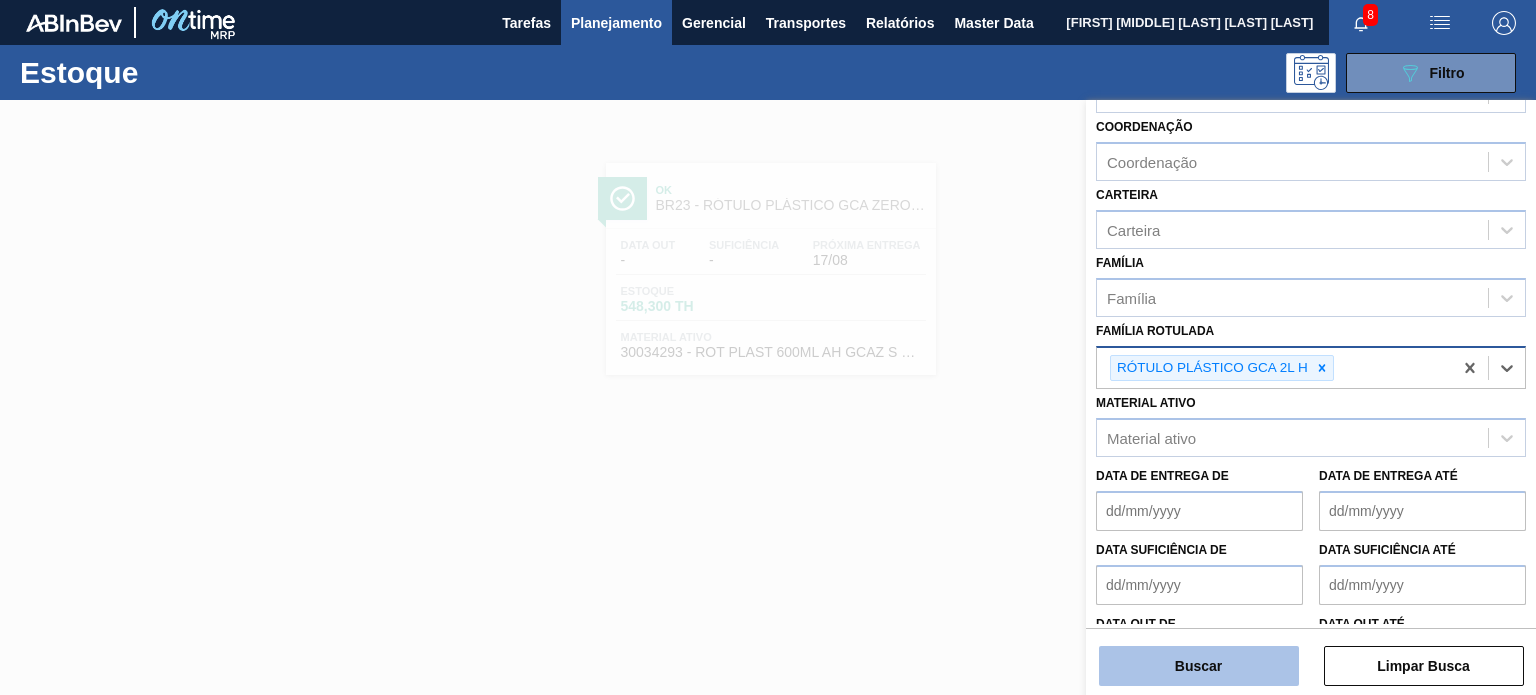 click on "Buscar" at bounding box center (1199, 666) 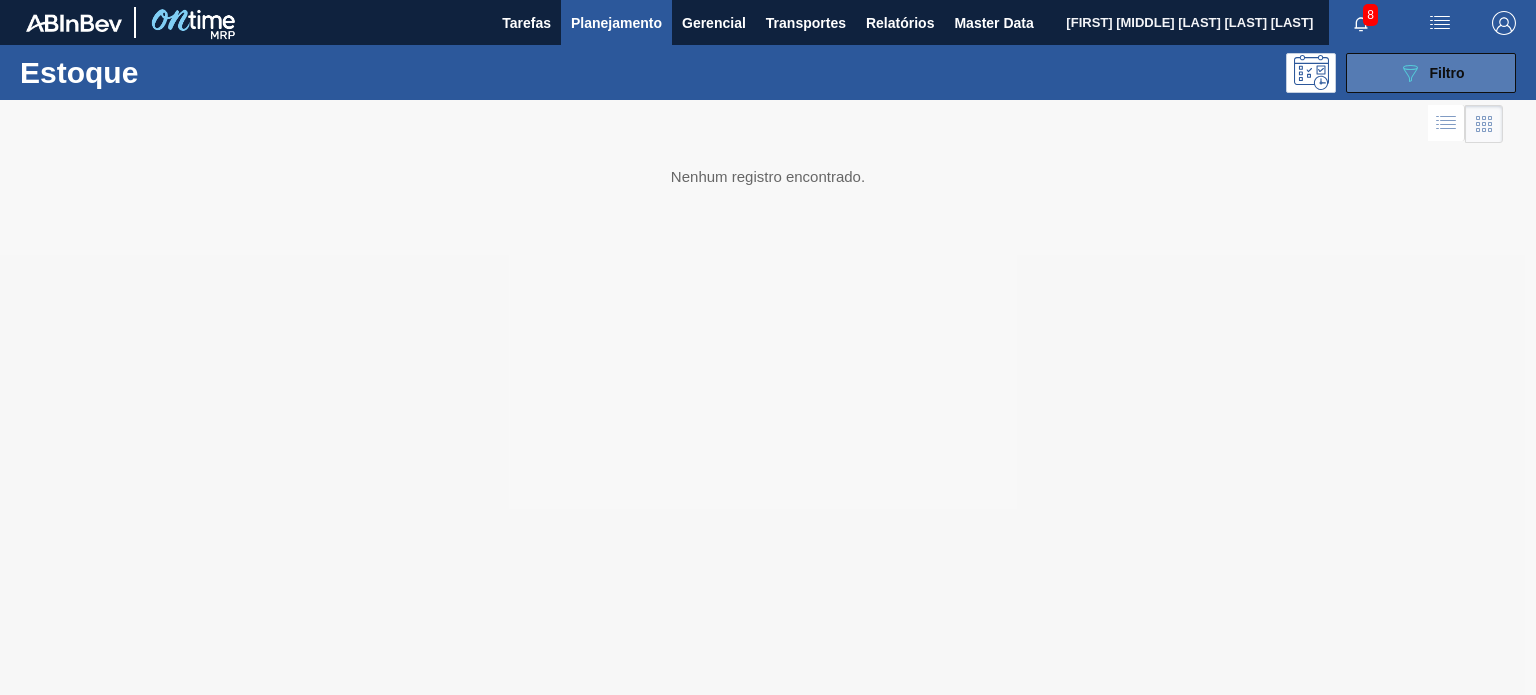 click on "089F7B8B-B2A5-4AFE-B5C0-19BA573D28AC" 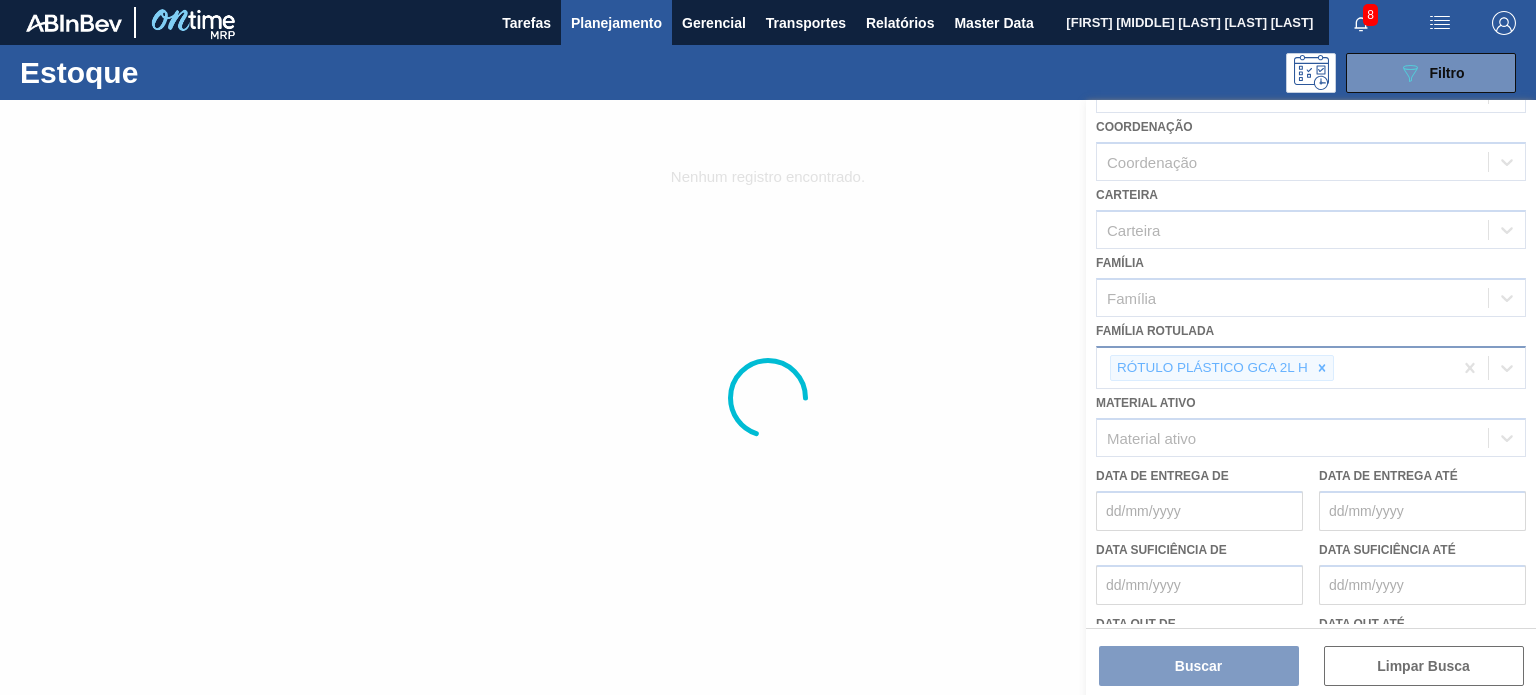 click at bounding box center [768, 397] 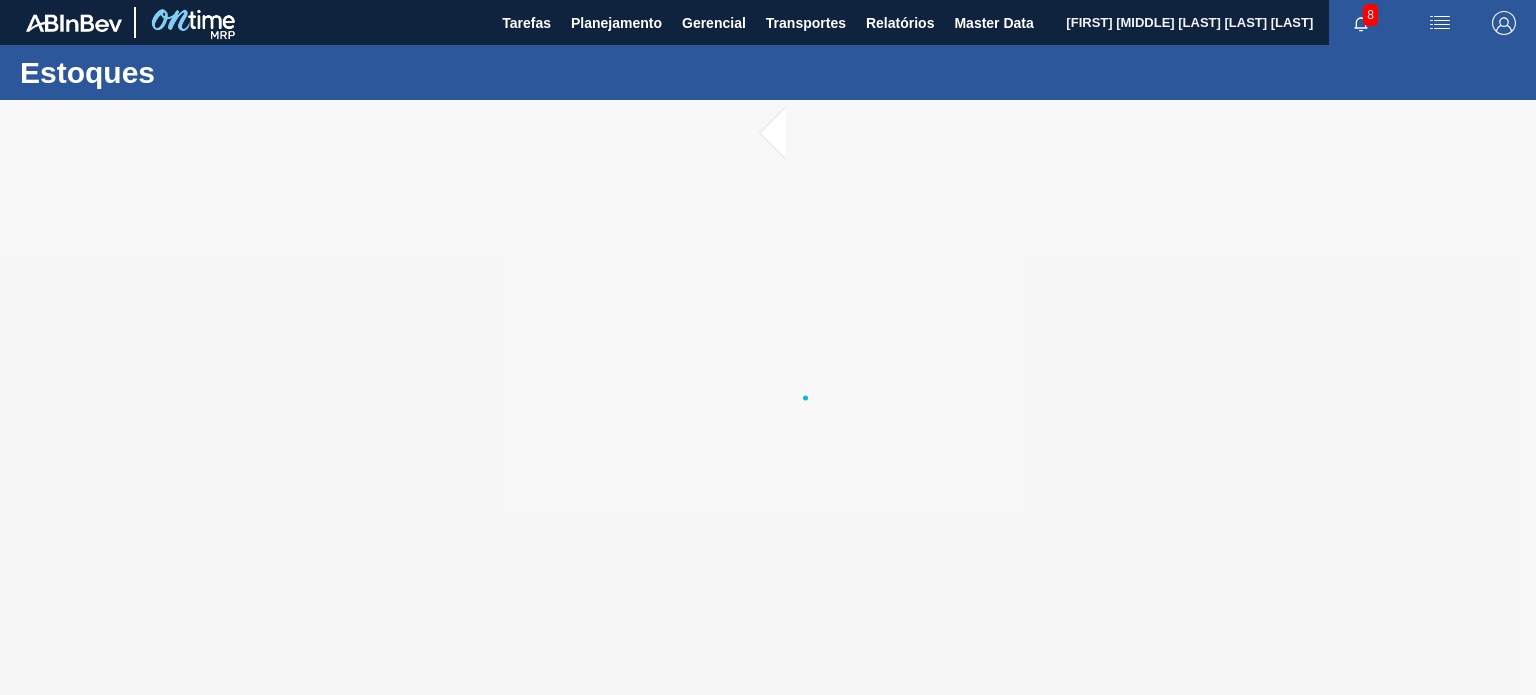 scroll, scrollTop: 0, scrollLeft: 0, axis: both 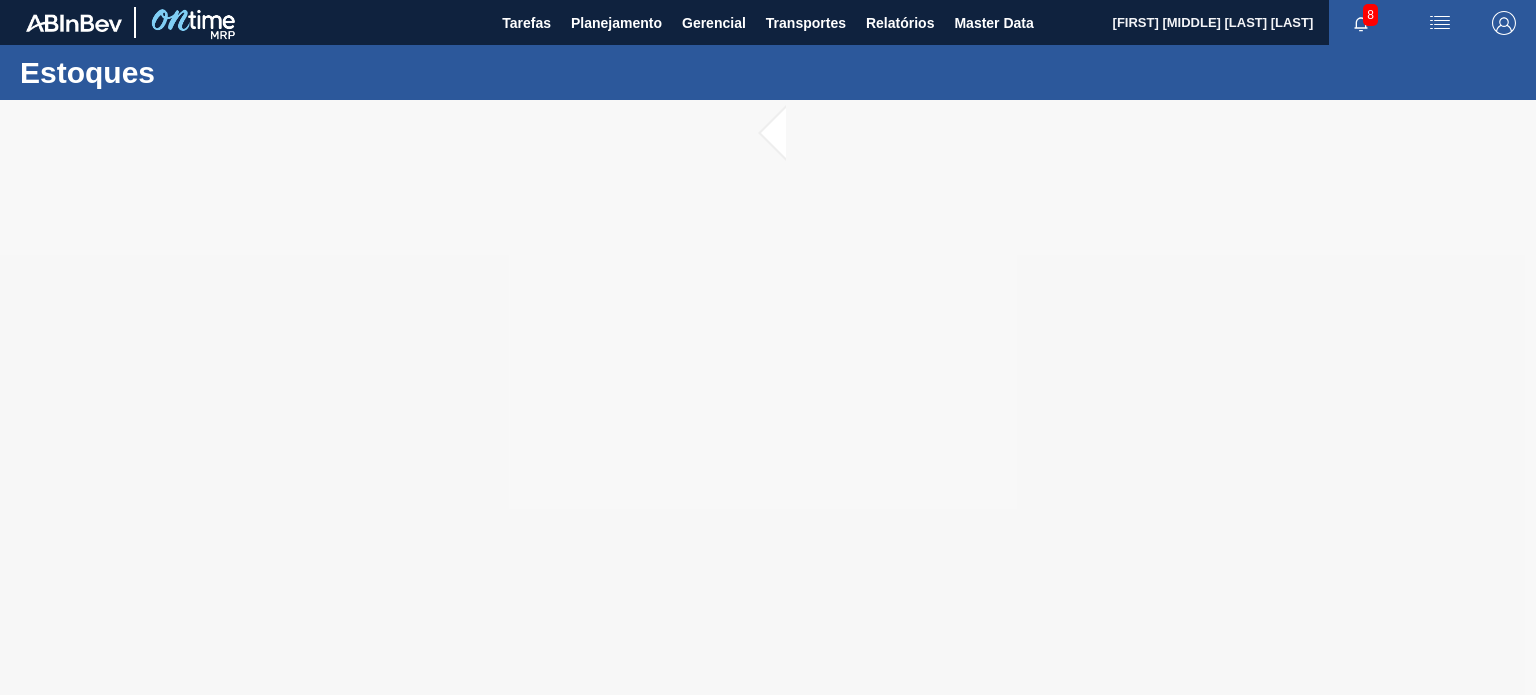 drag, startPoint x: 386, startPoint y: 215, endPoint x: 313, endPoint y: 216, distance: 73.00685 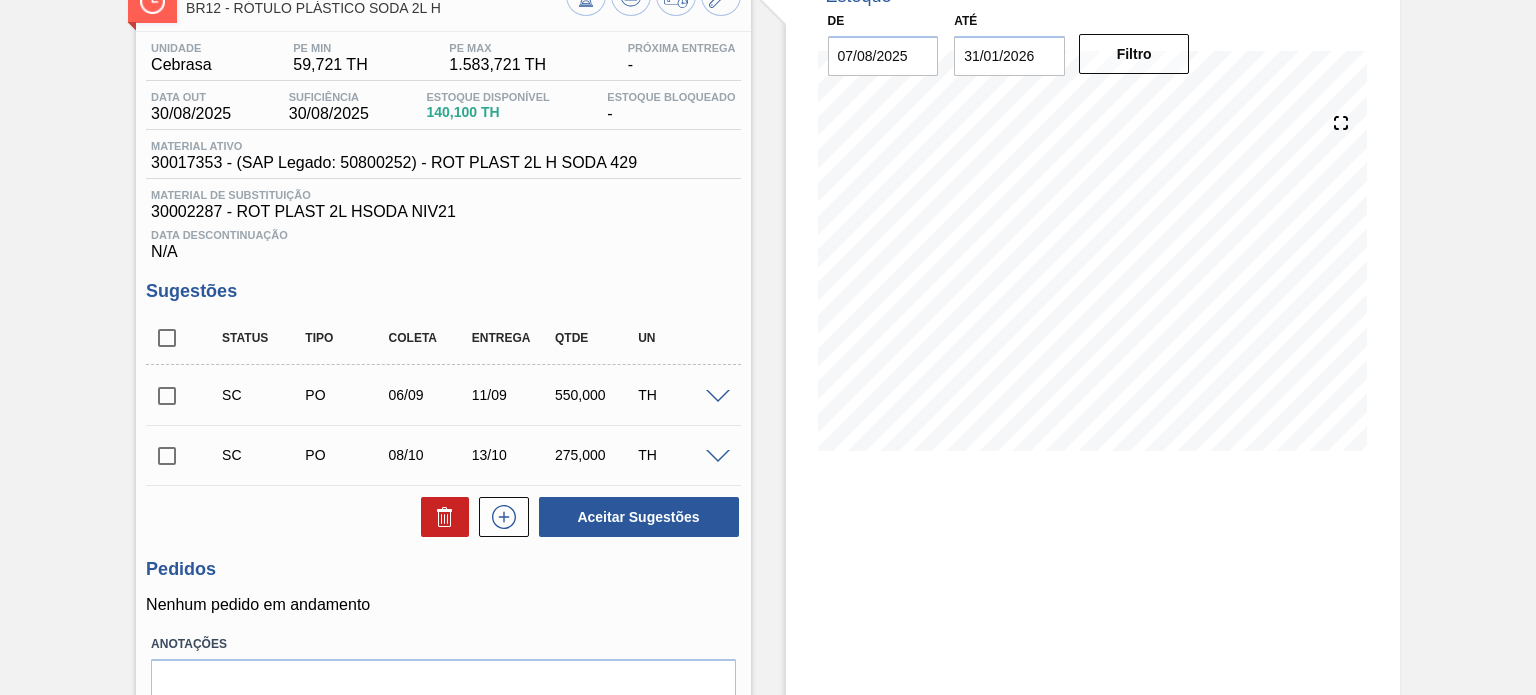 scroll, scrollTop: 100, scrollLeft: 0, axis: vertical 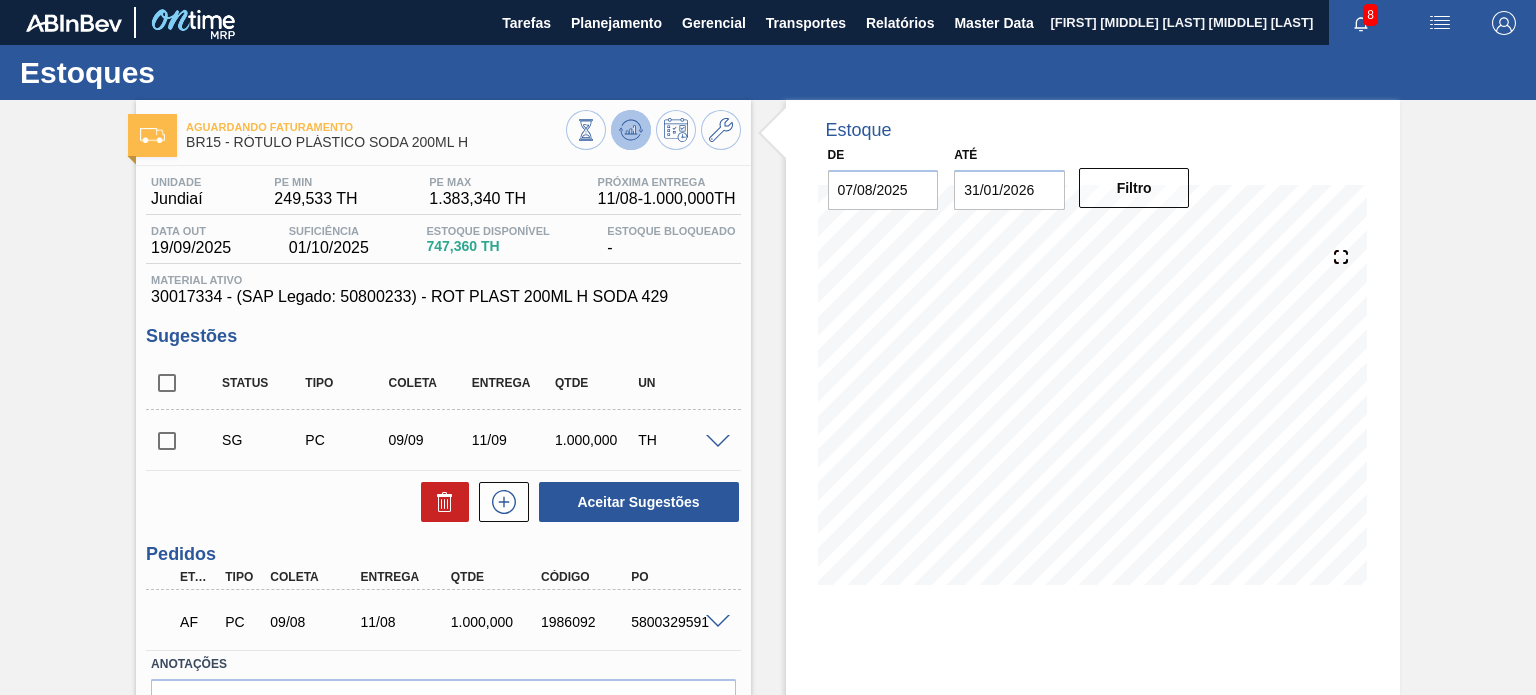 click 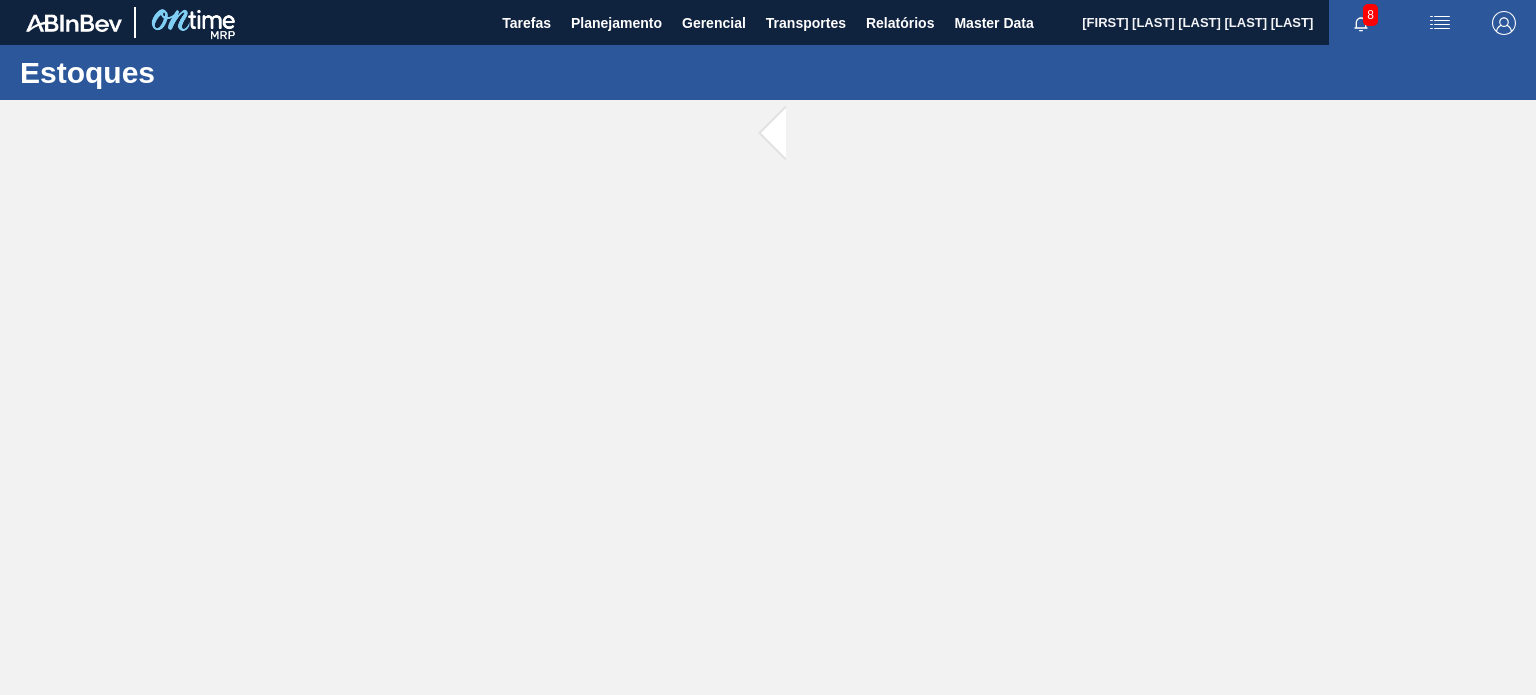 scroll, scrollTop: 0, scrollLeft: 0, axis: both 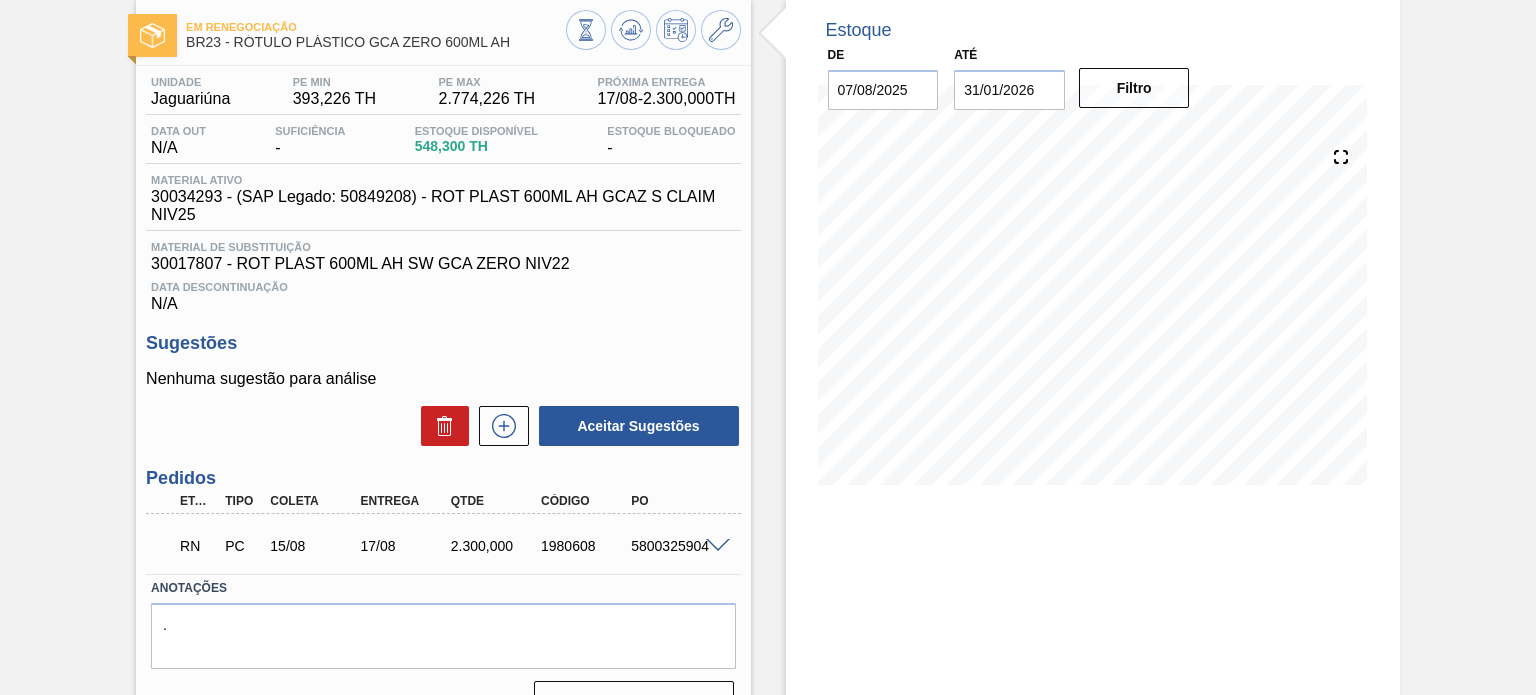 click at bounding box center (718, 546) 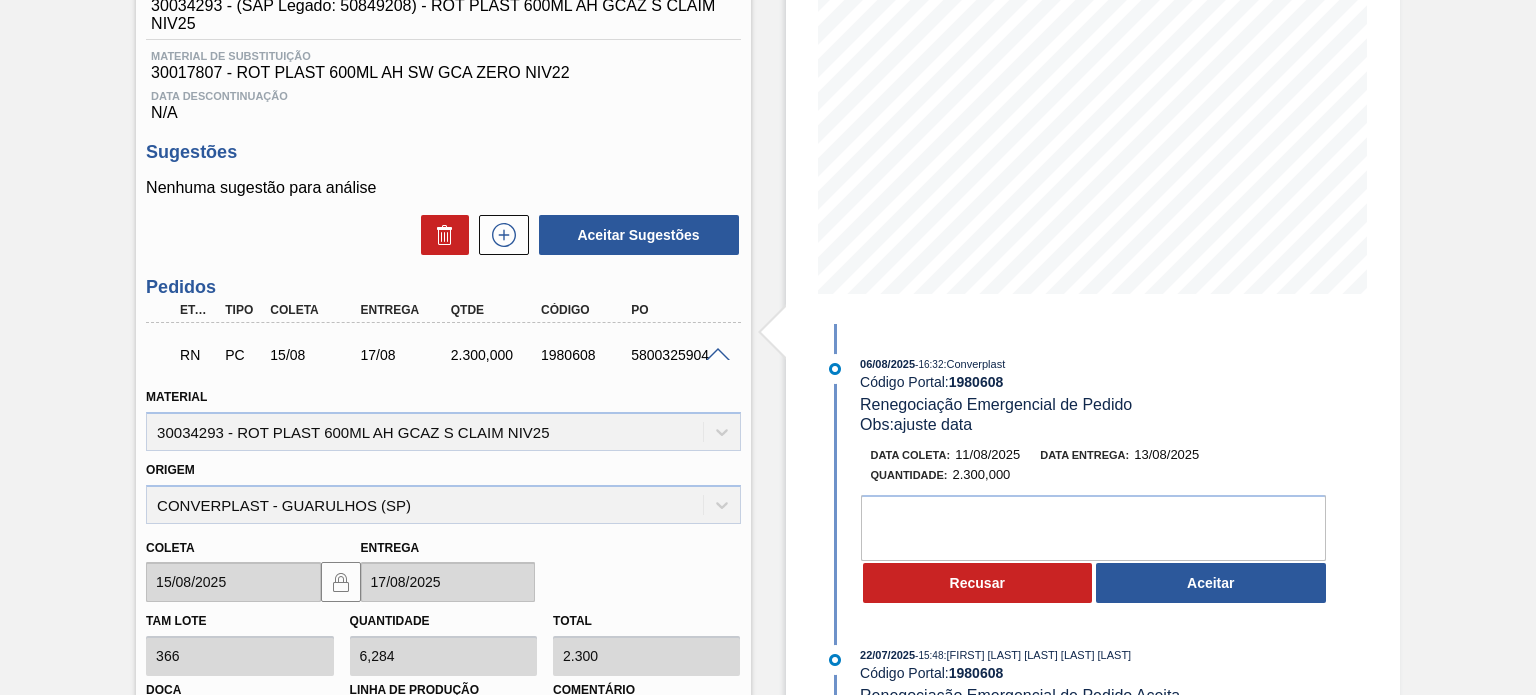 scroll, scrollTop: 300, scrollLeft: 0, axis: vertical 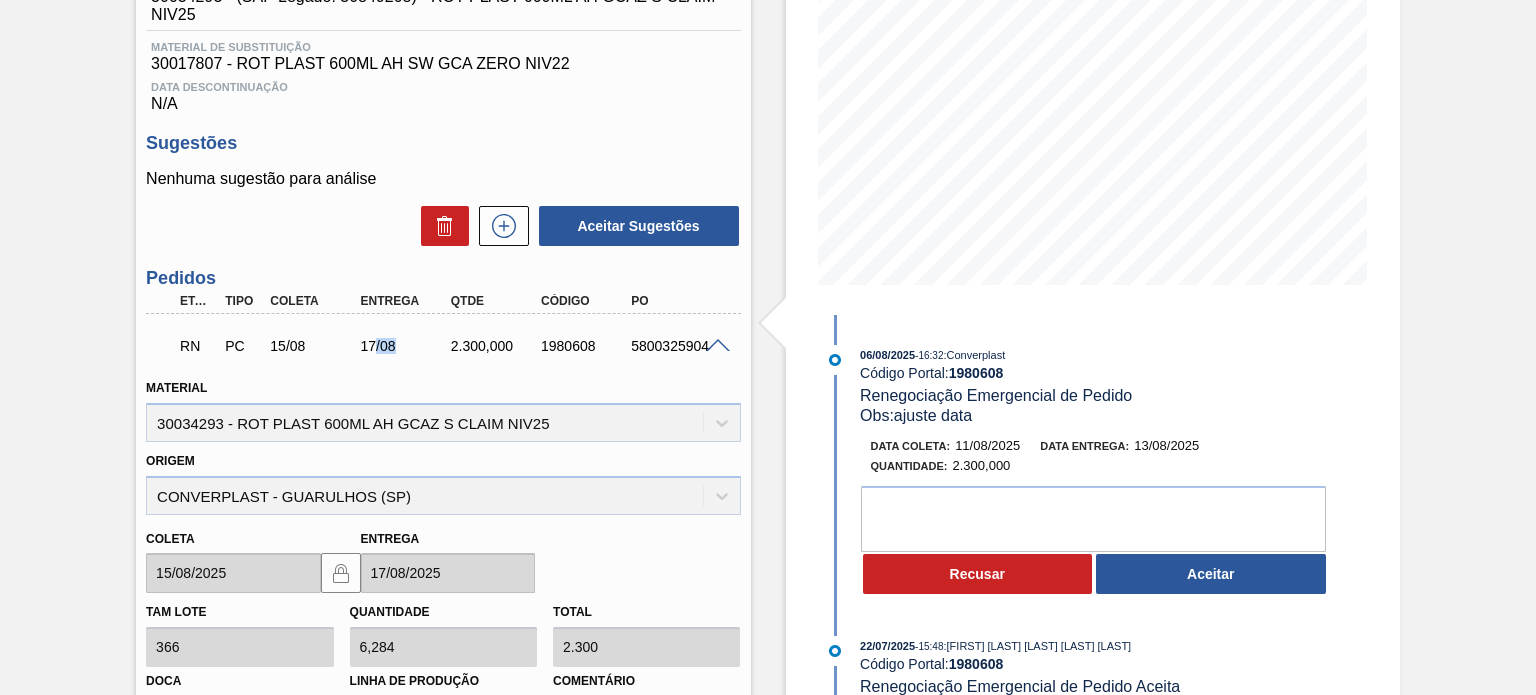 drag, startPoint x: 416, startPoint y: 338, endPoint x: 436, endPoint y: 342, distance: 20.396078 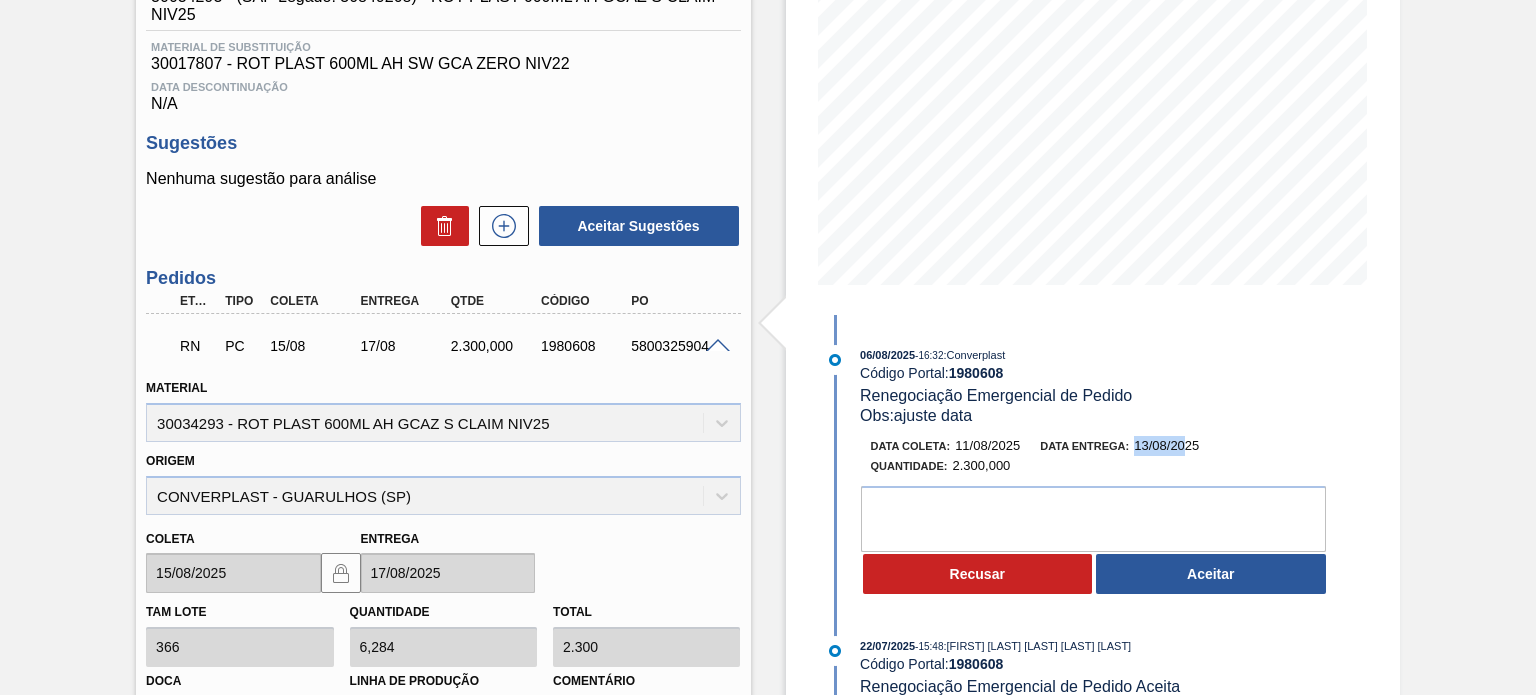click on "Data entrega: [DATE]" at bounding box center [1119, 446] 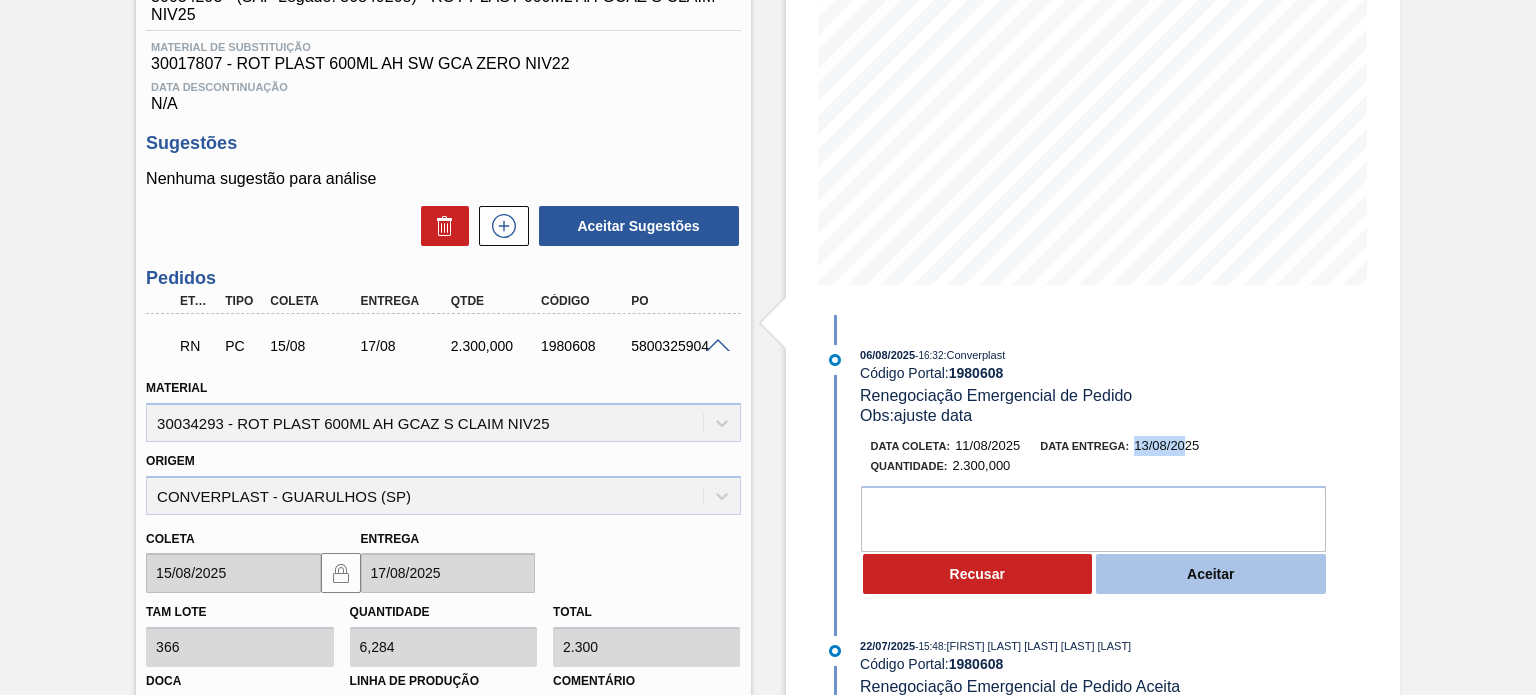 click on "Aceitar" at bounding box center (1211, 574) 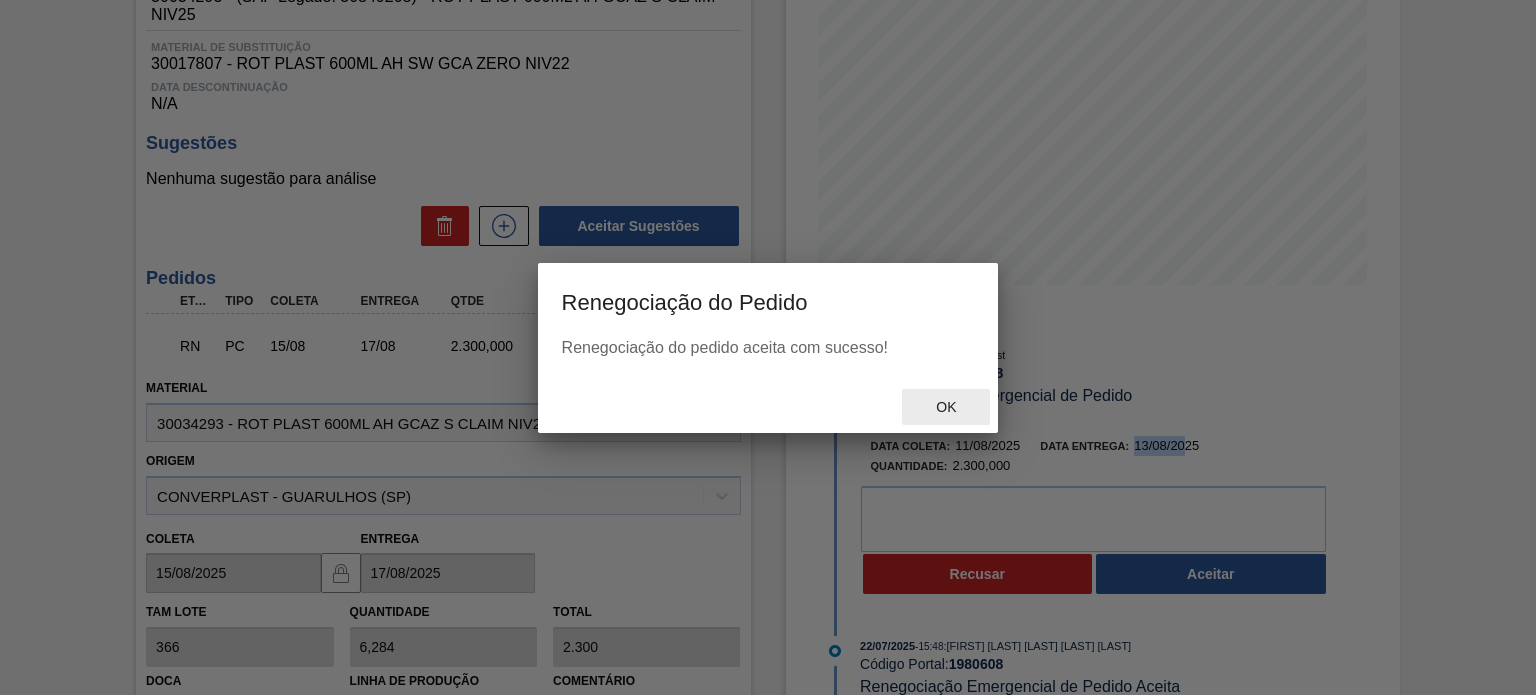 click on "Ok" at bounding box center (946, 407) 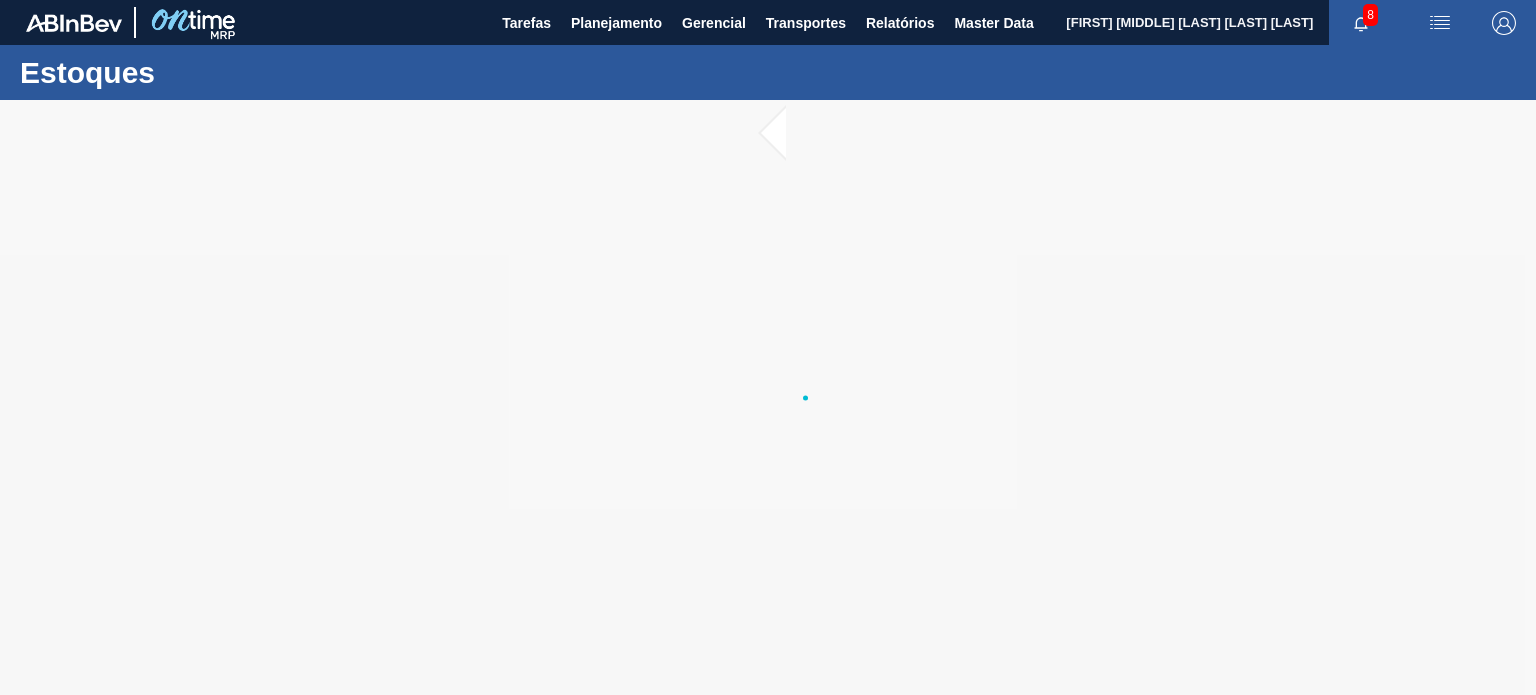 scroll, scrollTop: 0, scrollLeft: 0, axis: both 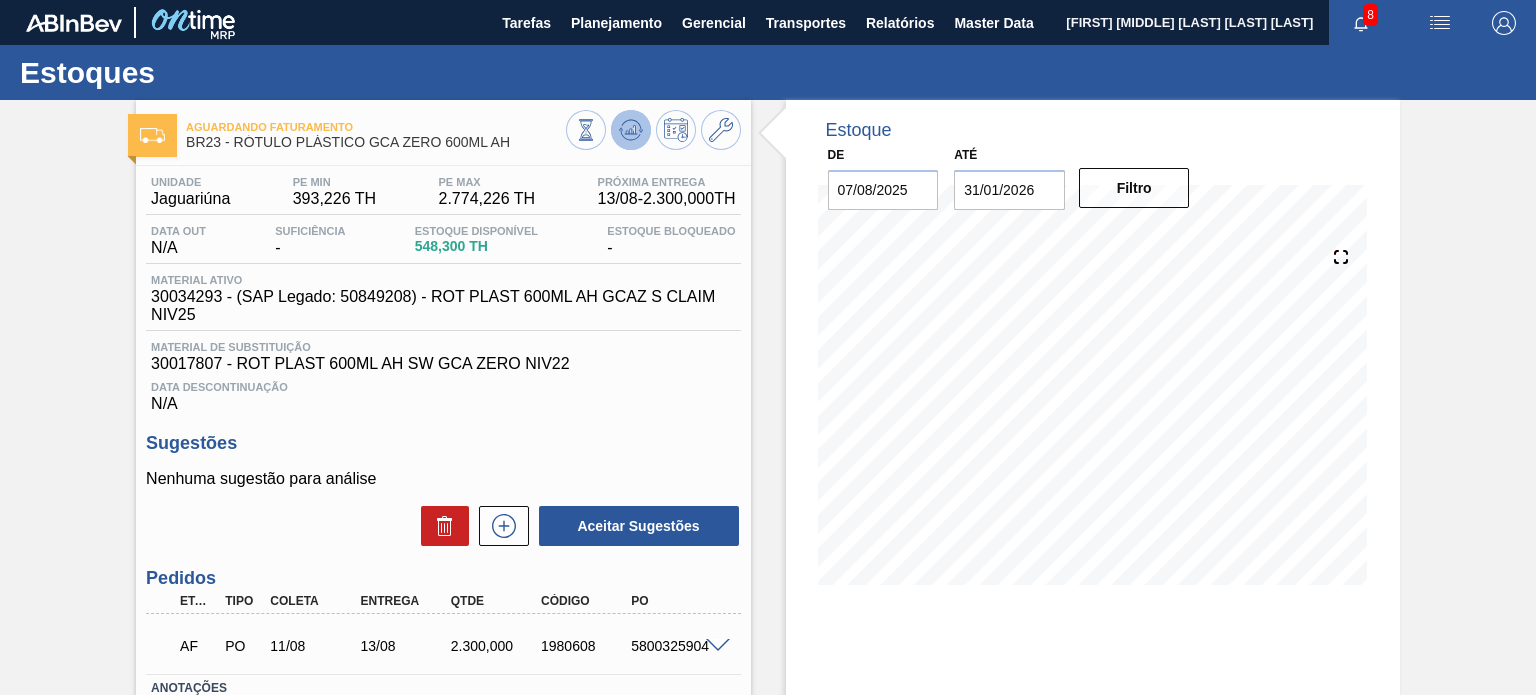 click 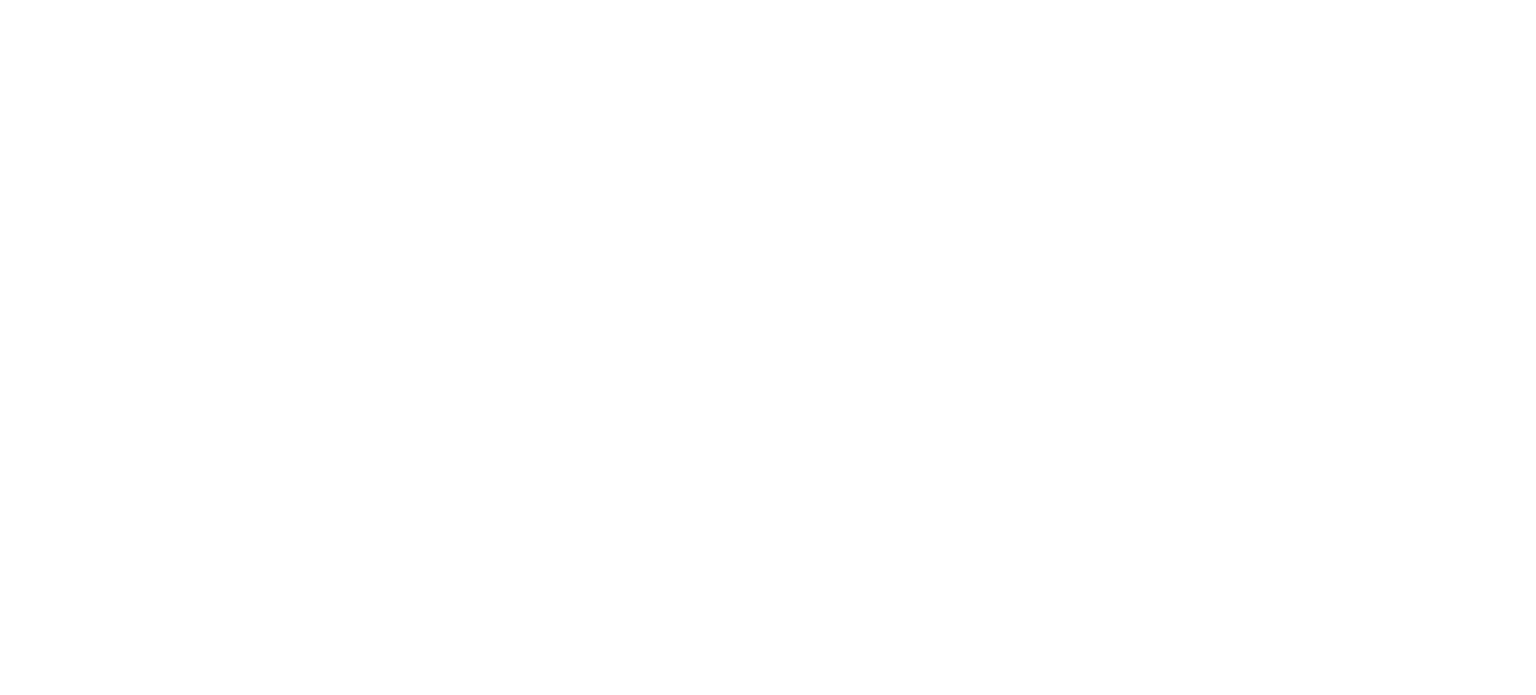 scroll, scrollTop: 0, scrollLeft: 0, axis: both 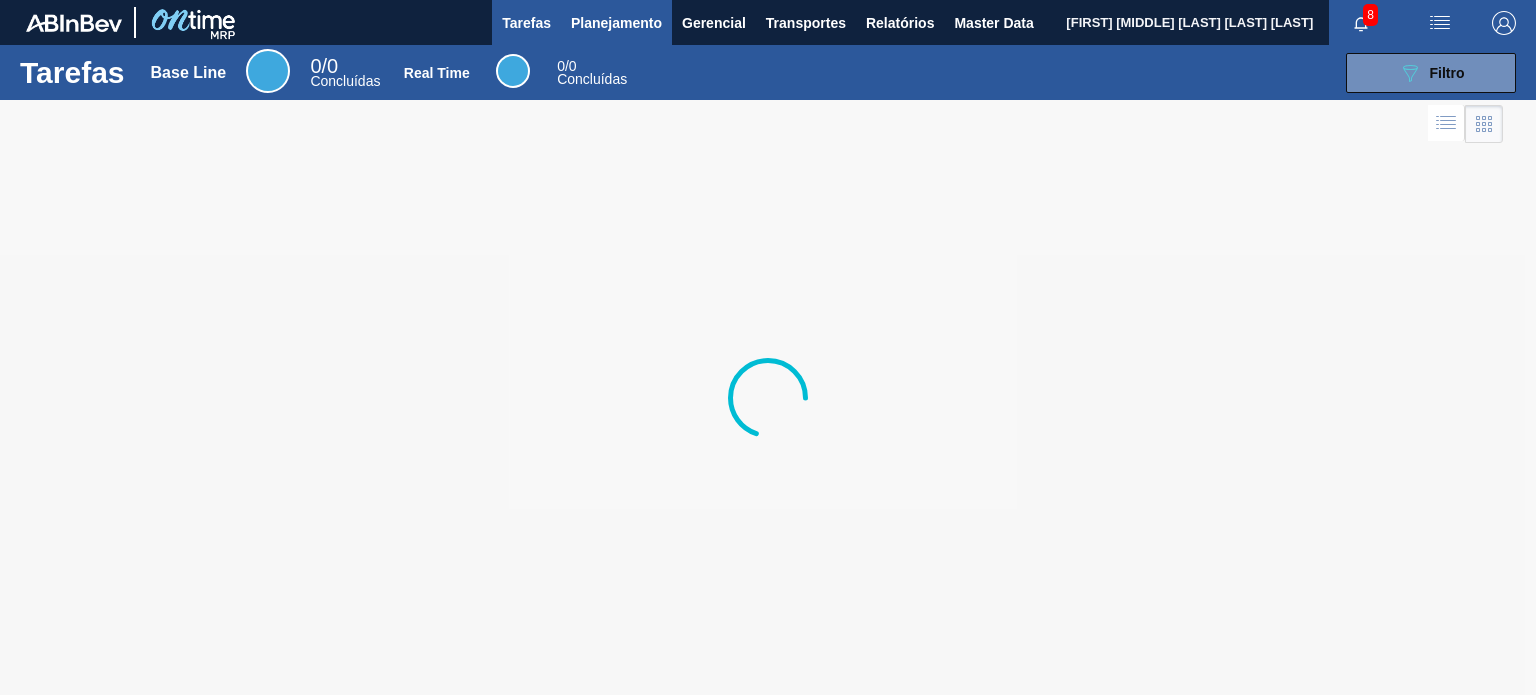 click on "Planejamento" at bounding box center (616, 22) 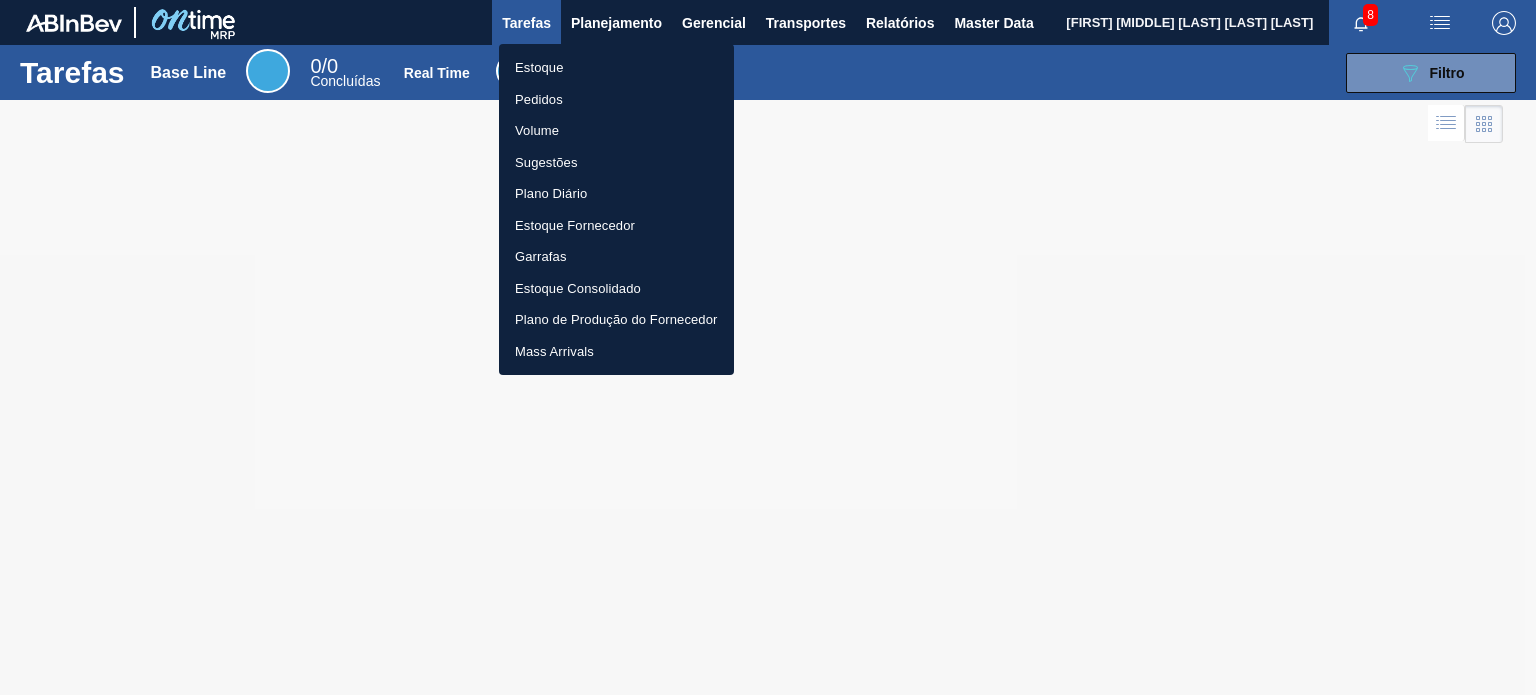 click on "Estoque" at bounding box center (616, 68) 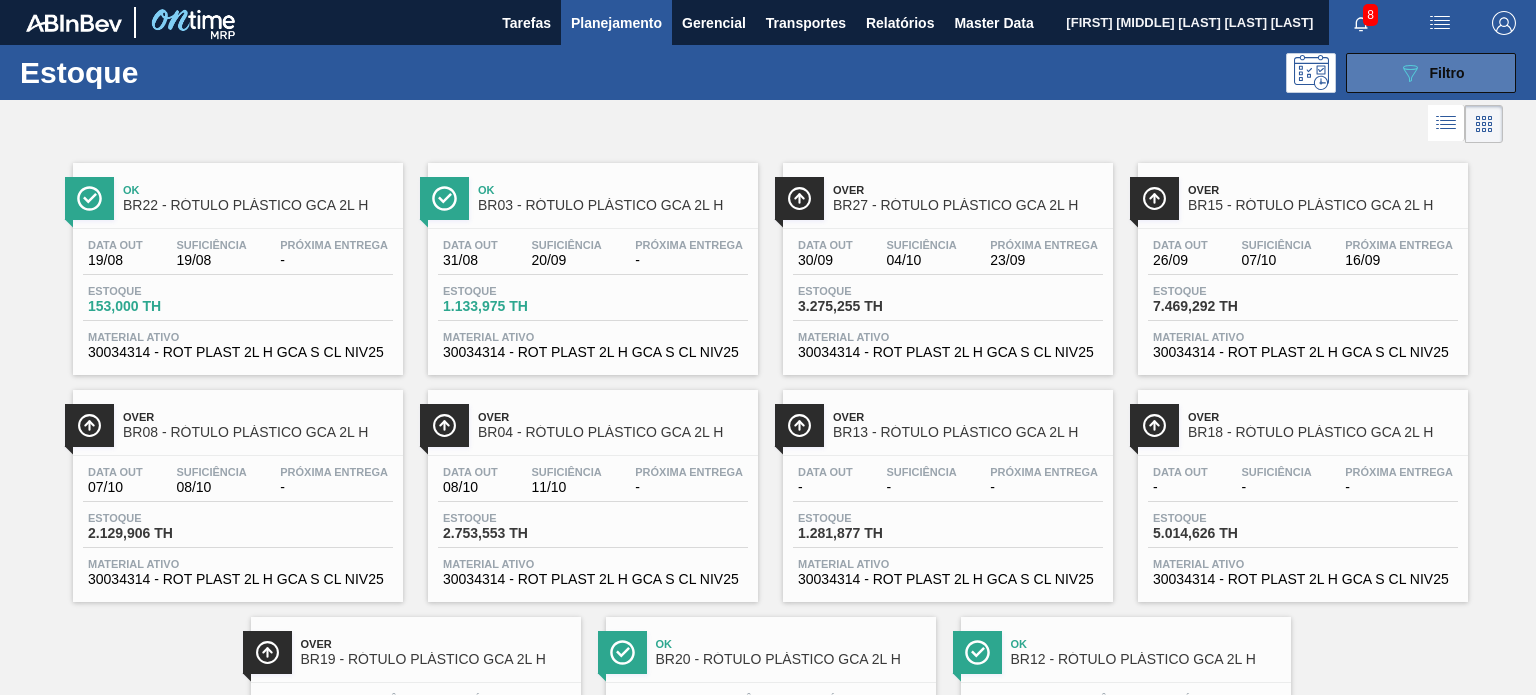 click on "089F7B8B-B2A5-4AFE-B5C0-19BA573D28AC Filtro" at bounding box center [1431, 73] 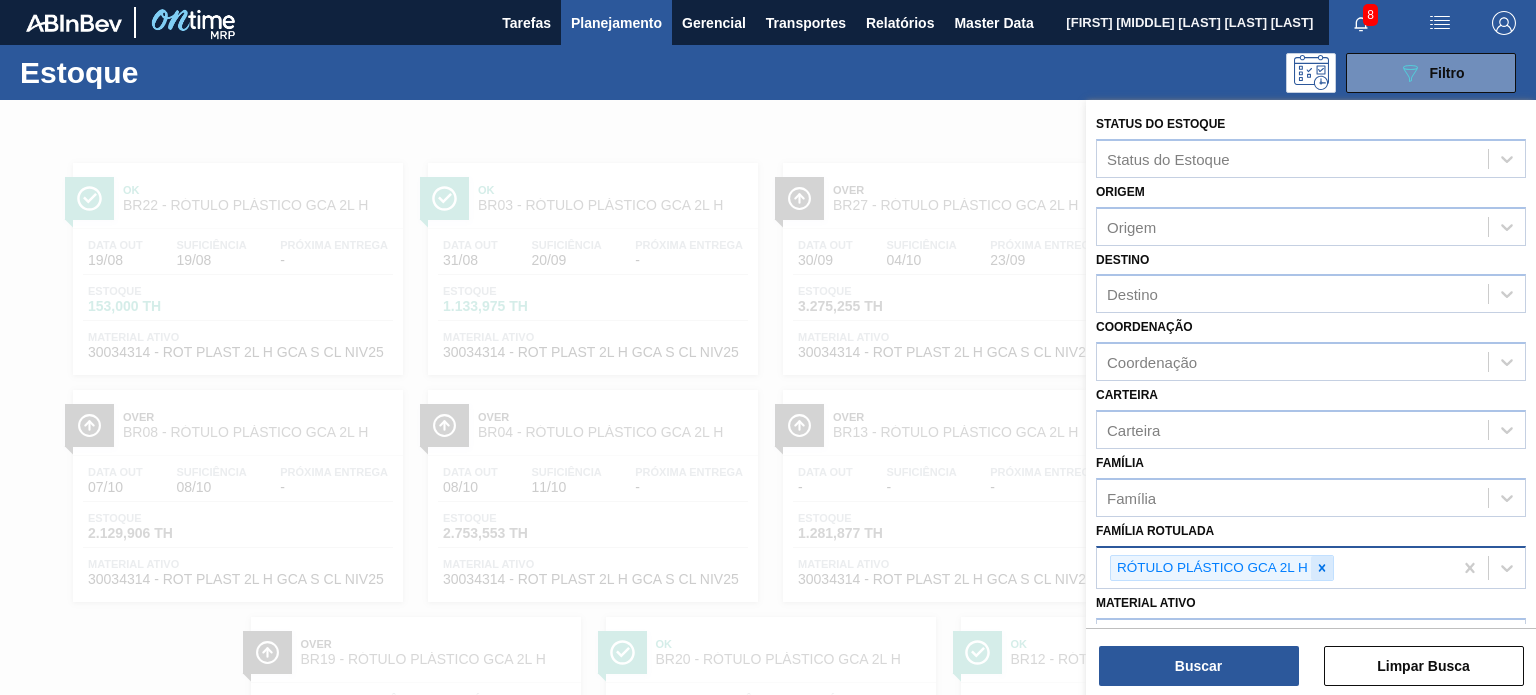 click 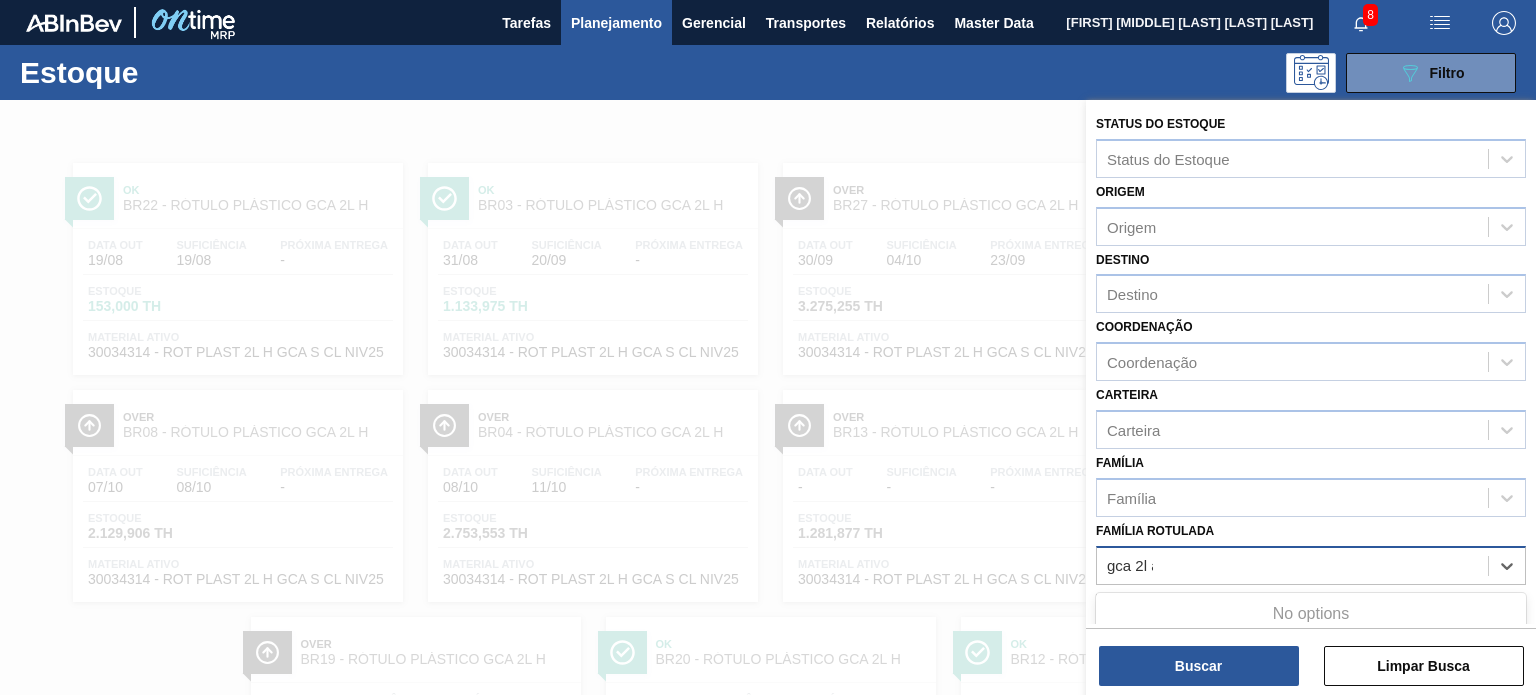type on "gca 2l ah" 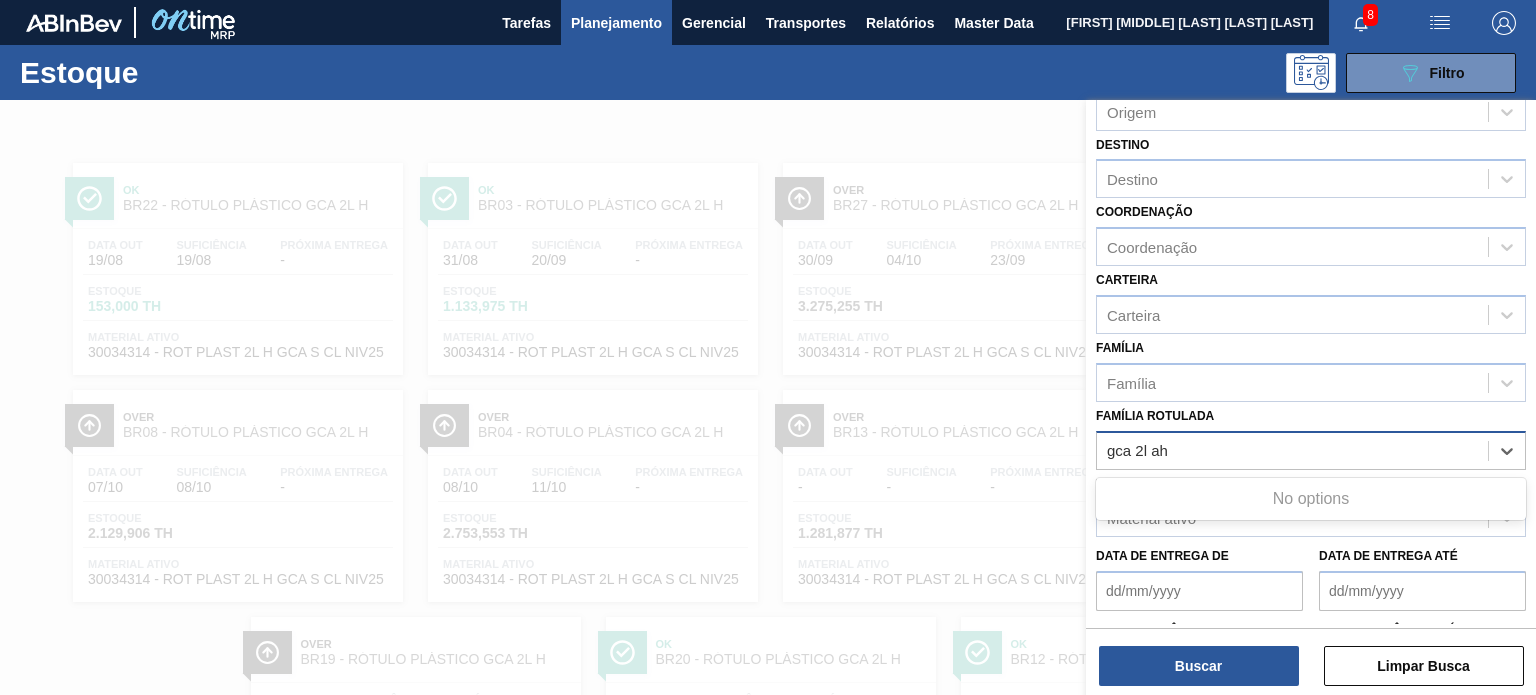 scroll, scrollTop: 200, scrollLeft: 0, axis: vertical 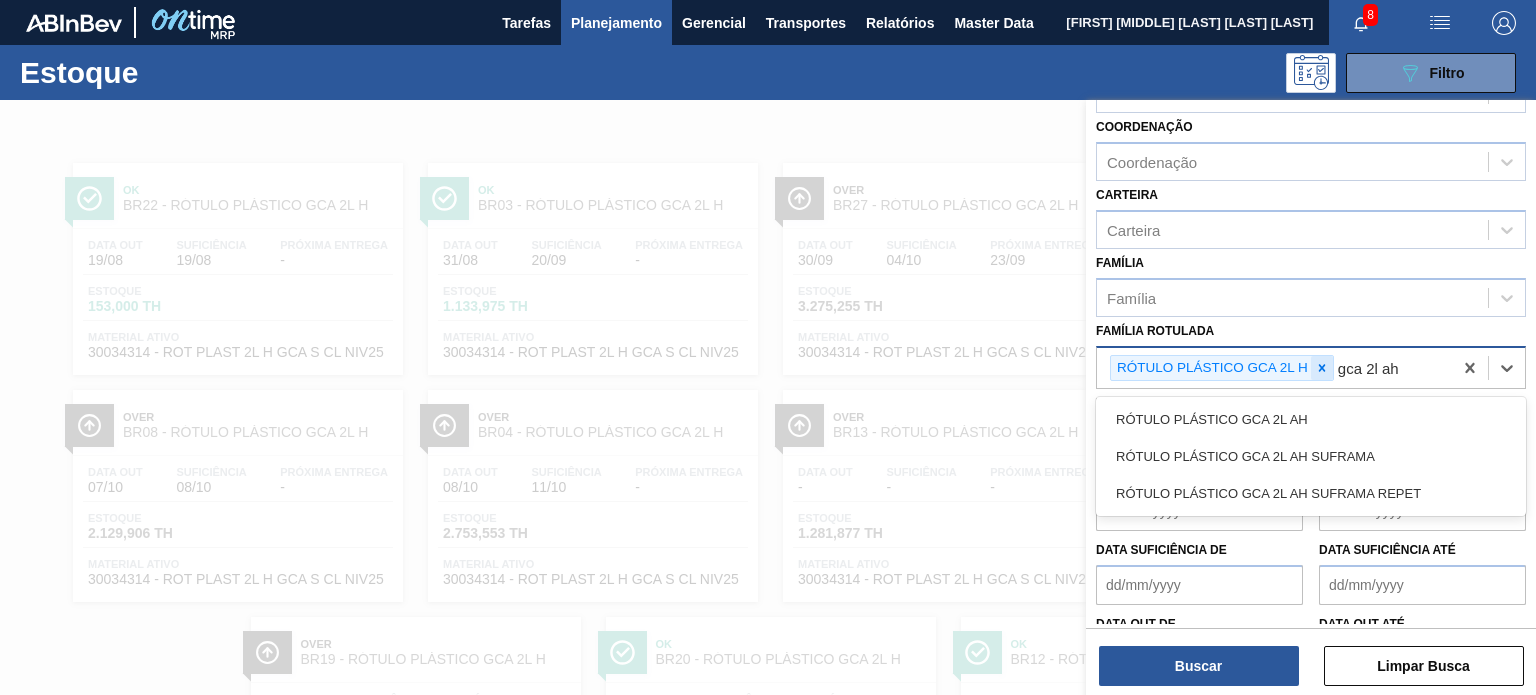 click 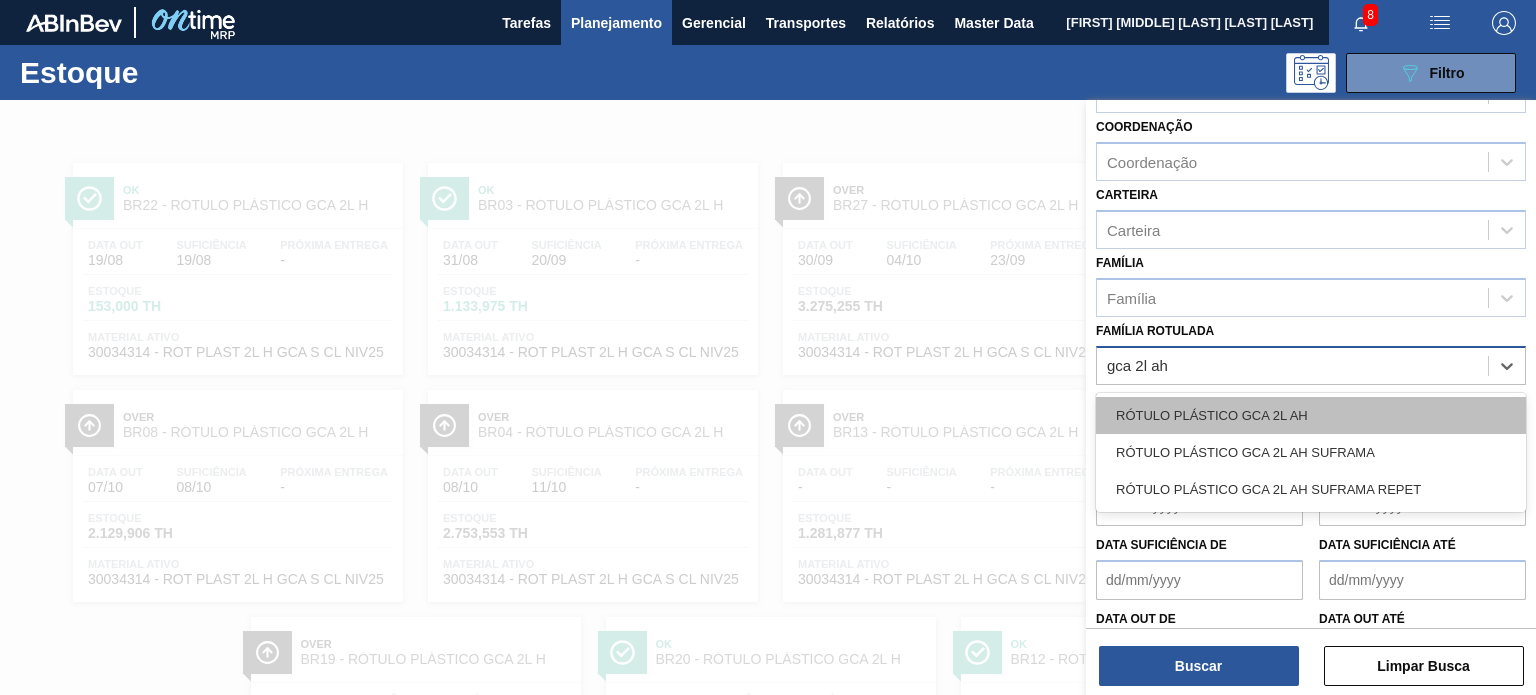 click on "RÓTULO PLÁSTICO GCA 2L AH" at bounding box center [1311, 415] 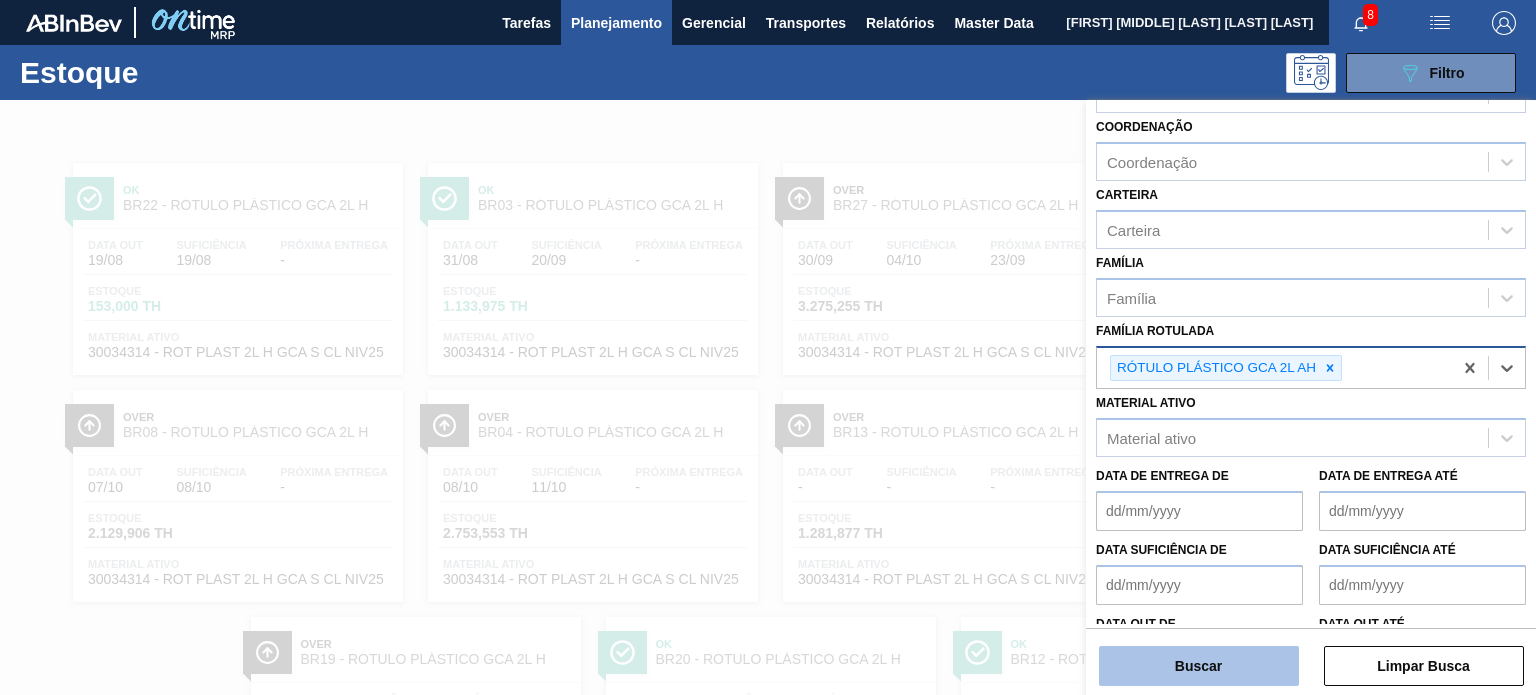 click on "Buscar" at bounding box center (1199, 666) 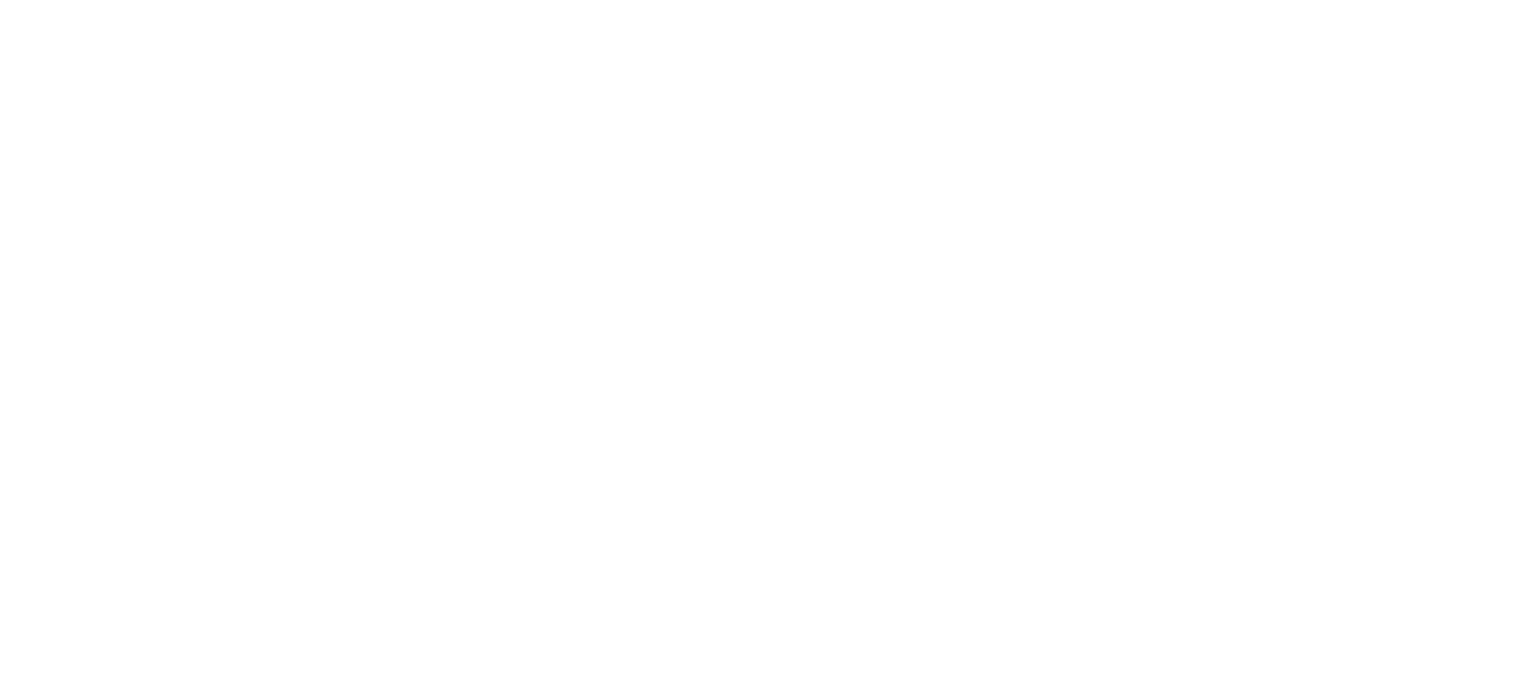 scroll, scrollTop: 0, scrollLeft: 0, axis: both 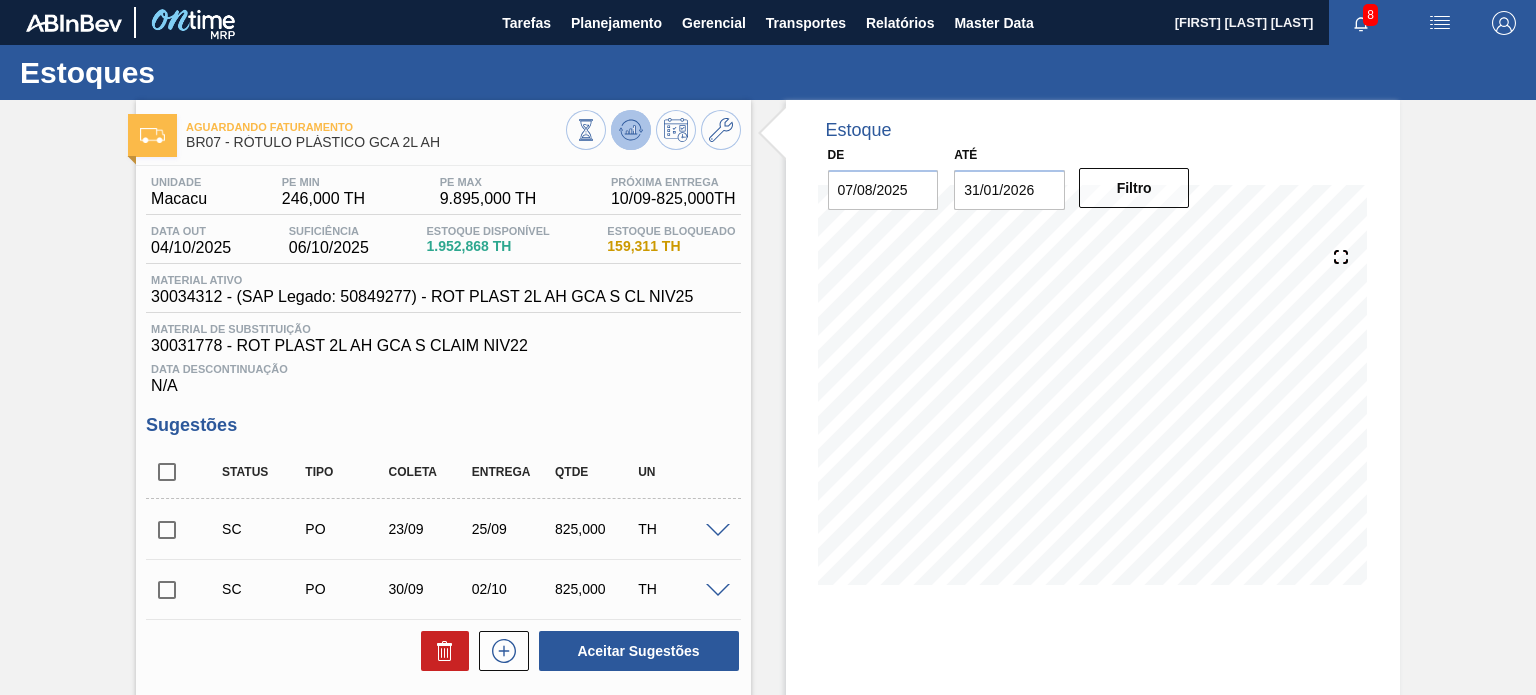 click 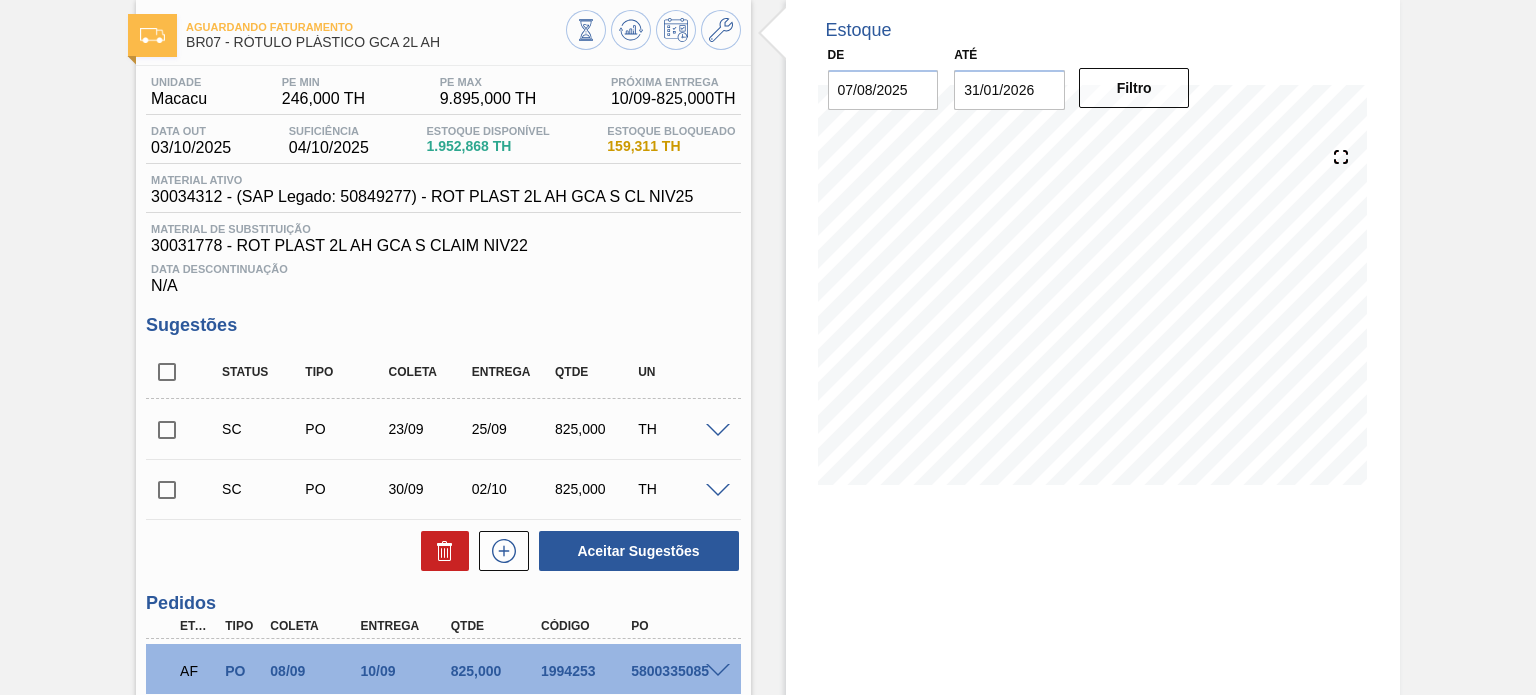 scroll, scrollTop: 0, scrollLeft: 0, axis: both 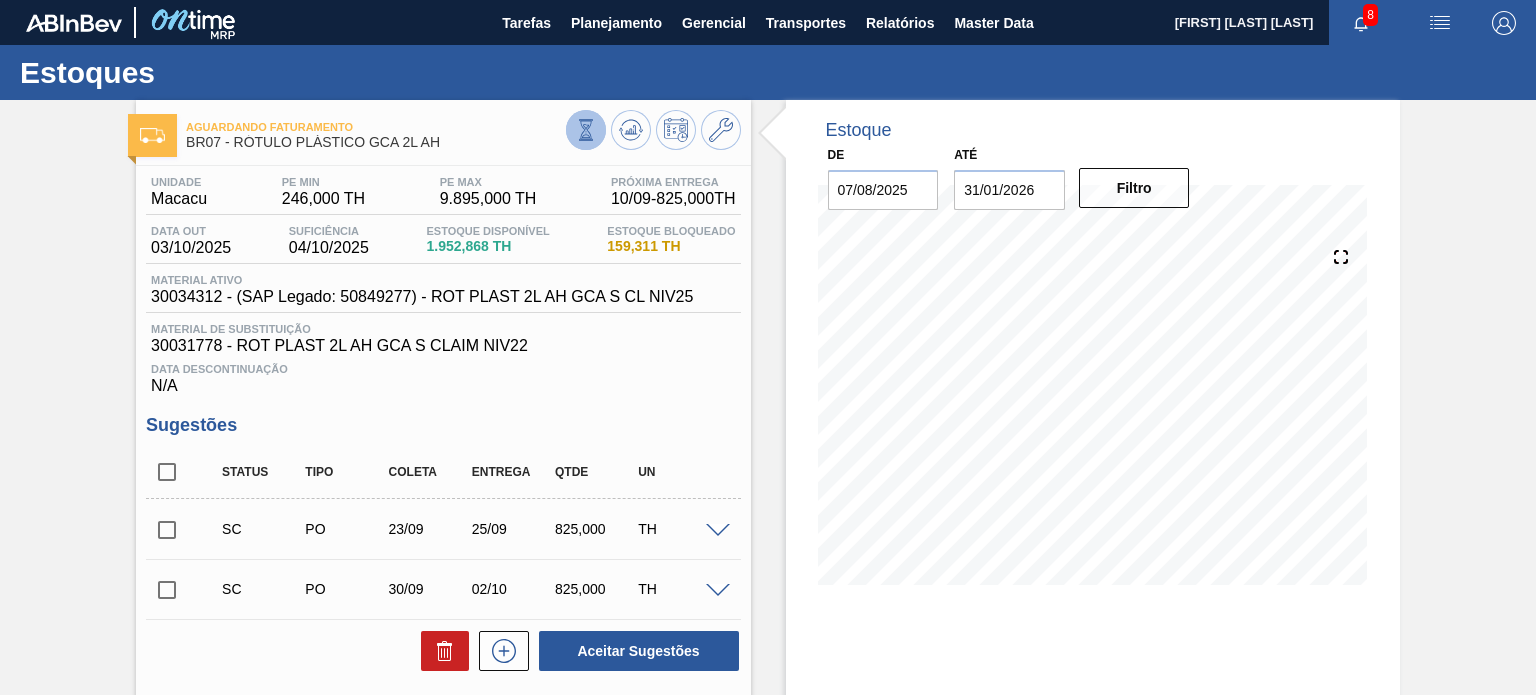 click 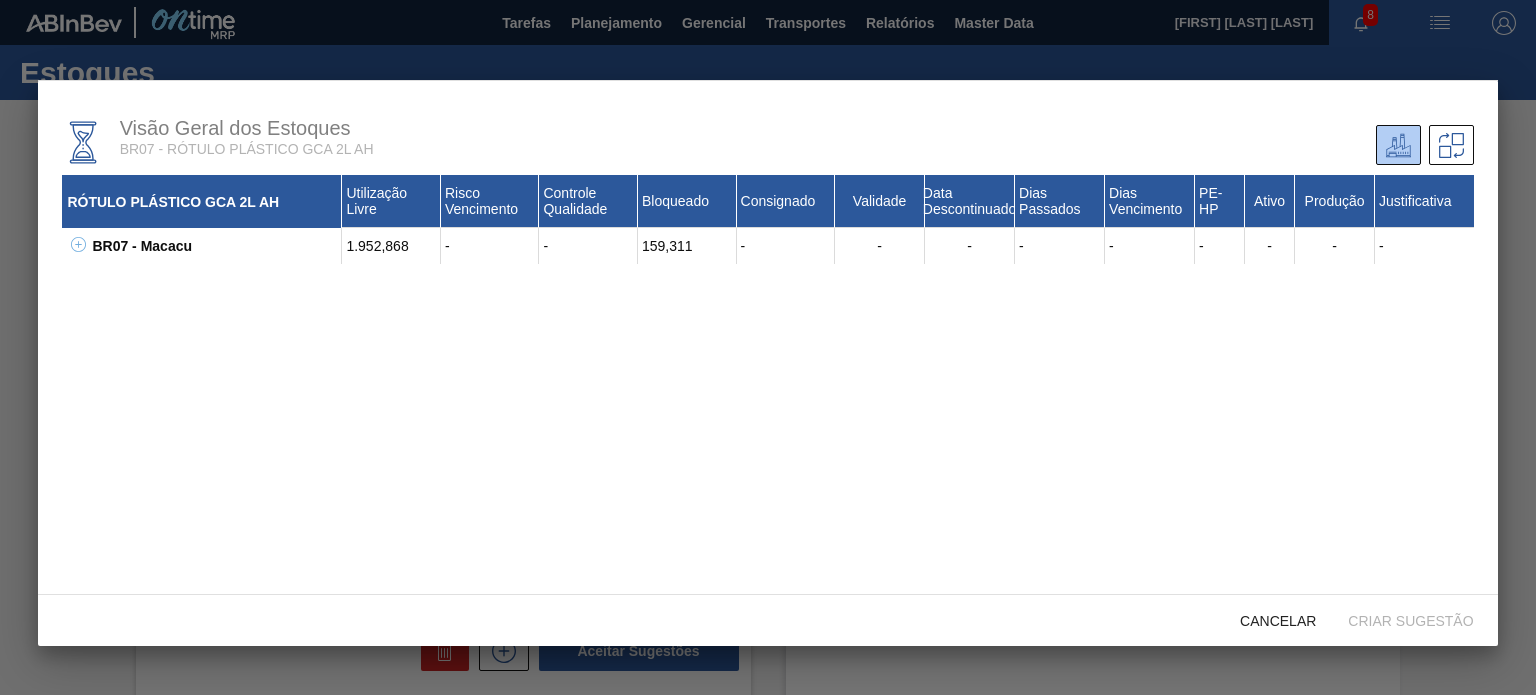 click 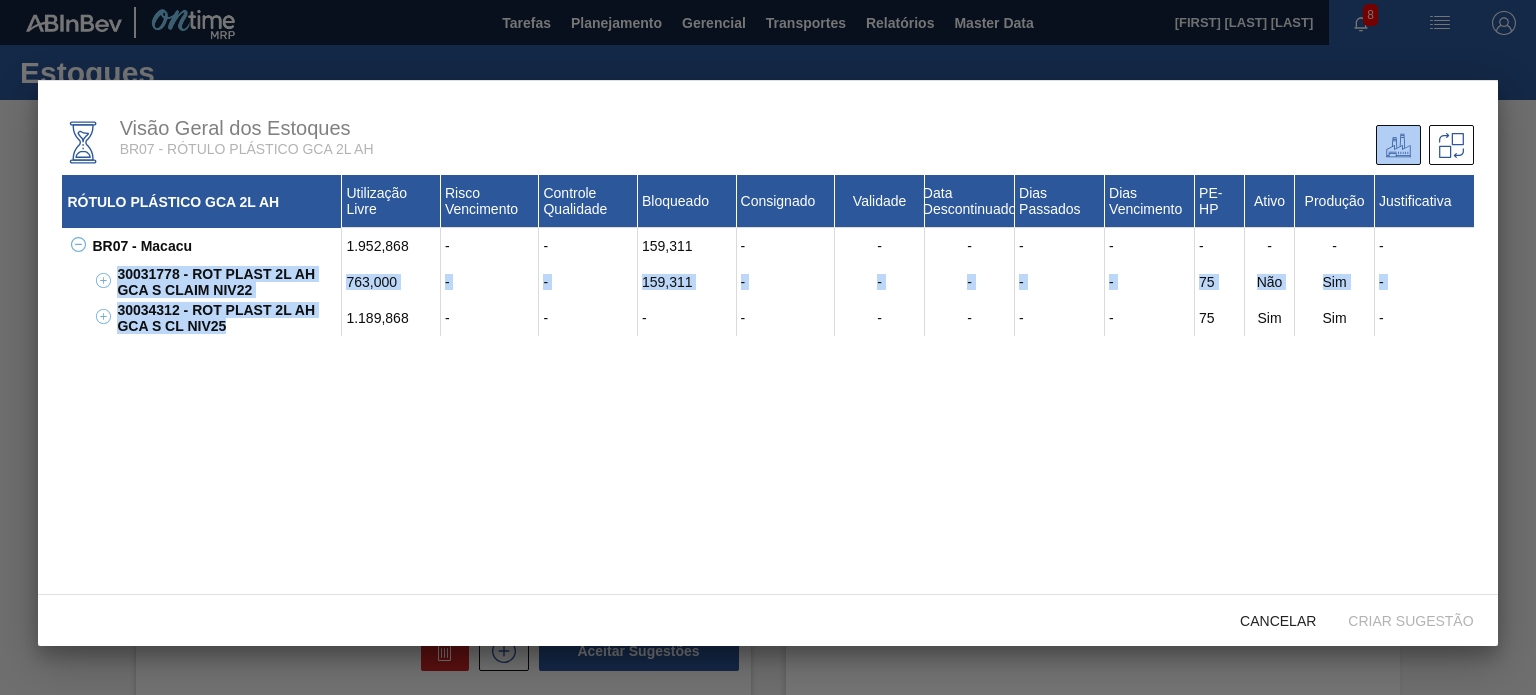 drag, startPoint x: 249, startPoint y: 331, endPoint x: 117, endPoint y: 273, distance: 144.18044 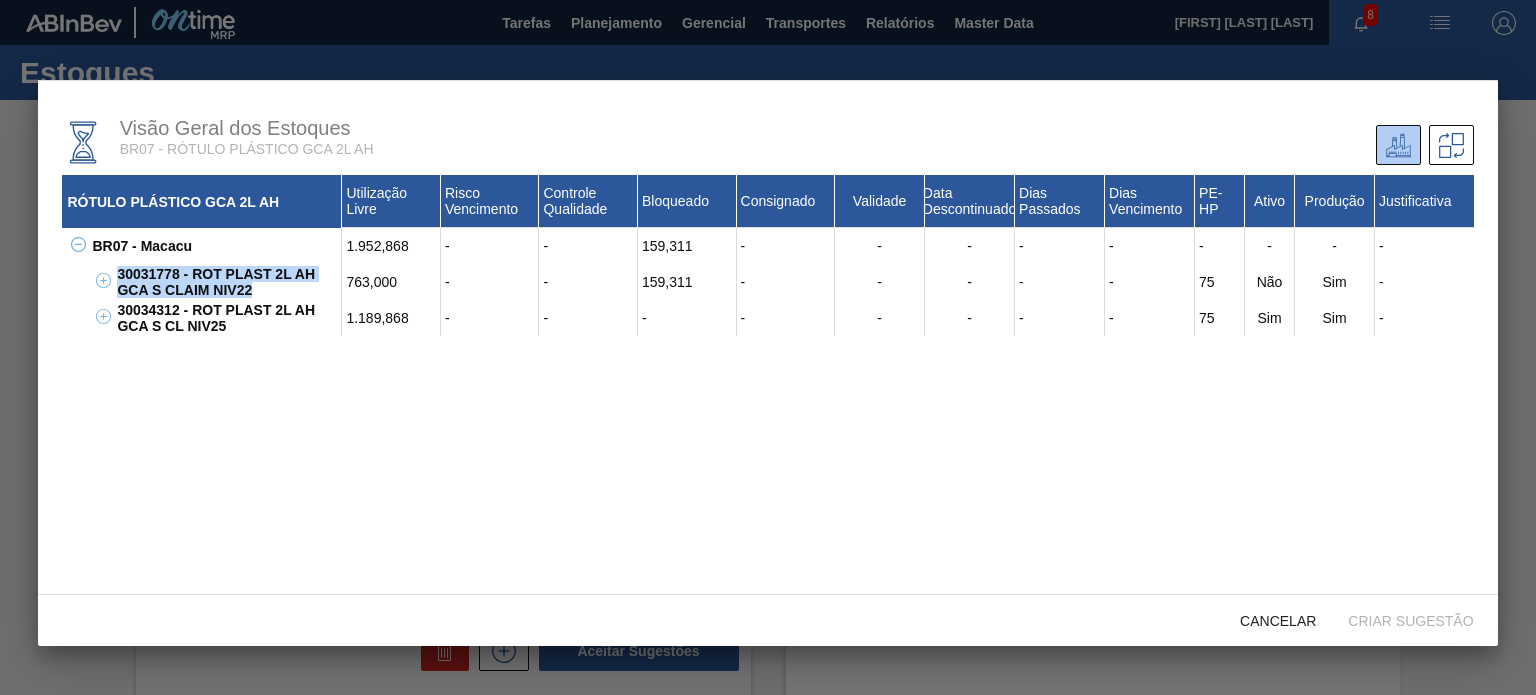 drag, startPoint x: 252, startPoint y: 295, endPoint x: 116, endPoint y: 272, distance: 137.93114 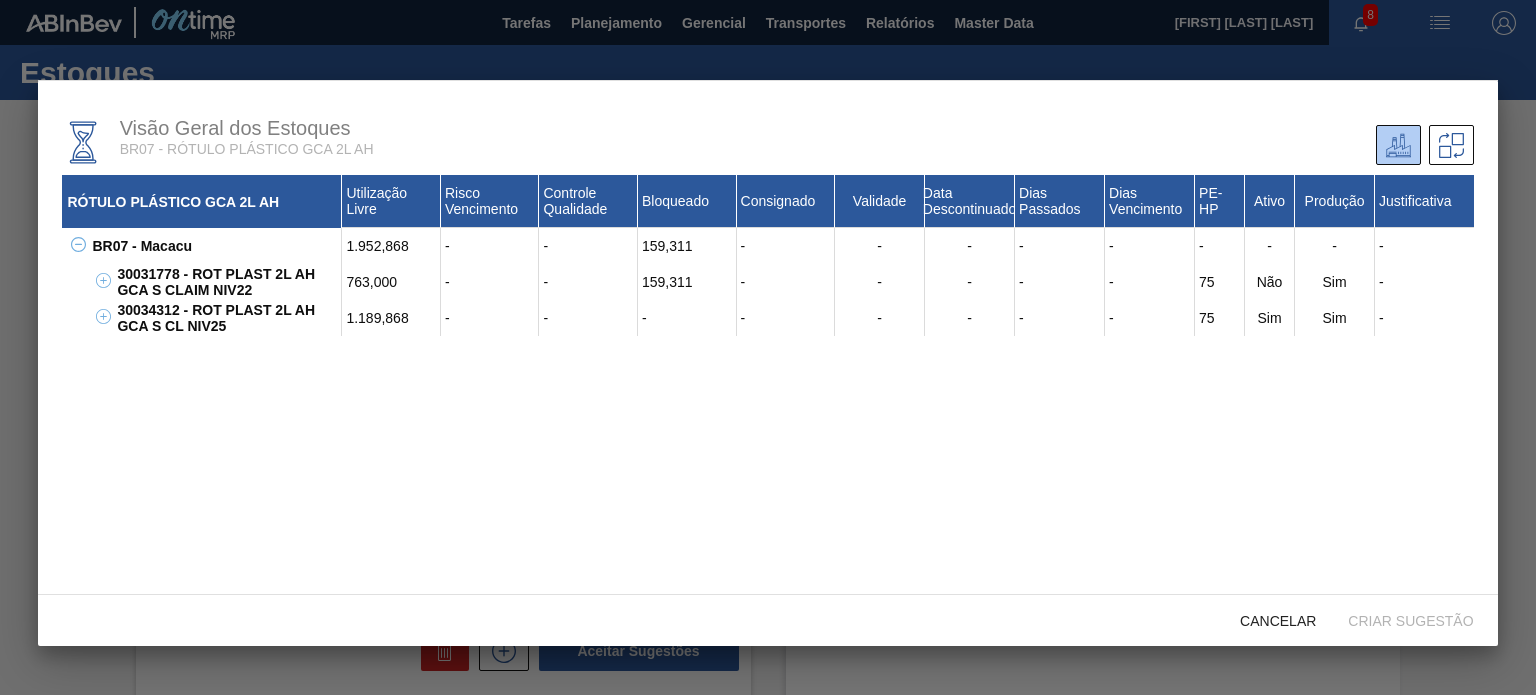 click on "763,000" at bounding box center [391, 282] 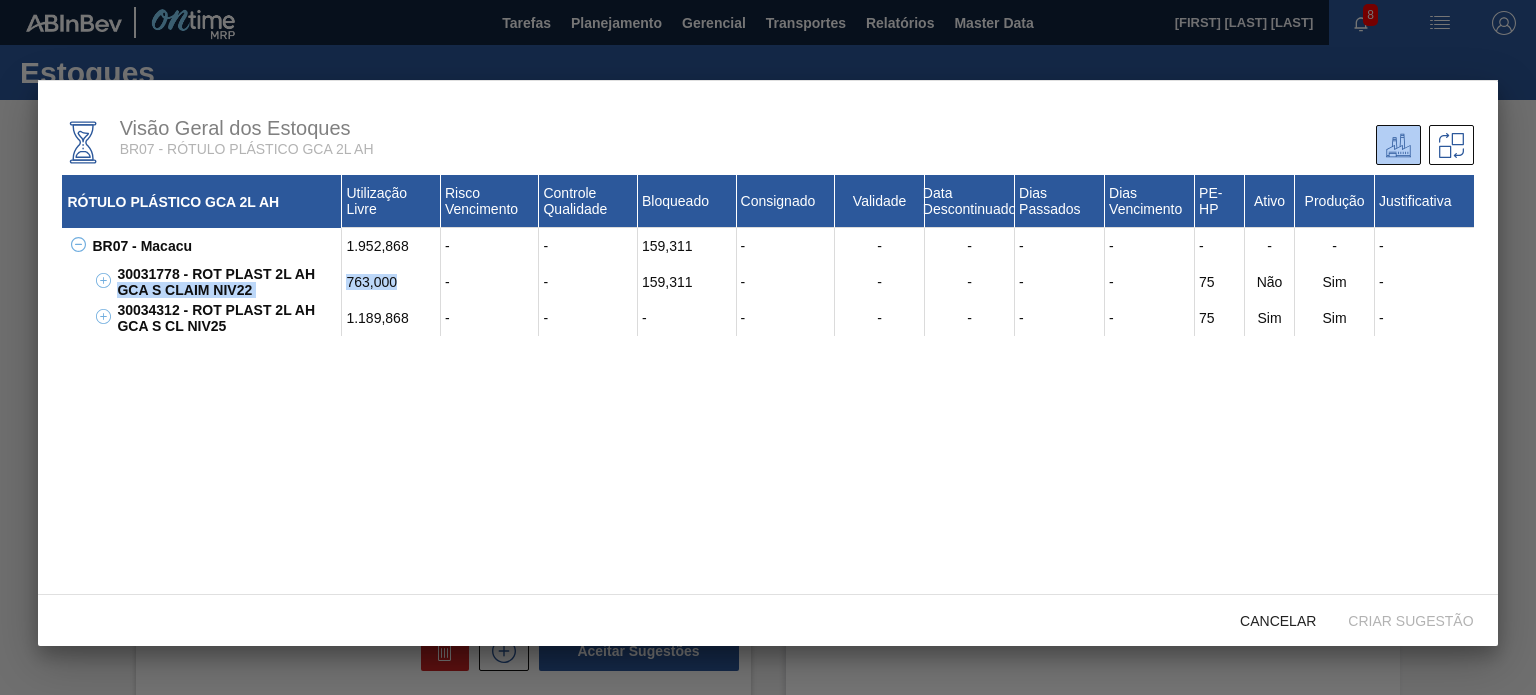drag, startPoint x: 368, startPoint y: 283, endPoint x: 336, endPoint y: 283, distance: 32 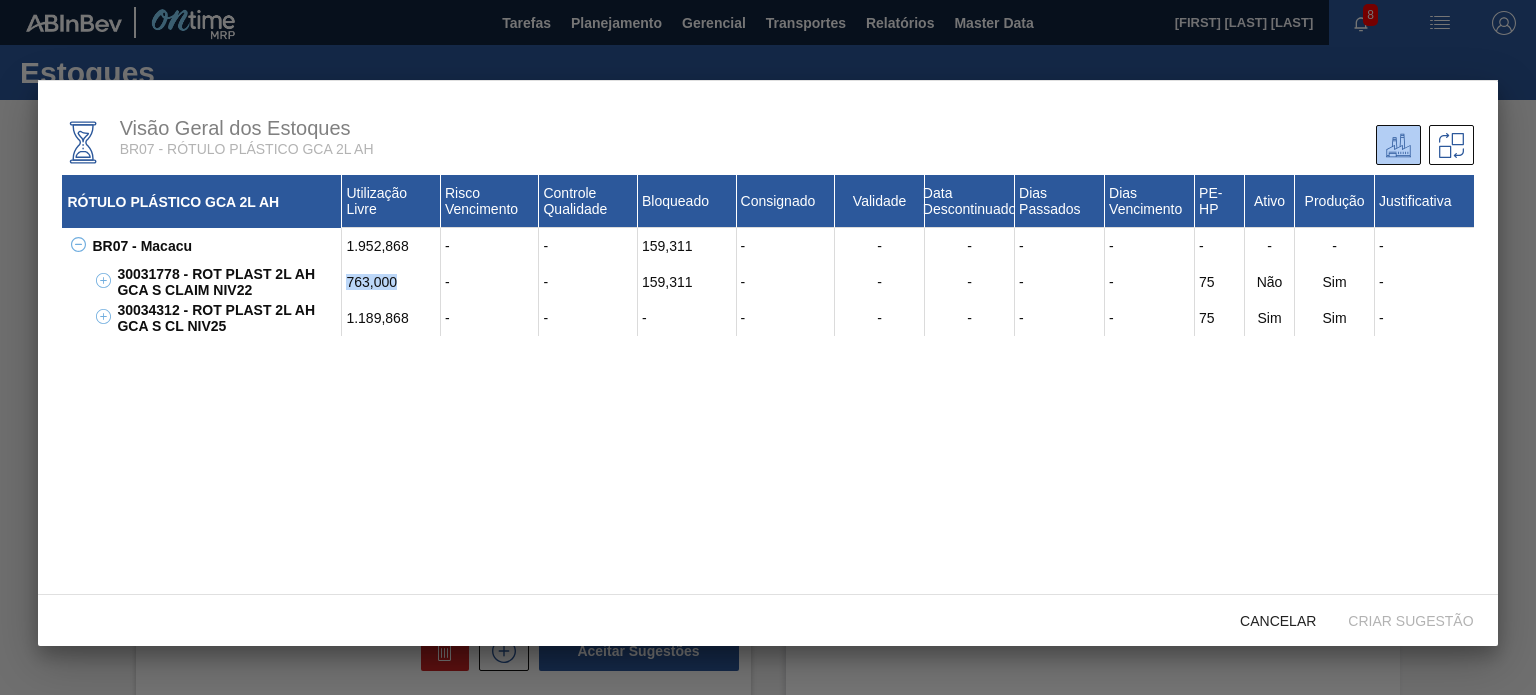 click on "763,000" at bounding box center (391, 282) 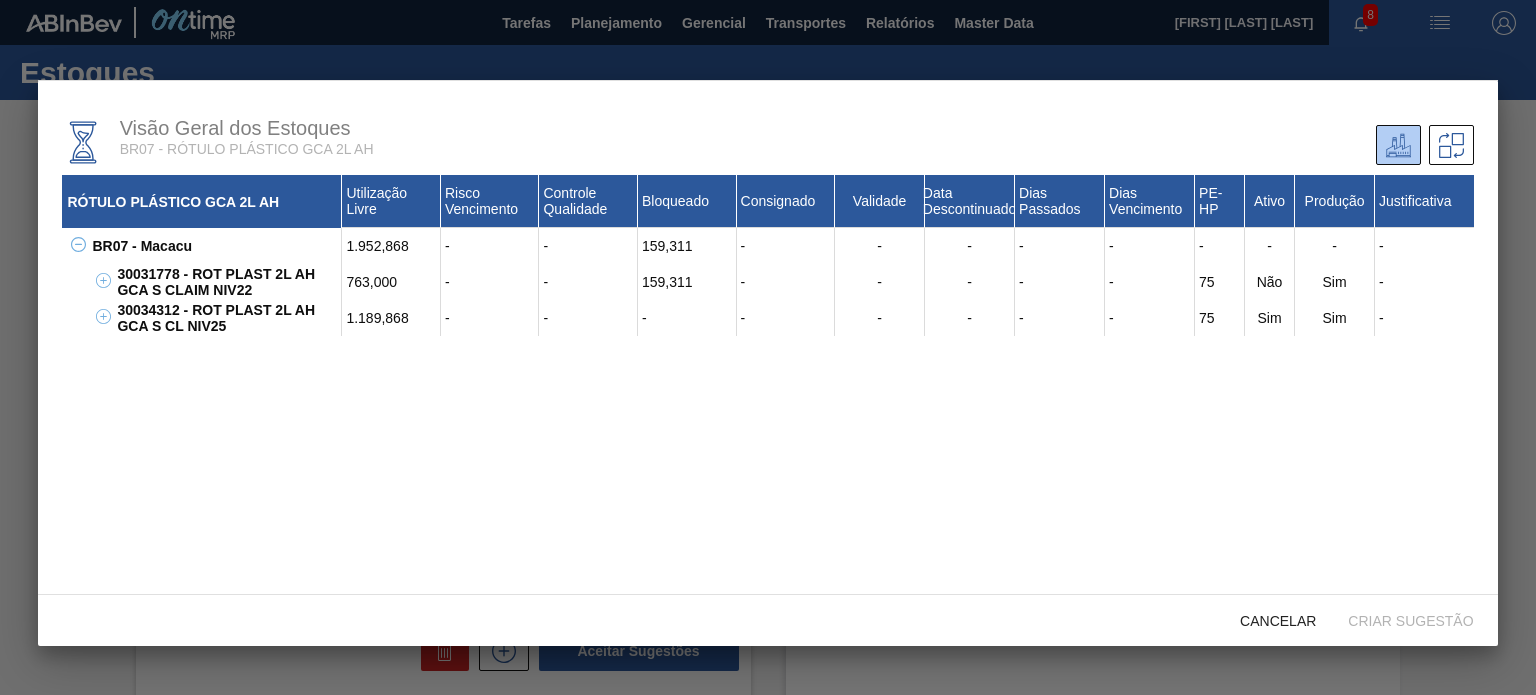 click on "30034312 - ROT PLAST 2L AH GCA S CL NIV25" at bounding box center [227, 318] 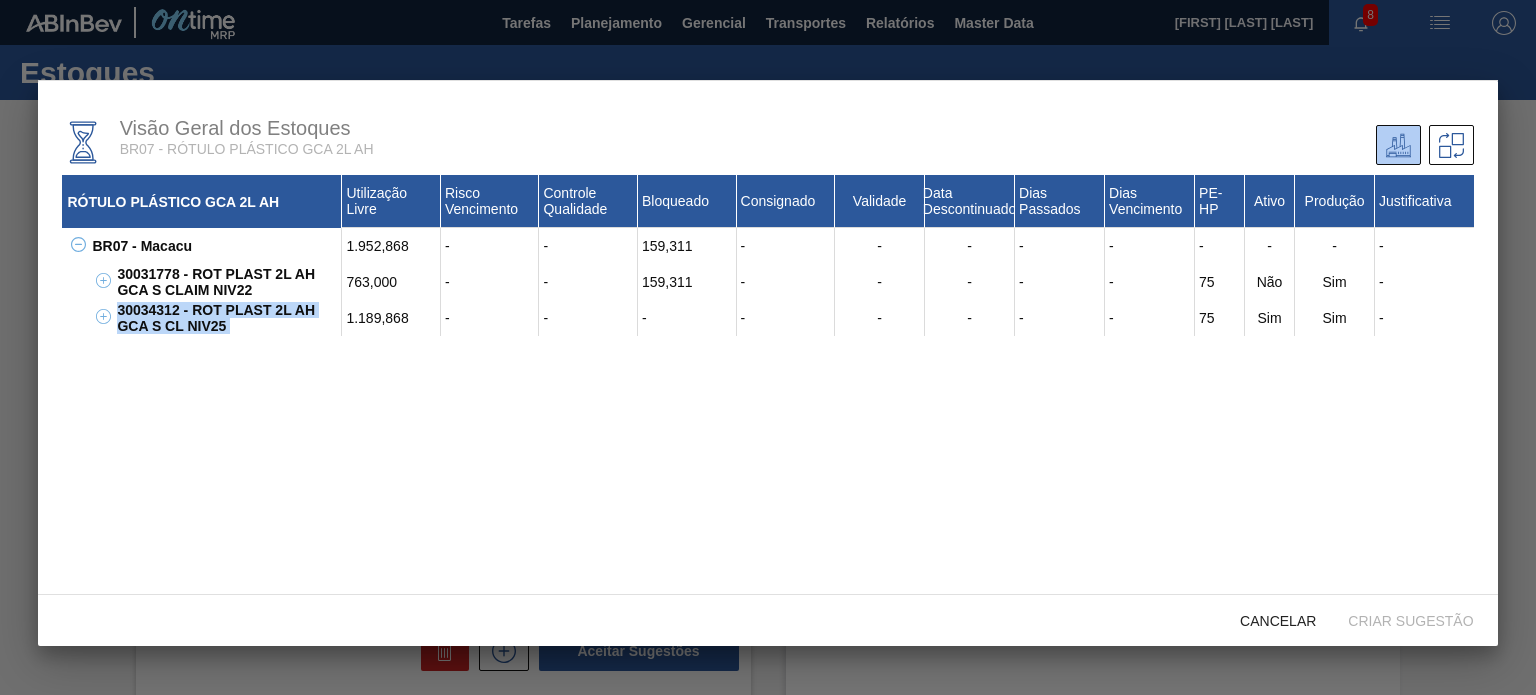 drag, startPoint x: 228, startPoint y: 331, endPoint x: 141, endPoint y: 318, distance: 87.965904 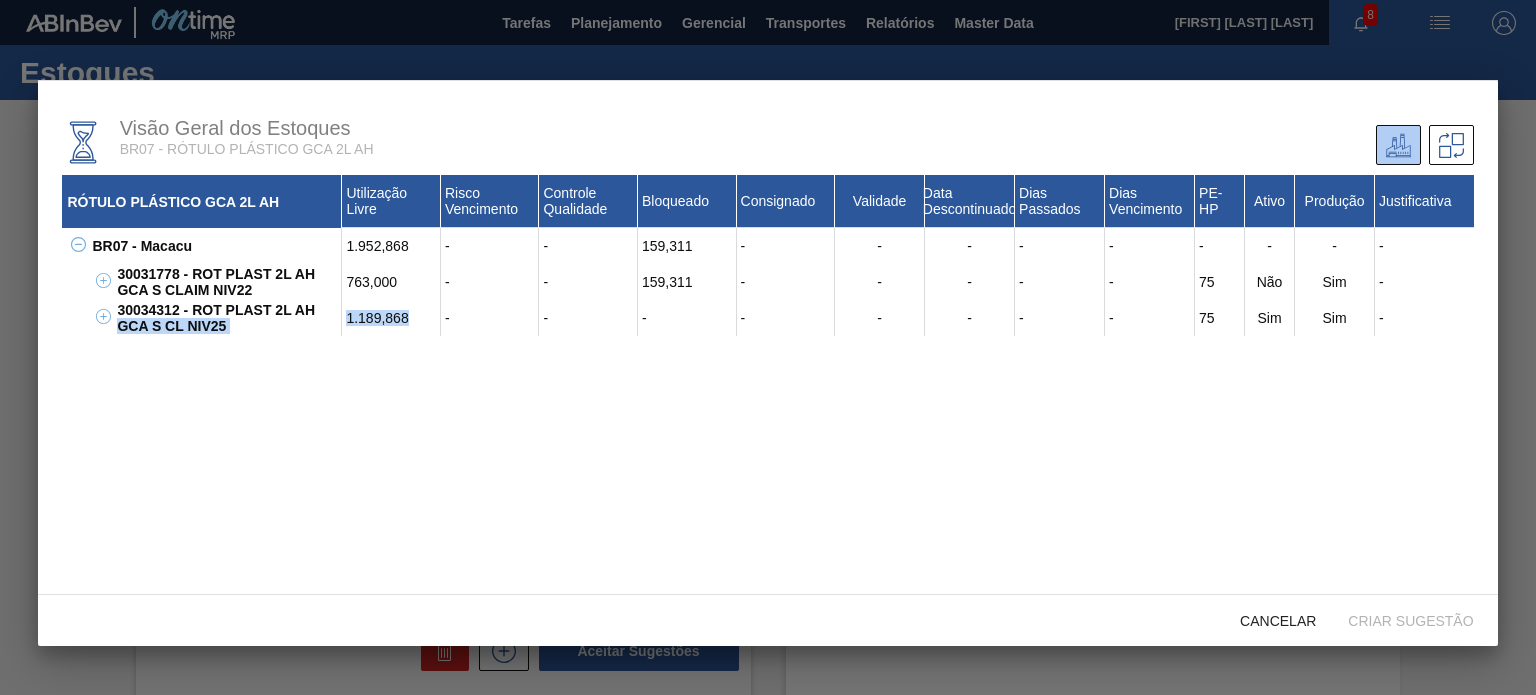drag, startPoint x: 404, startPoint y: 325, endPoint x: 328, endPoint y: 320, distance: 76.1643 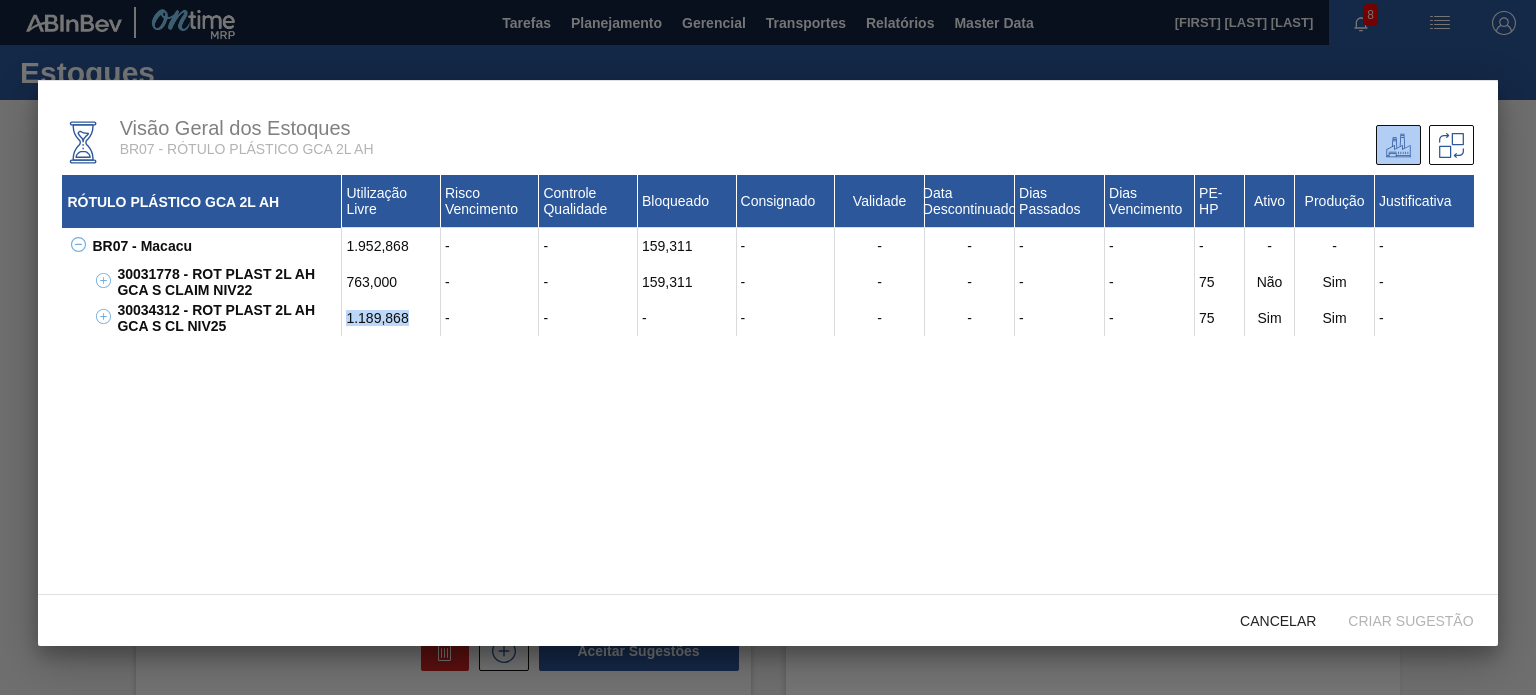 click on "1.189,868" at bounding box center [391, 318] 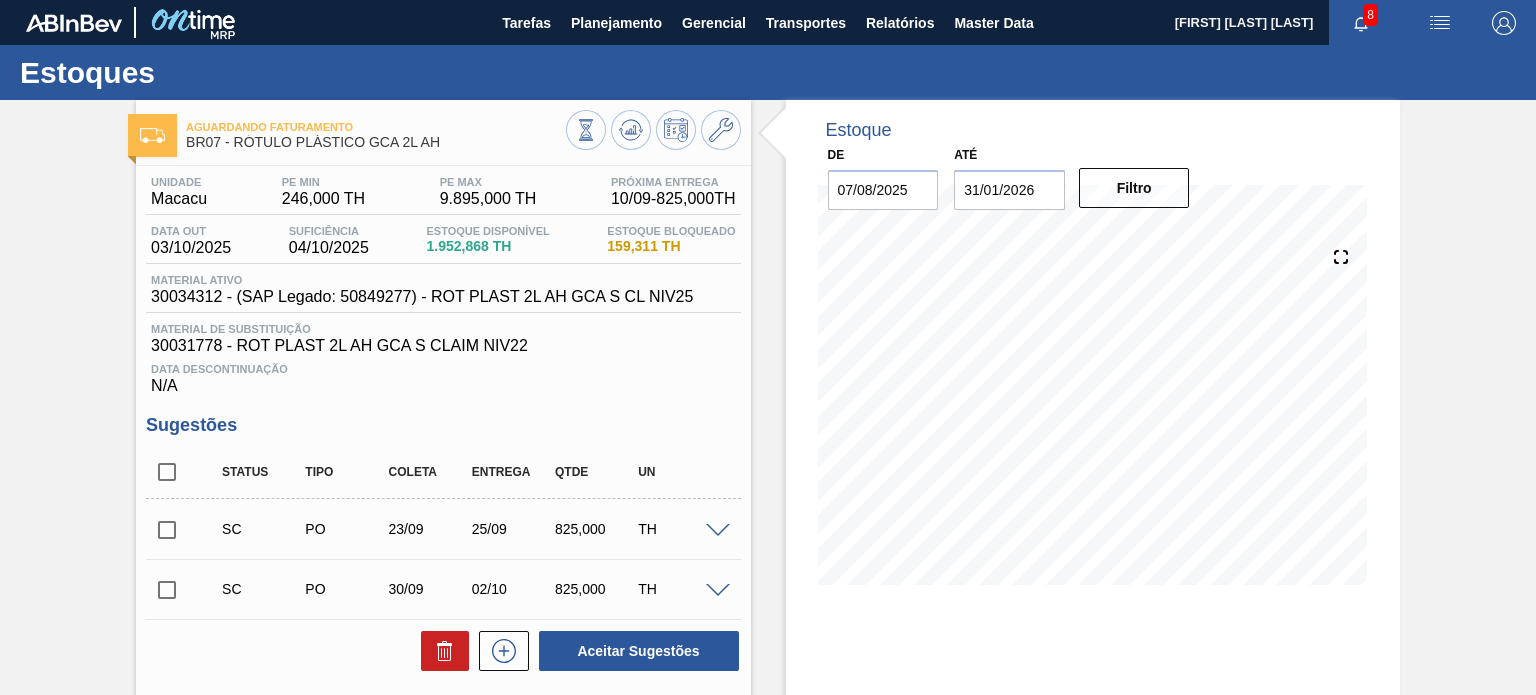 click on "Aguardando Faturamento BR07 - RÓTULO PLÁSTICO GCA 2L AH Unidade Macacu [STATE] MIN 246,000 TH PE MAX 9.895,000 TH Próxima Entrega [DATE] - 825,000 TH Data out [DATE] Suficiência [DATE] Estoque Disponível 1.952,868 TH Estoque Bloqueado 159,311 TH Material ativo 30034312 - (SAP Legado: 50849277) - ROT PLAST 2L AH GCA S CL NIV25 Material de Substituição 30031778 - ROT PLAST 2L AH GCA S CLAIM NIV22 Data Descontinuação N/A Sugestões Status Tipo Coleta Entrega Qtde UN SC PO 23/09 25/09 825,000 TH Material 30034312 - ROT PLAST 2L AH GCA S CL NIV25 Origem Xadrez Transferência Unidades Fornecedor A - 367563 - CONVERPLAST - [CITY] ([STATE]) Coleta 23/09/[YEAR] Entrega 25/09/[YEAR] Hora Entrega Incoterm CIF Tipo de pedido Tam lote 275,000 Quantidade 3 Carros 0,55 Total 825 Doca N/A Linha de Produção Comentário Observações SC PO 30/09 02/10 825,000 TH Material 30034312 - ROT PLAST 2L AH GCA S CL NIV25 Origem Xadrez Transferência Unidades Fornecedor A - 367563 - CONVERPLAST - [CITY] ([STATE])" at bounding box center [768, 531] 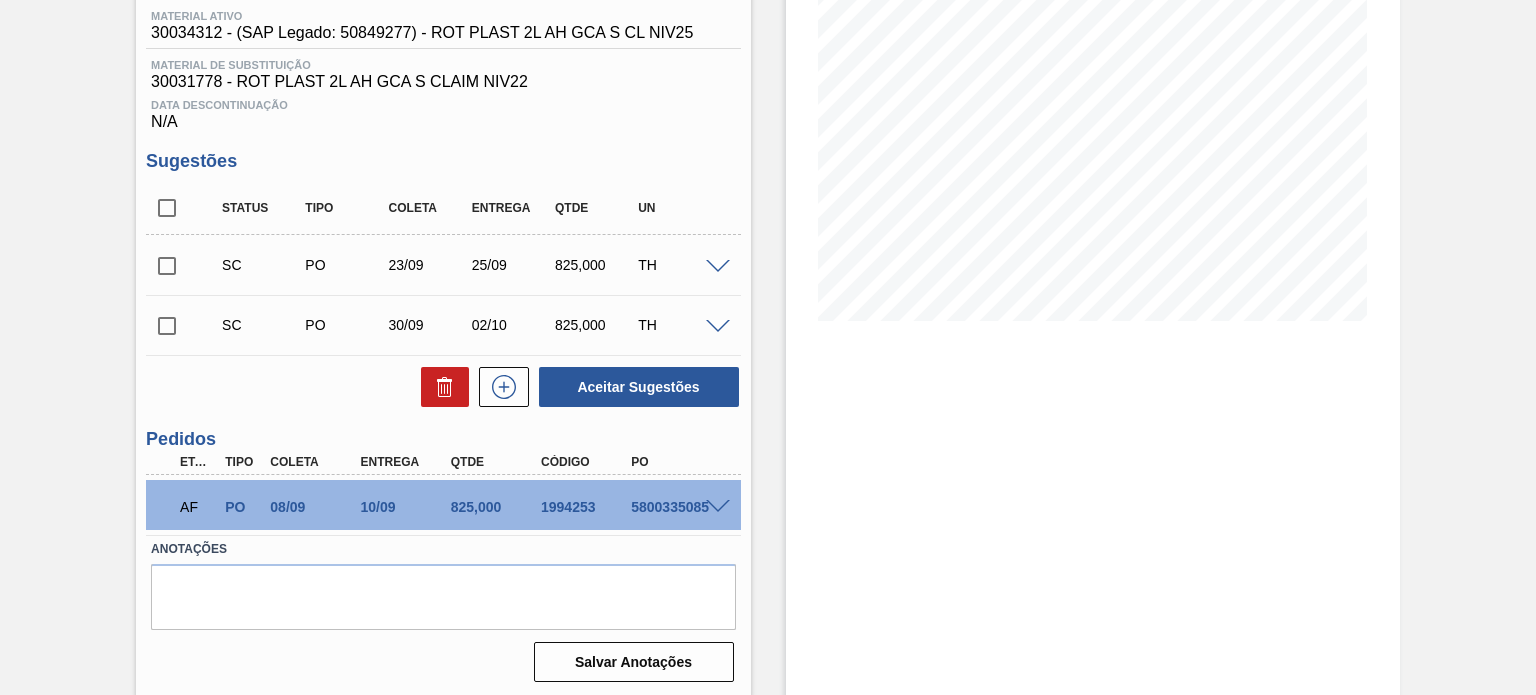 scroll, scrollTop: 268, scrollLeft: 0, axis: vertical 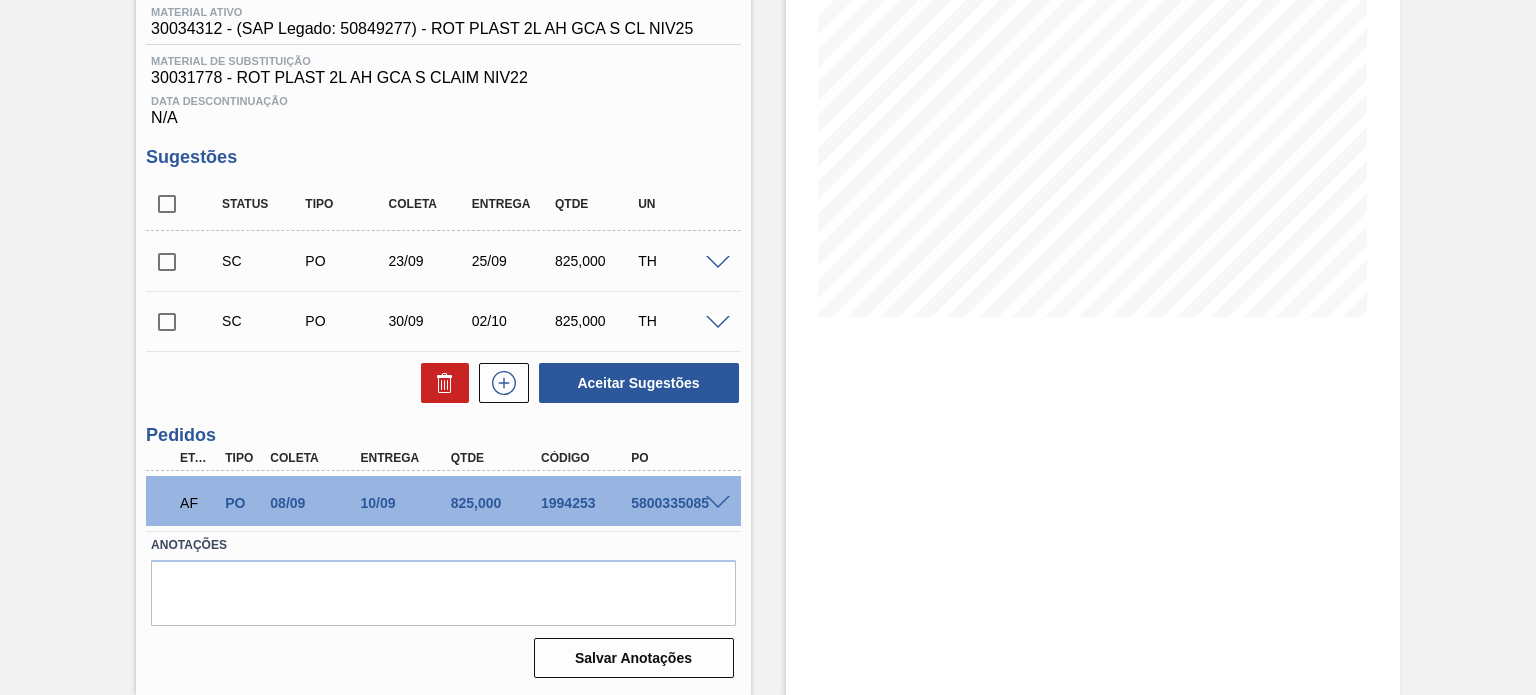 drag, startPoint x: 410, startPoint y: 511, endPoint x: 379, endPoint y: 502, distance: 32.280025 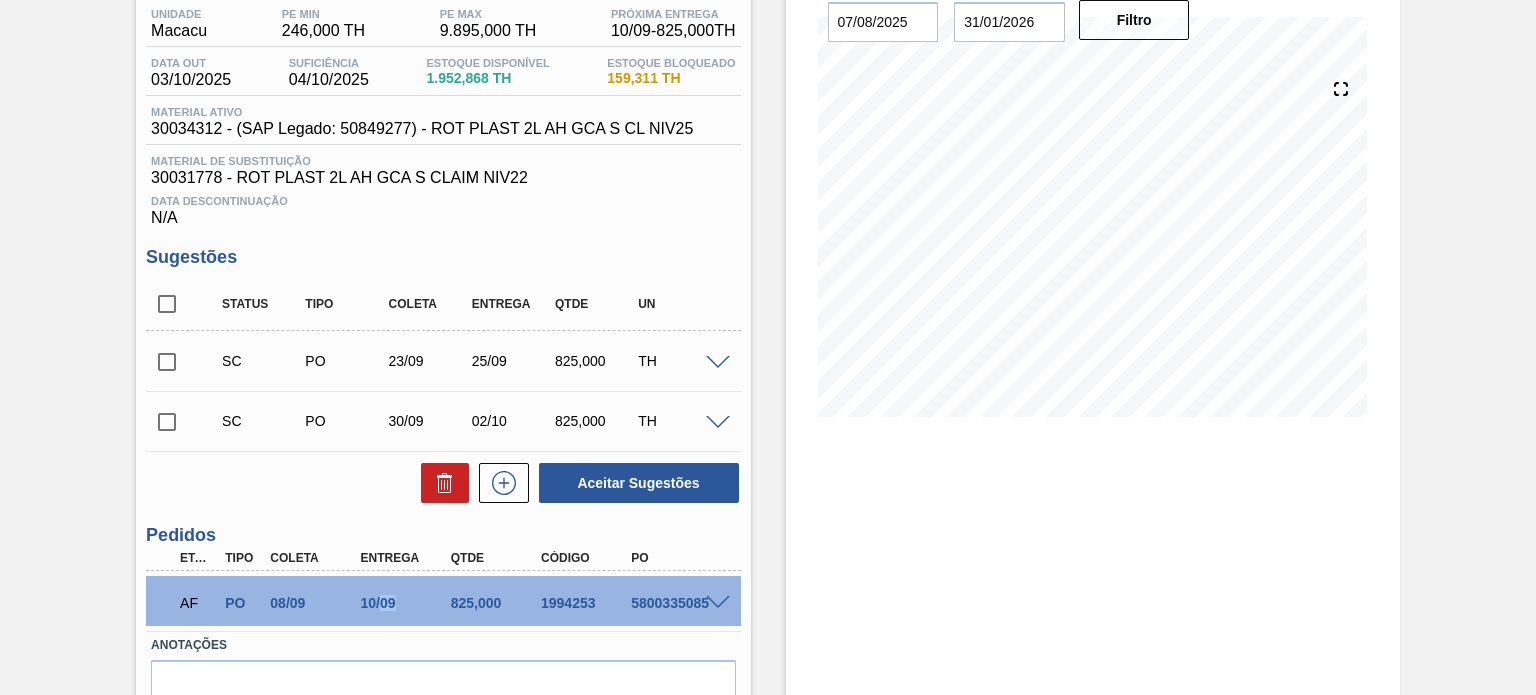 scroll, scrollTop: 68, scrollLeft: 0, axis: vertical 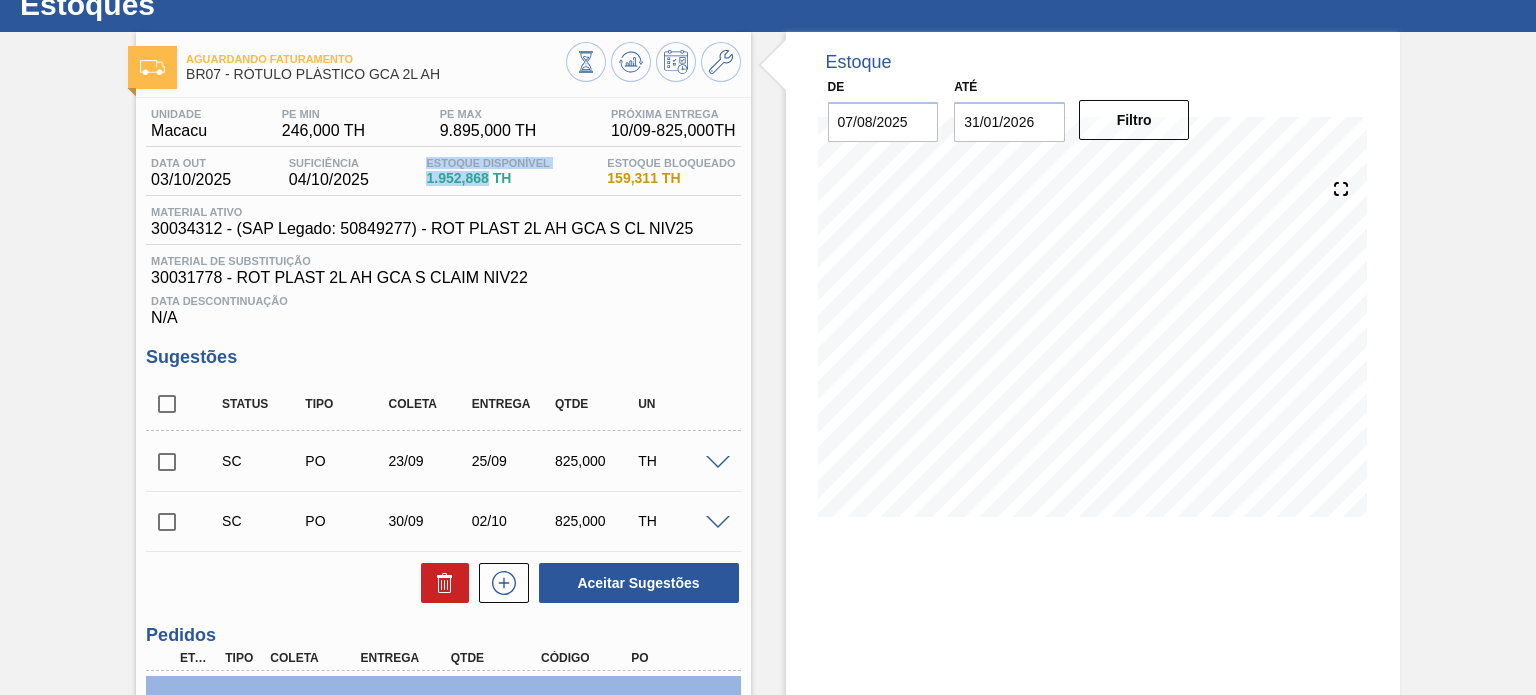 drag, startPoint x: 488, startPoint y: 174, endPoint x: 406, endPoint y: 158, distance: 83.546394 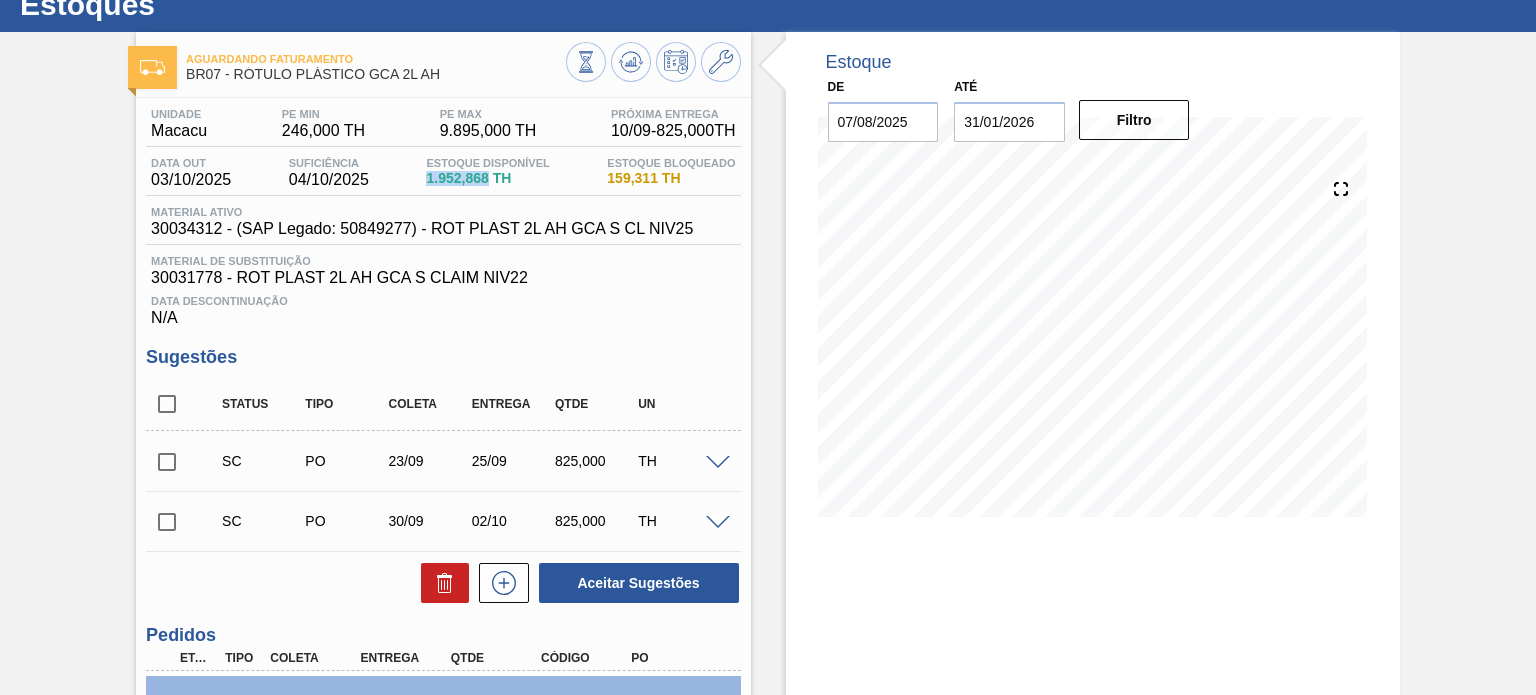 drag, startPoint x: 428, startPoint y: 174, endPoint x: 488, endPoint y: 175, distance: 60.00833 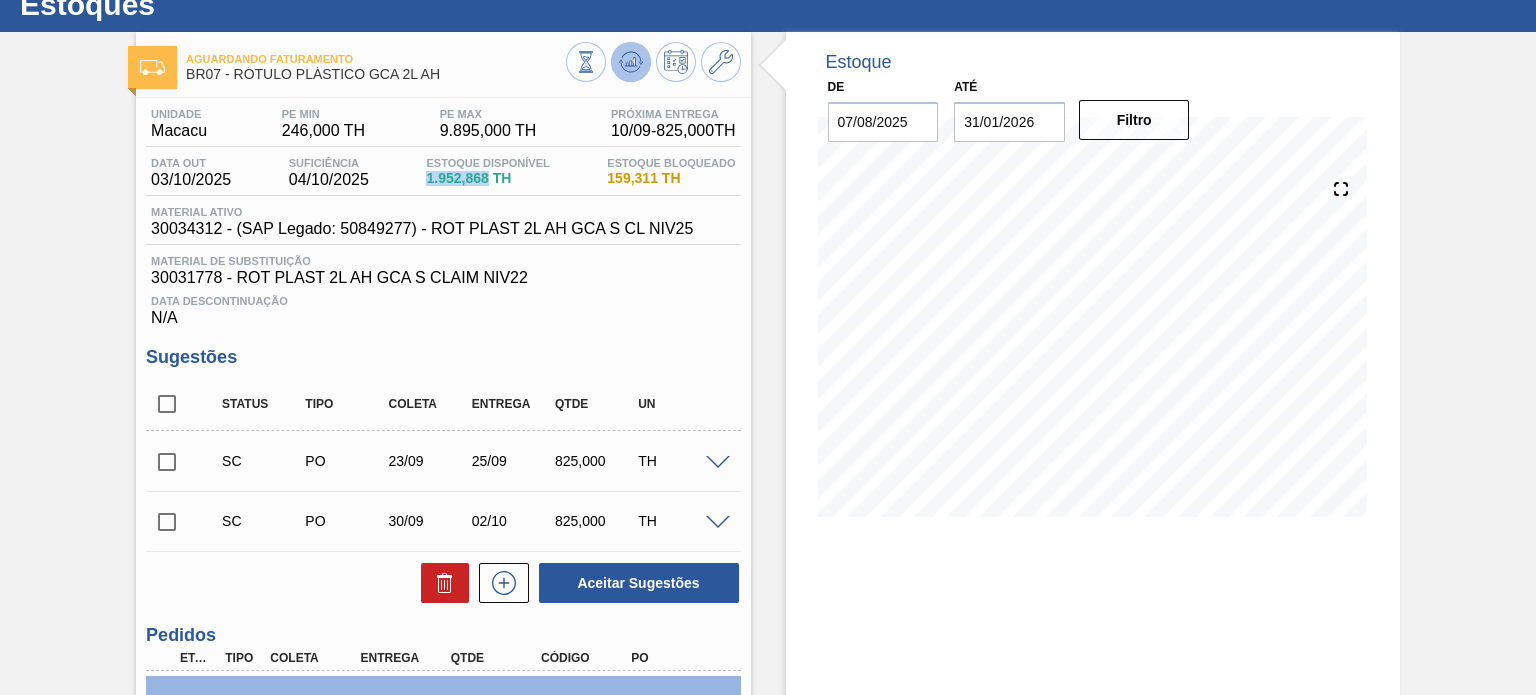 click 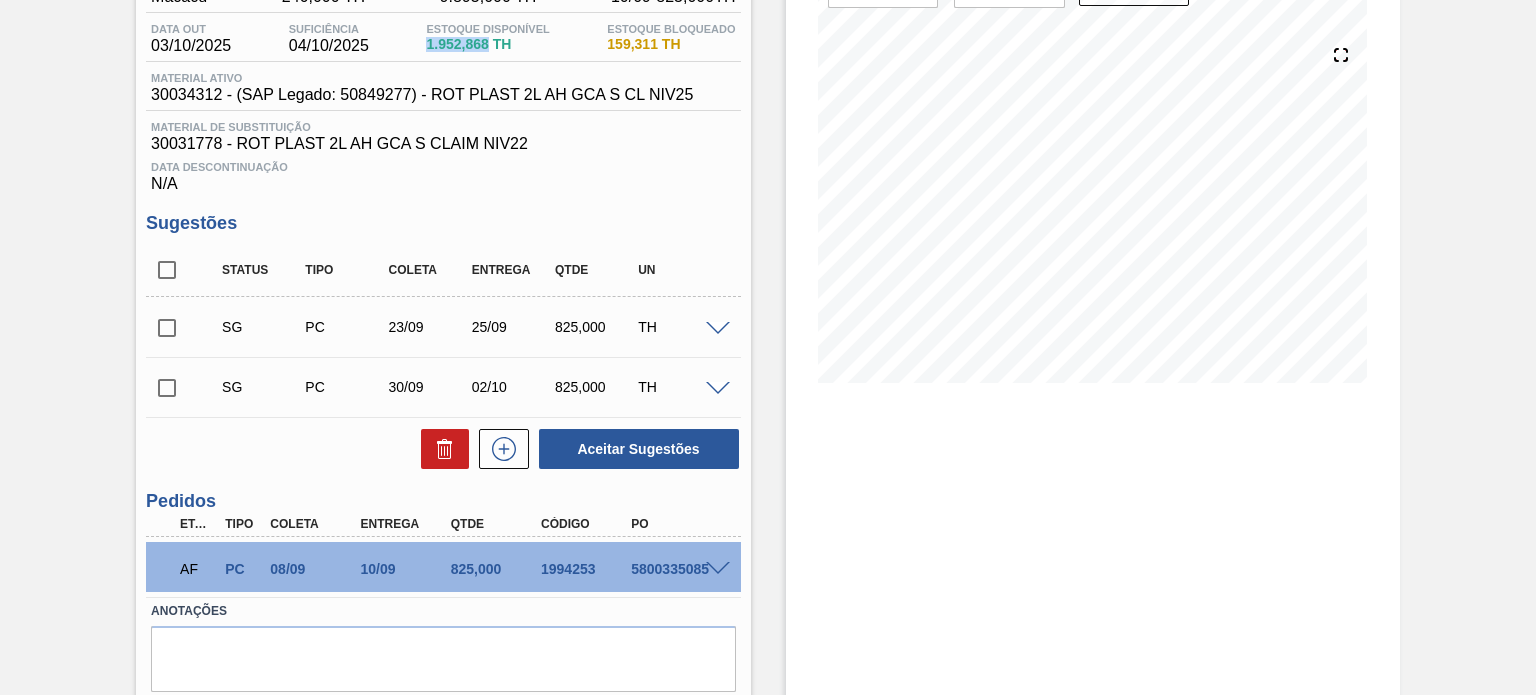 scroll, scrollTop: 168, scrollLeft: 0, axis: vertical 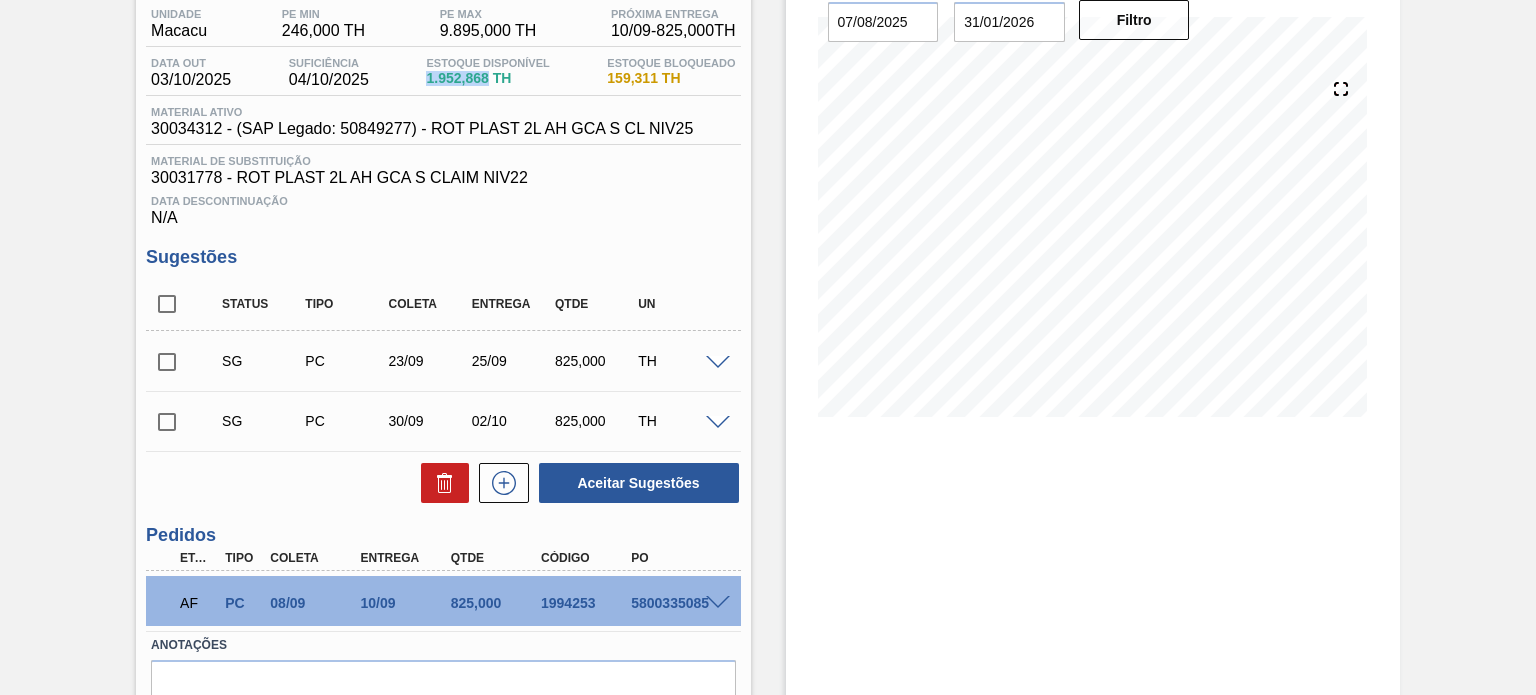 click at bounding box center (167, 362) 